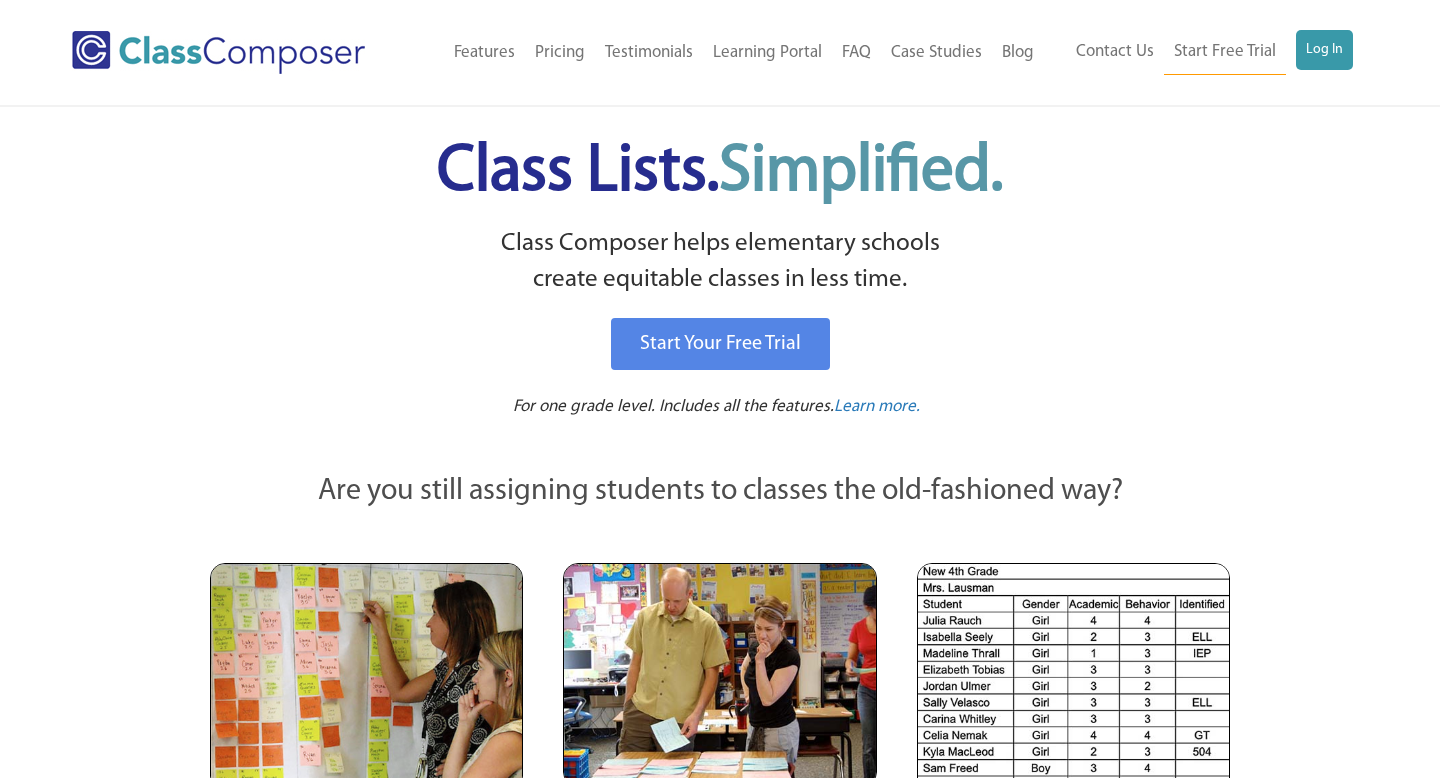 scroll, scrollTop: 0, scrollLeft: 0, axis: both 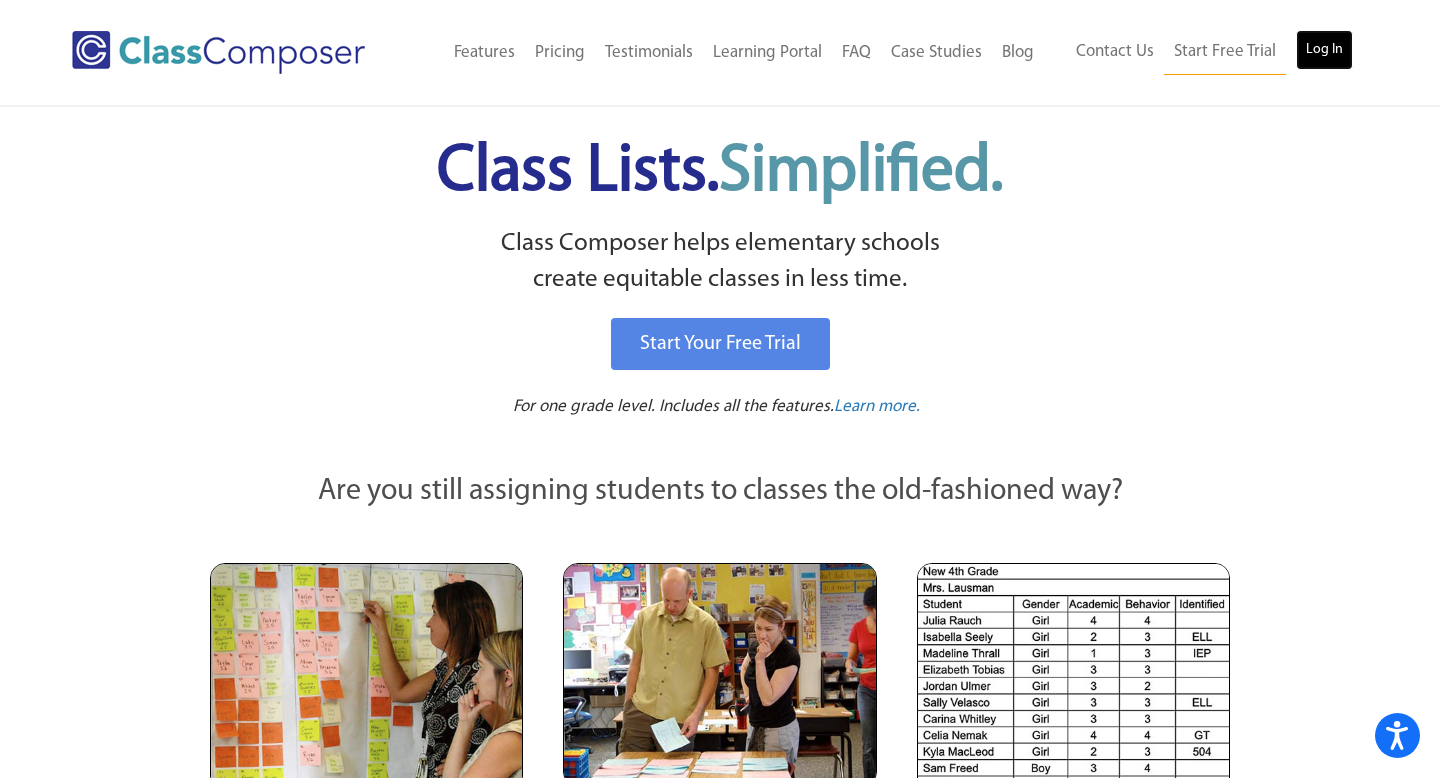 click on "Log In" at bounding box center [1324, 50] 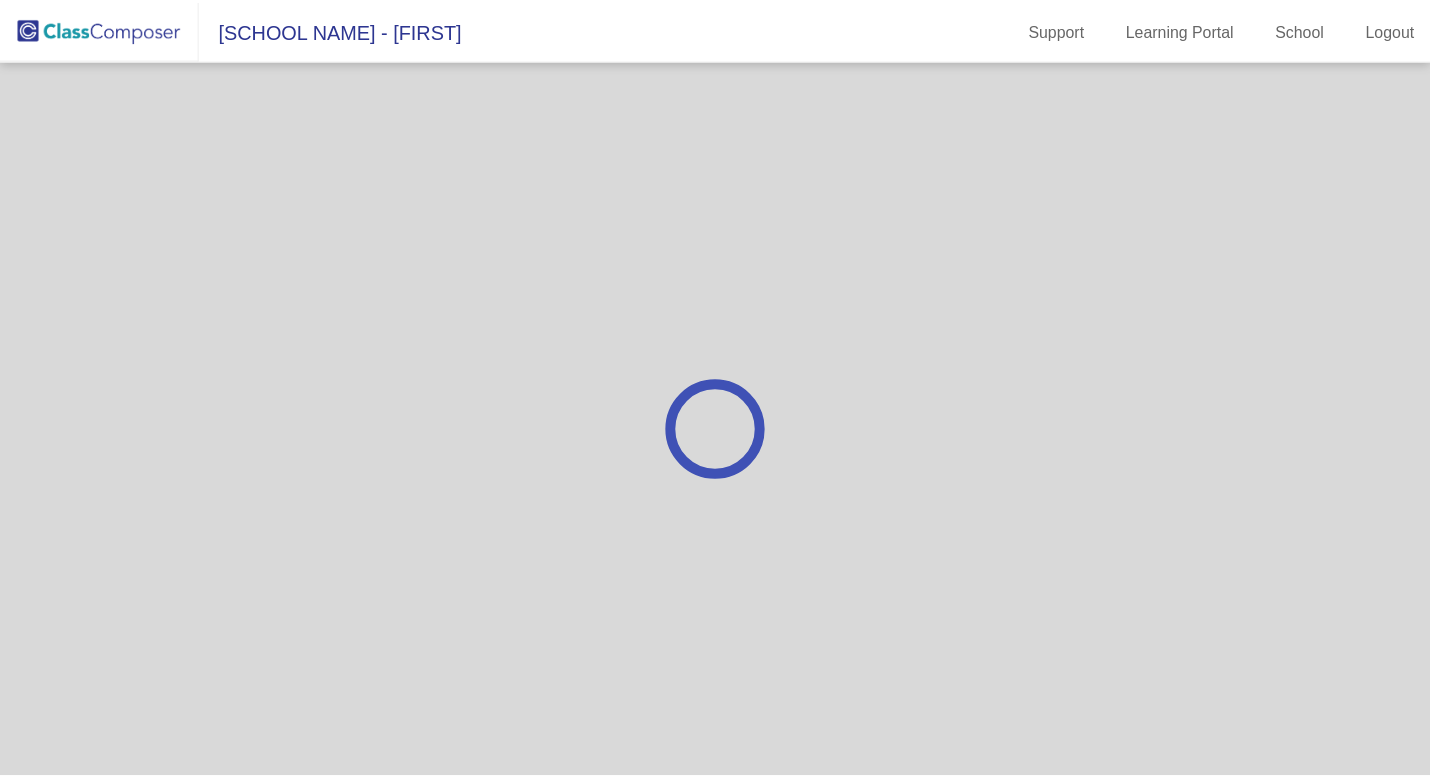 scroll, scrollTop: 0, scrollLeft: 0, axis: both 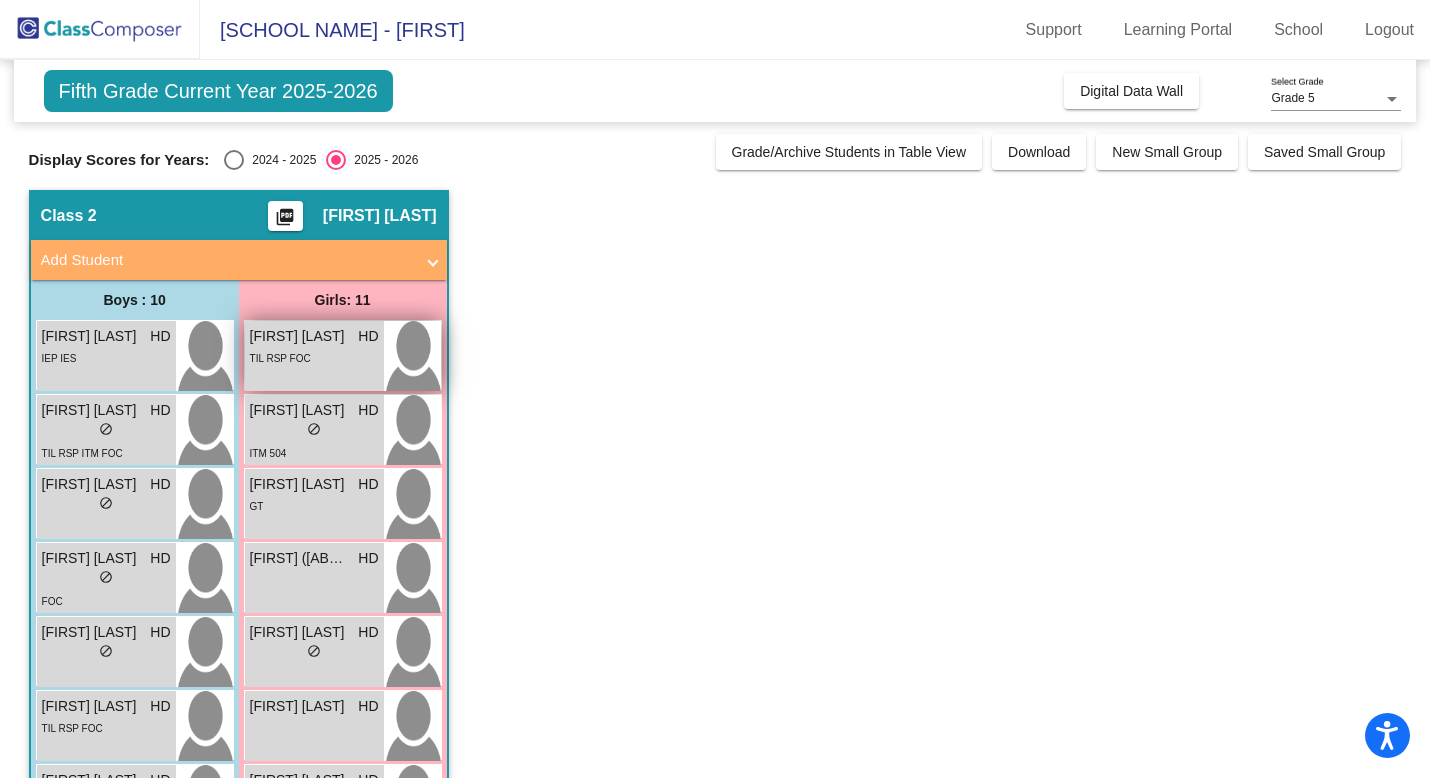 click on "[PERSON] HD lock do_not_disturb_alt TIL RSP FOC" at bounding box center (314, 356) 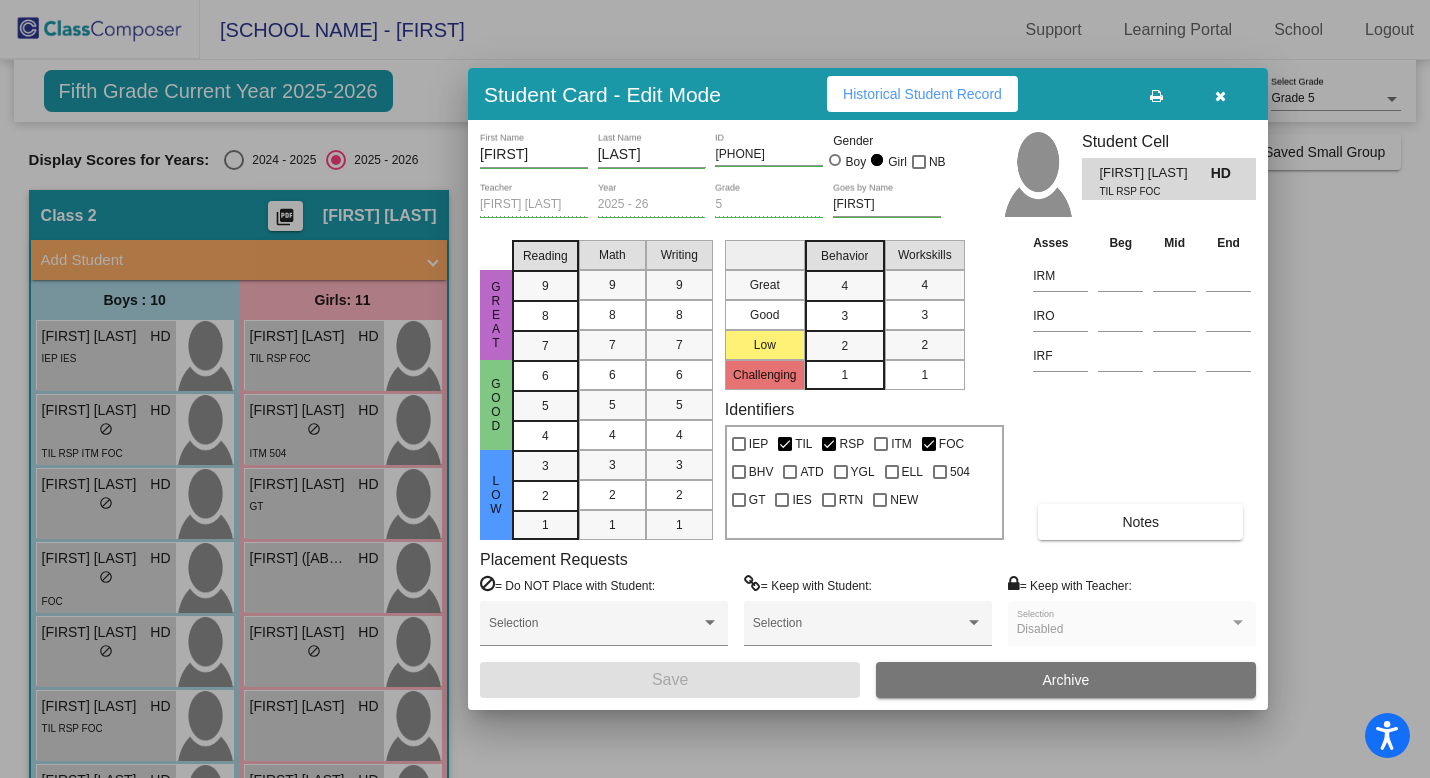 click on "Notes" at bounding box center (1140, 522) 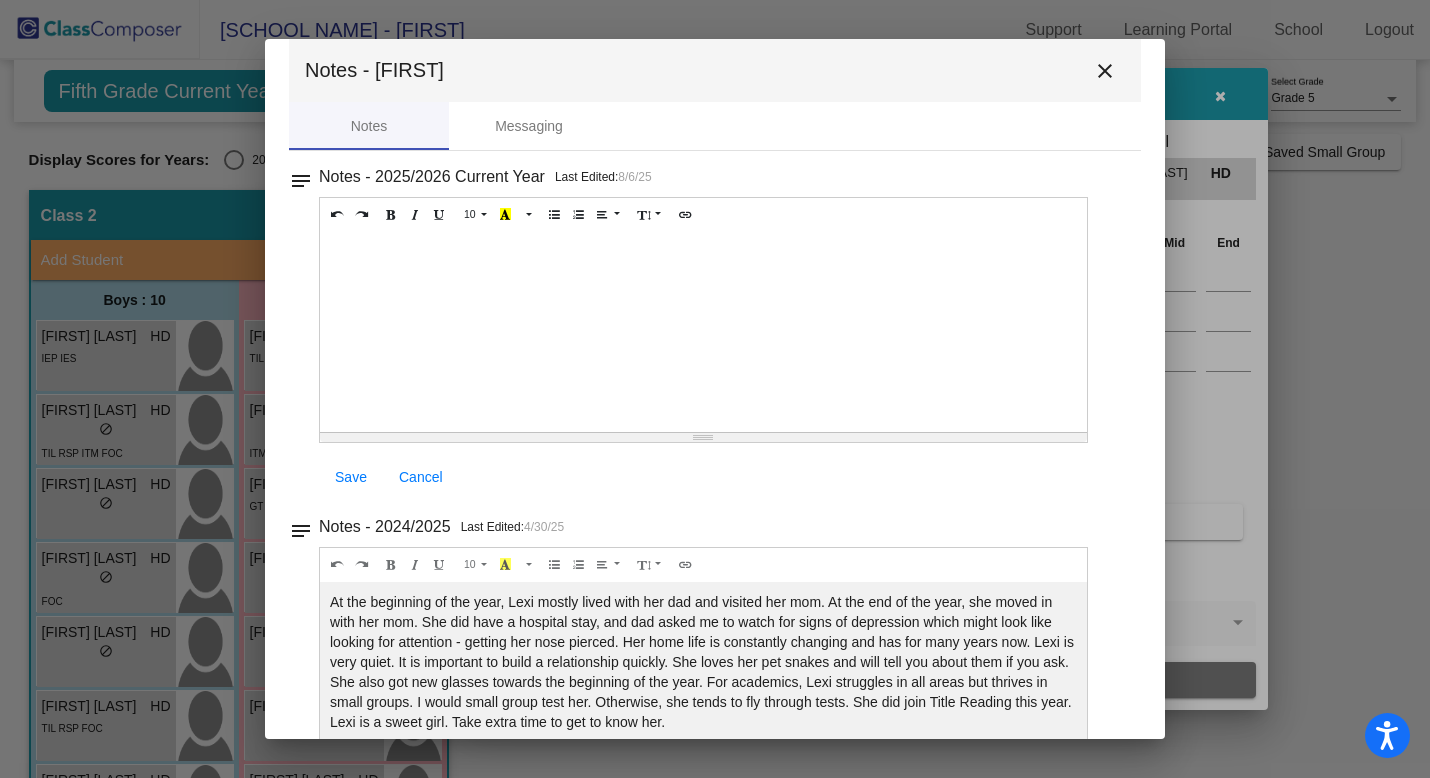 scroll, scrollTop: 0, scrollLeft: 0, axis: both 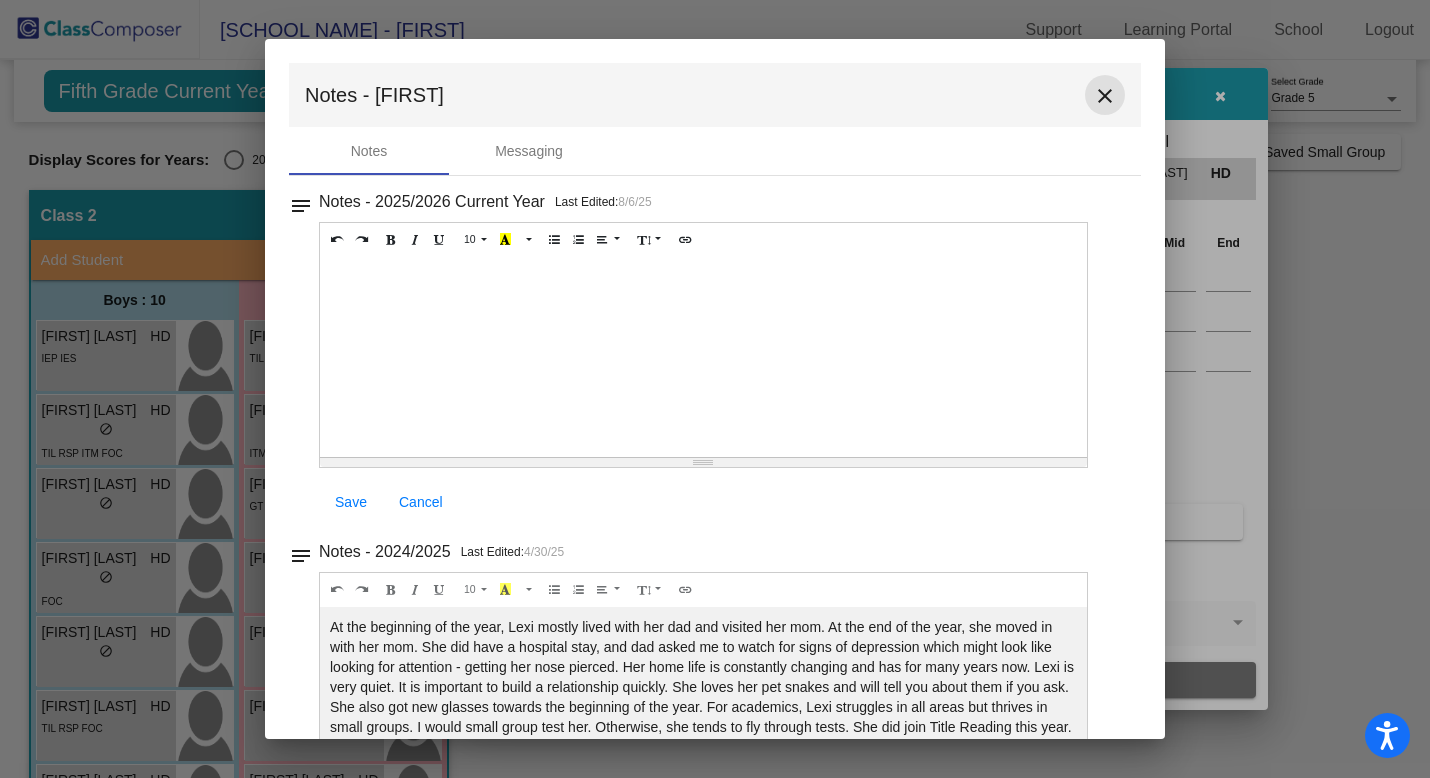 click on "close" at bounding box center [1105, 96] 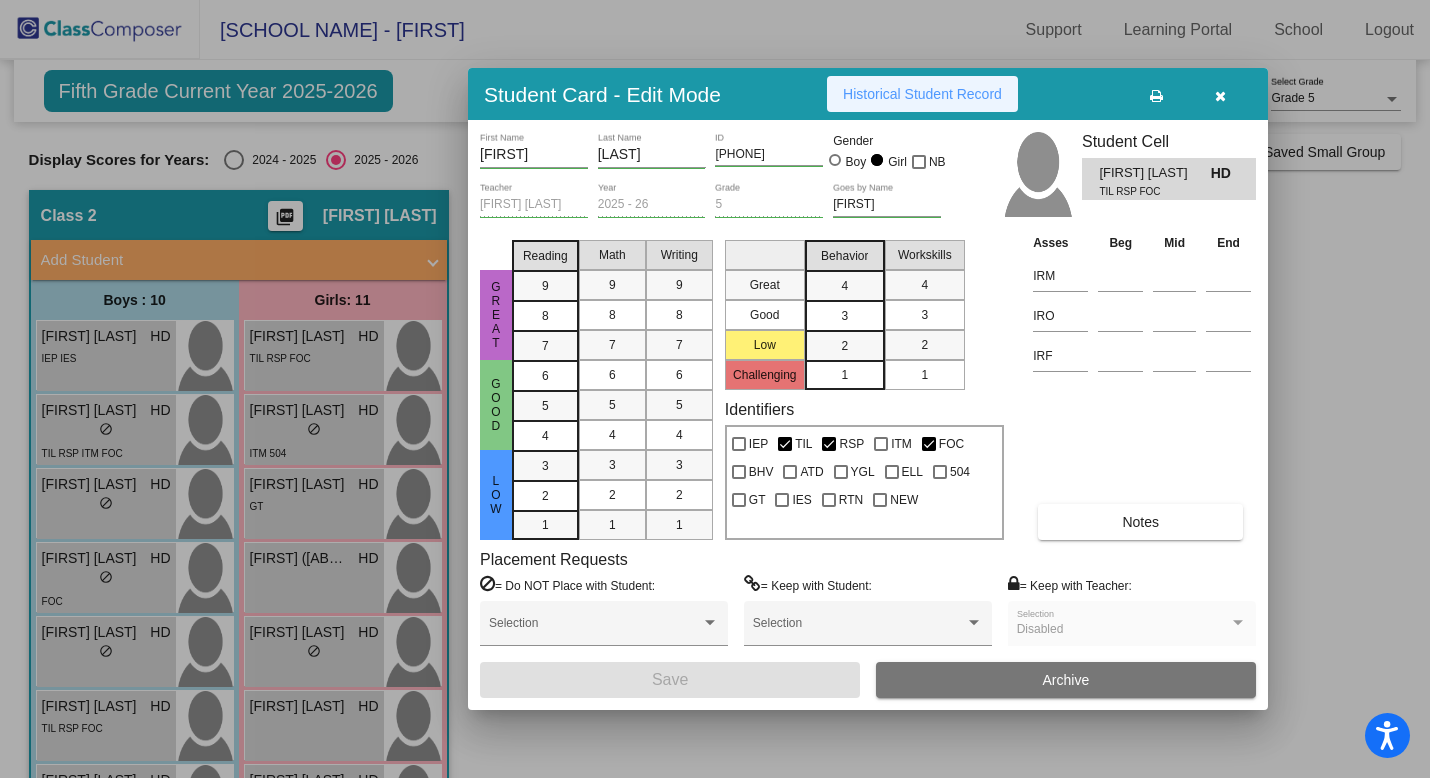 click on "Historical Student Record" at bounding box center [922, 94] 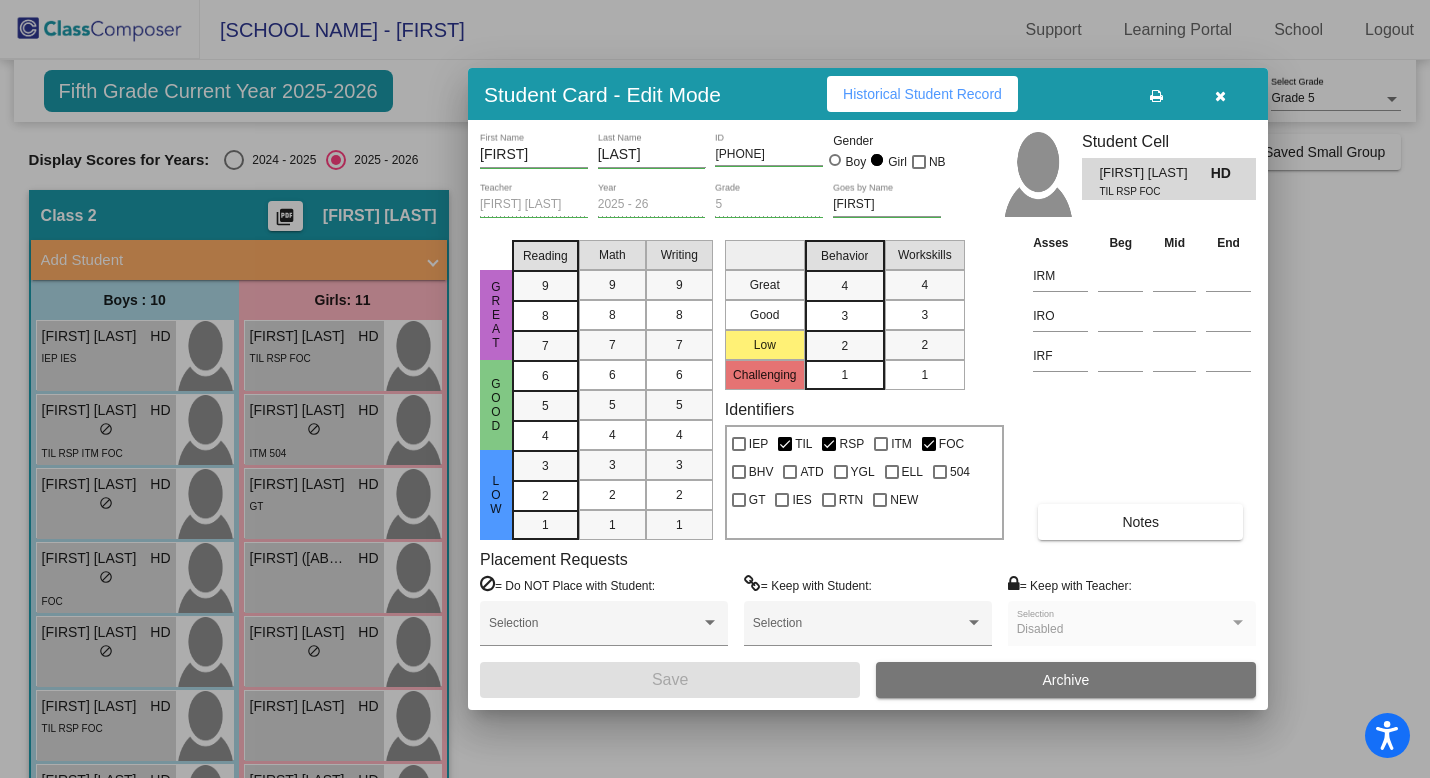click at bounding box center (1220, 94) 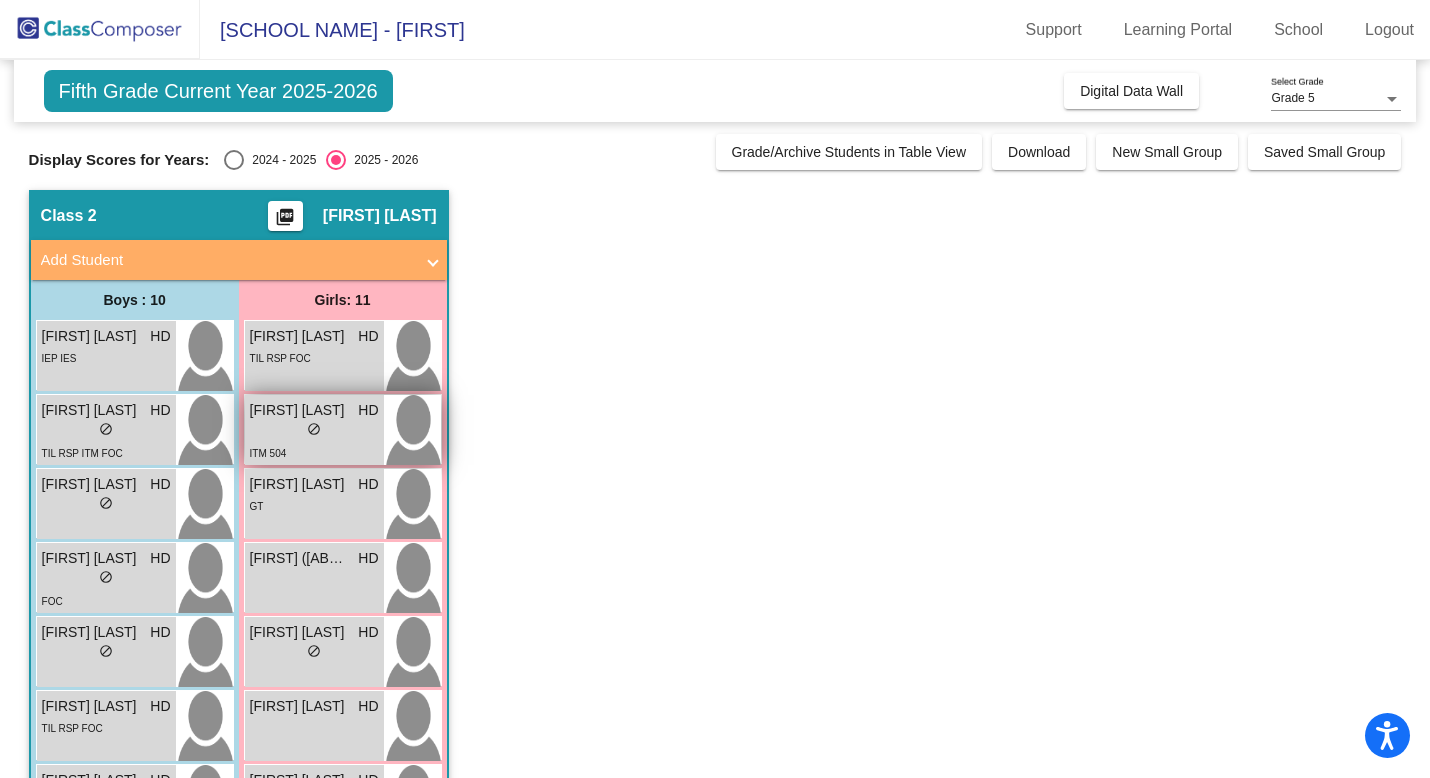 click on "ITM 504" at bounding box center (314, 452) 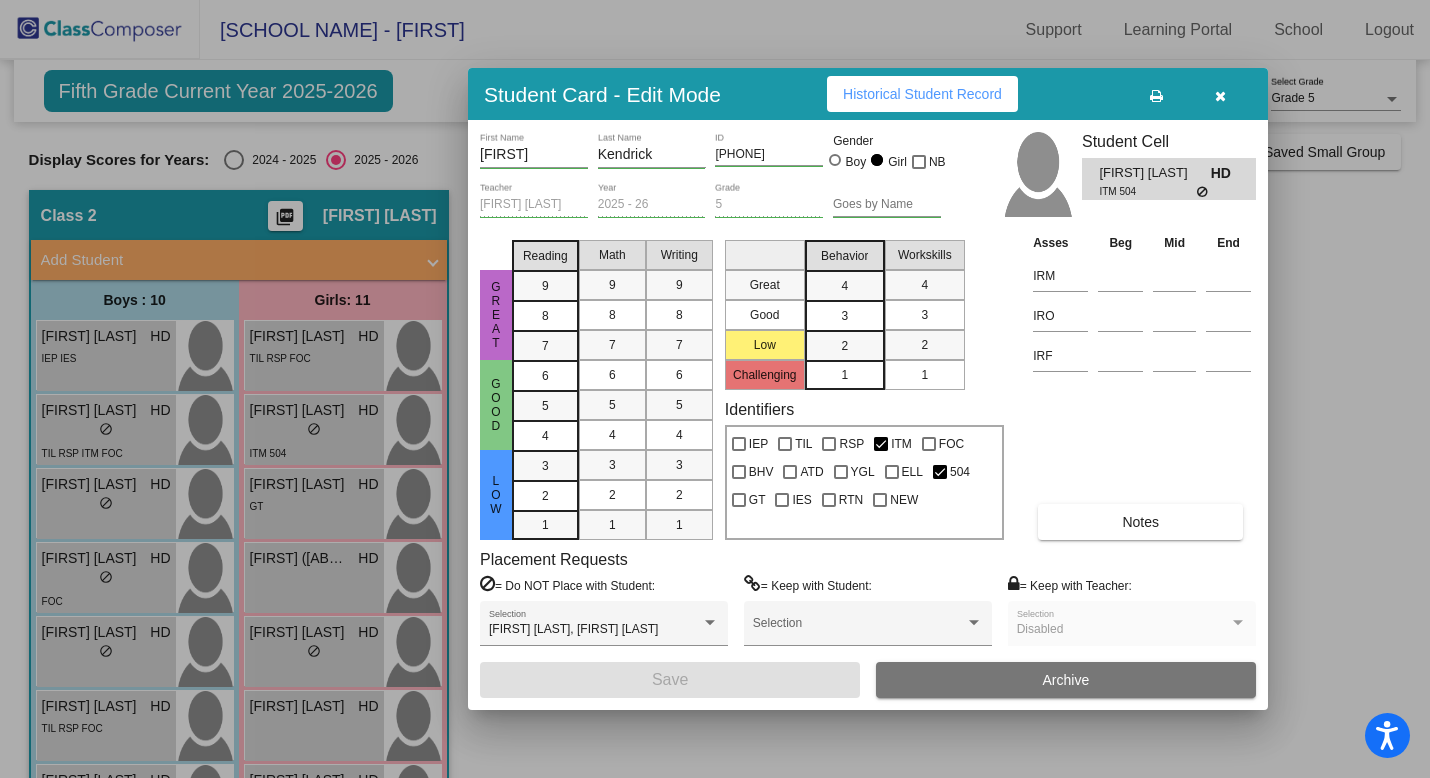 click on "Historical Student Record" at bounding box center [922, 94] 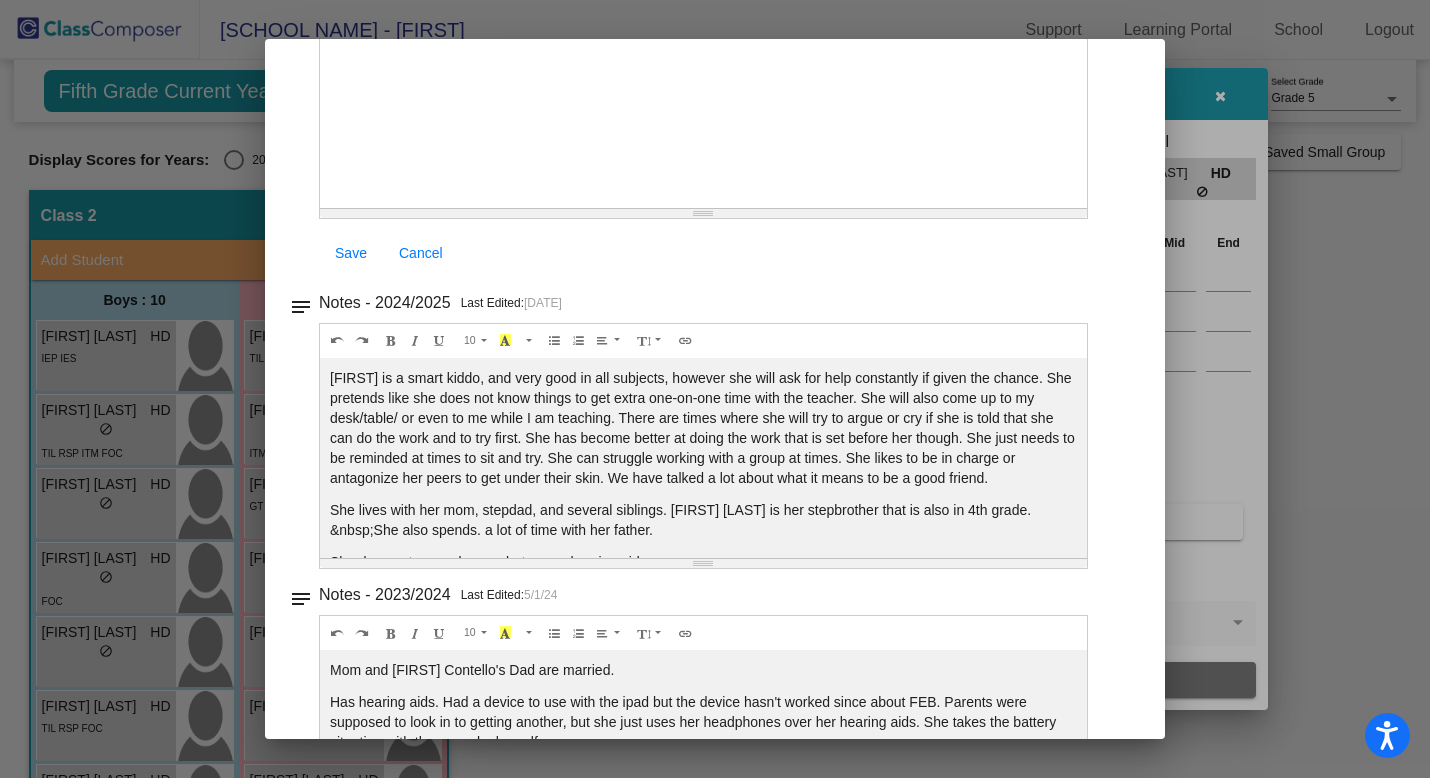 scroll, scrollTop: 256, scrollLeft: 0, axis: vertical 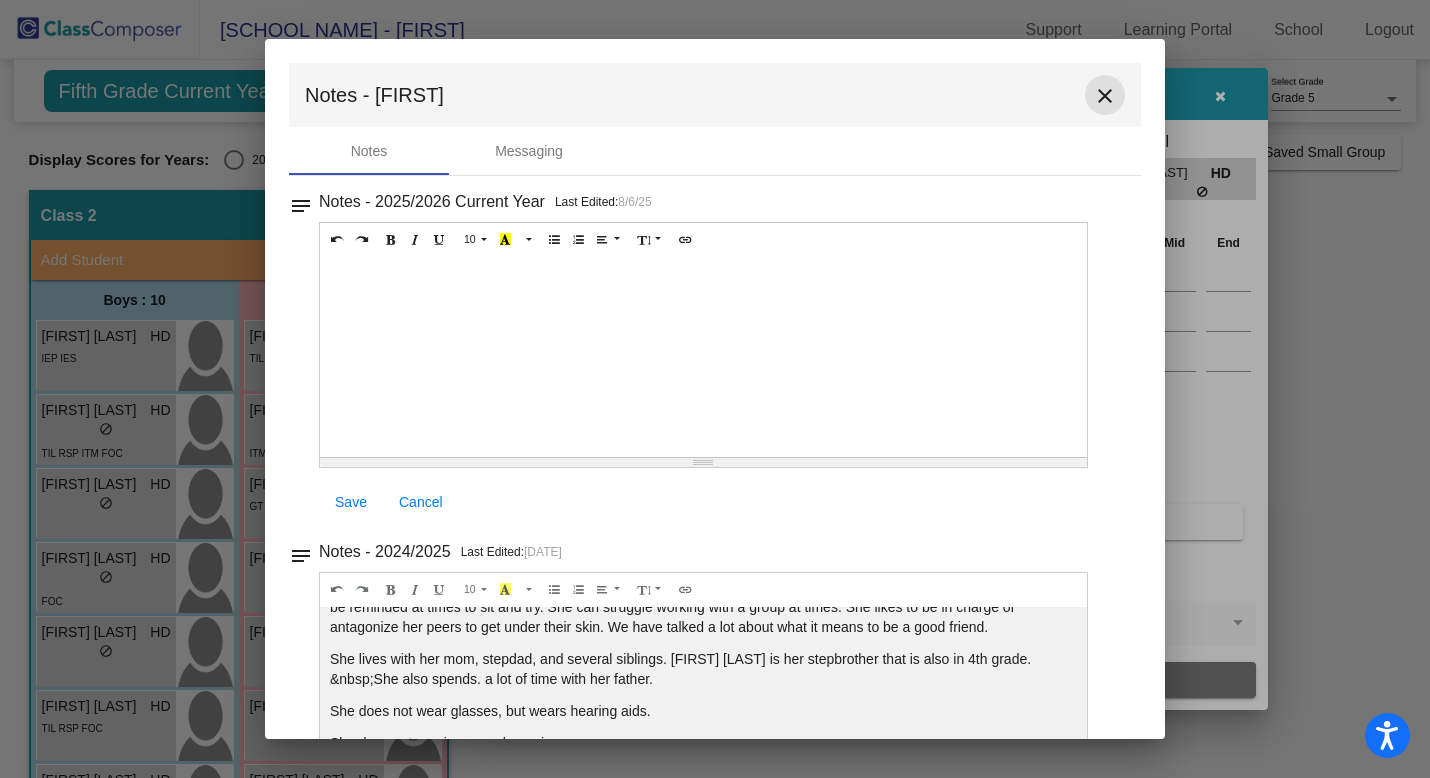 click on "close" at bounding box center [1105, 96] 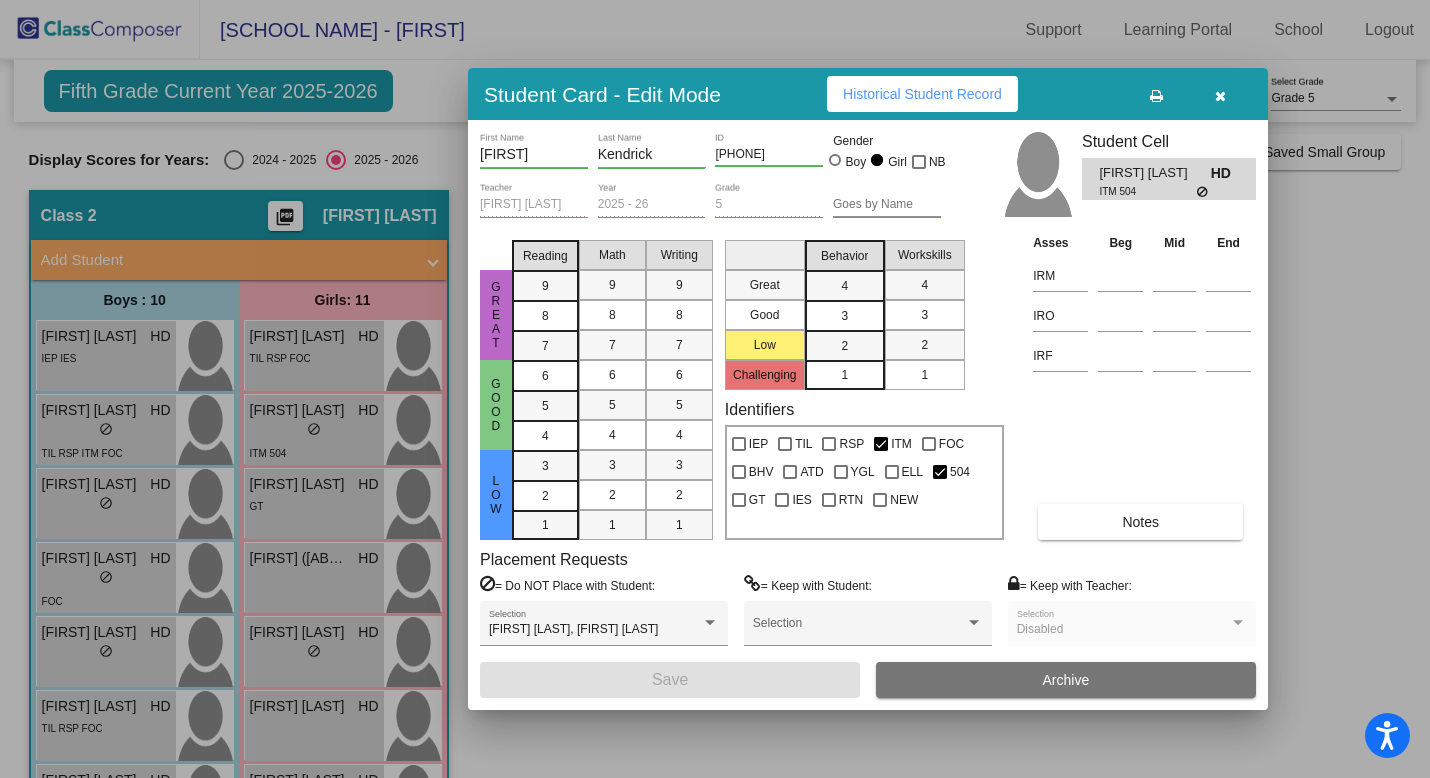 click at bounding box center (1220, 94) 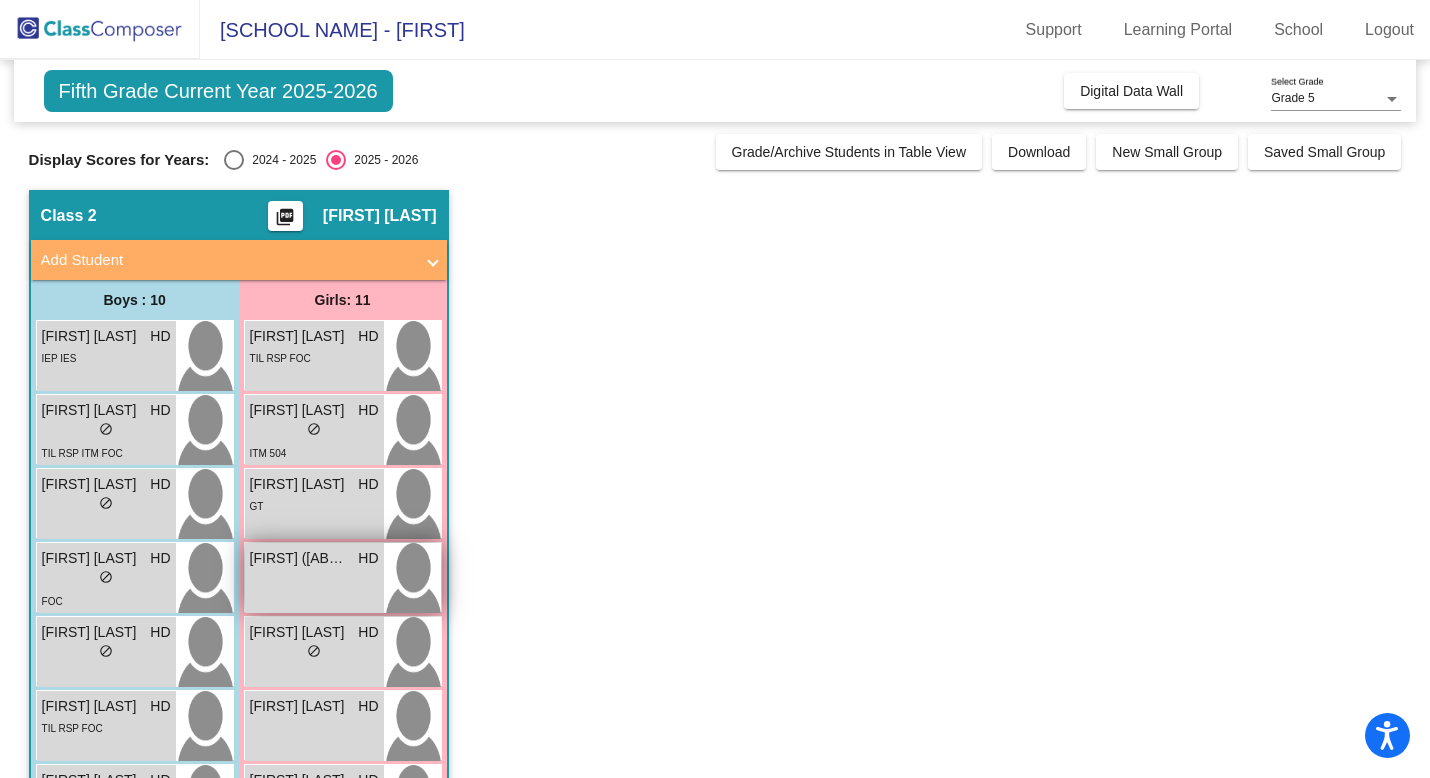 click on "[FIRST] ([FIRST]) [LAST] HD lock do_not_disturb_alt" at bounding box center (314, 578) 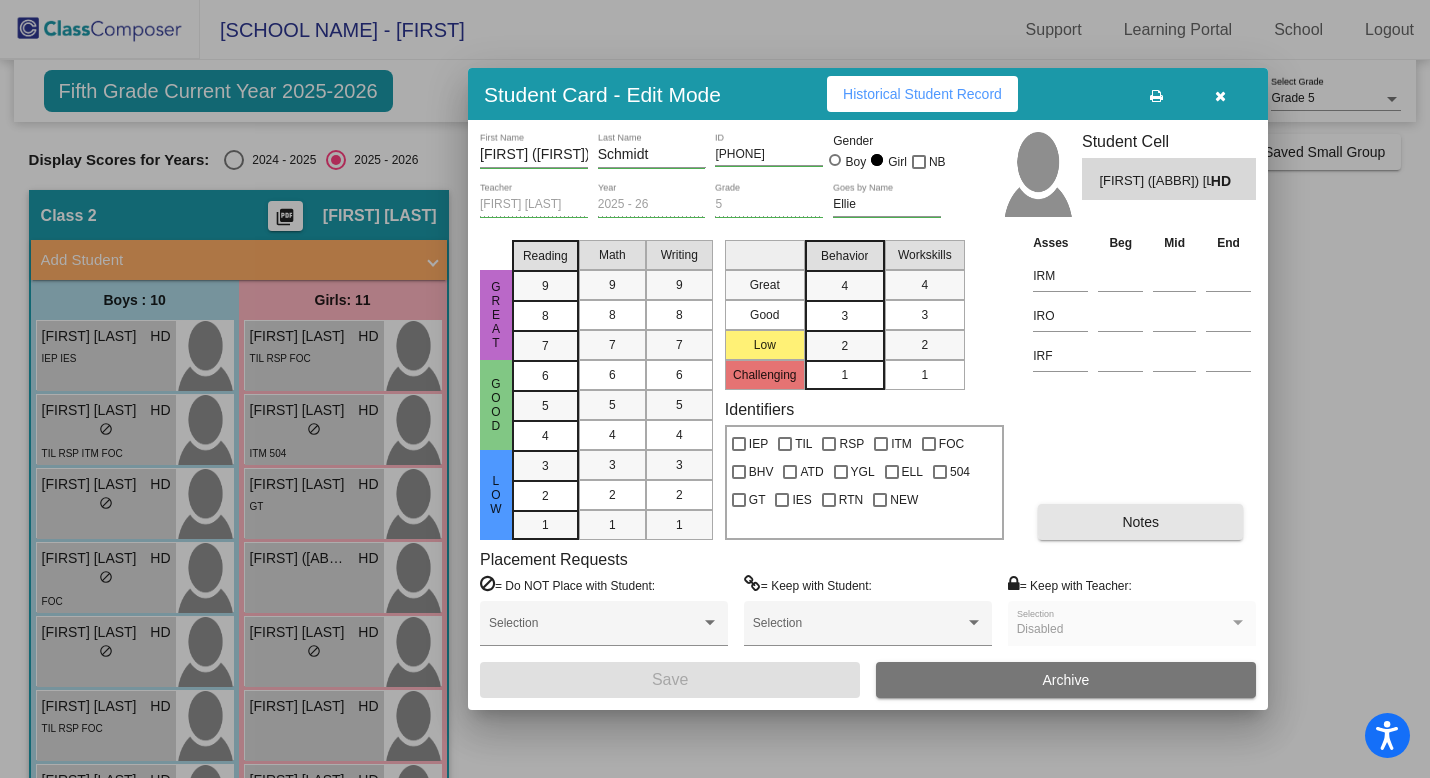 click on "Notes" at bounding box center [1140, 522] 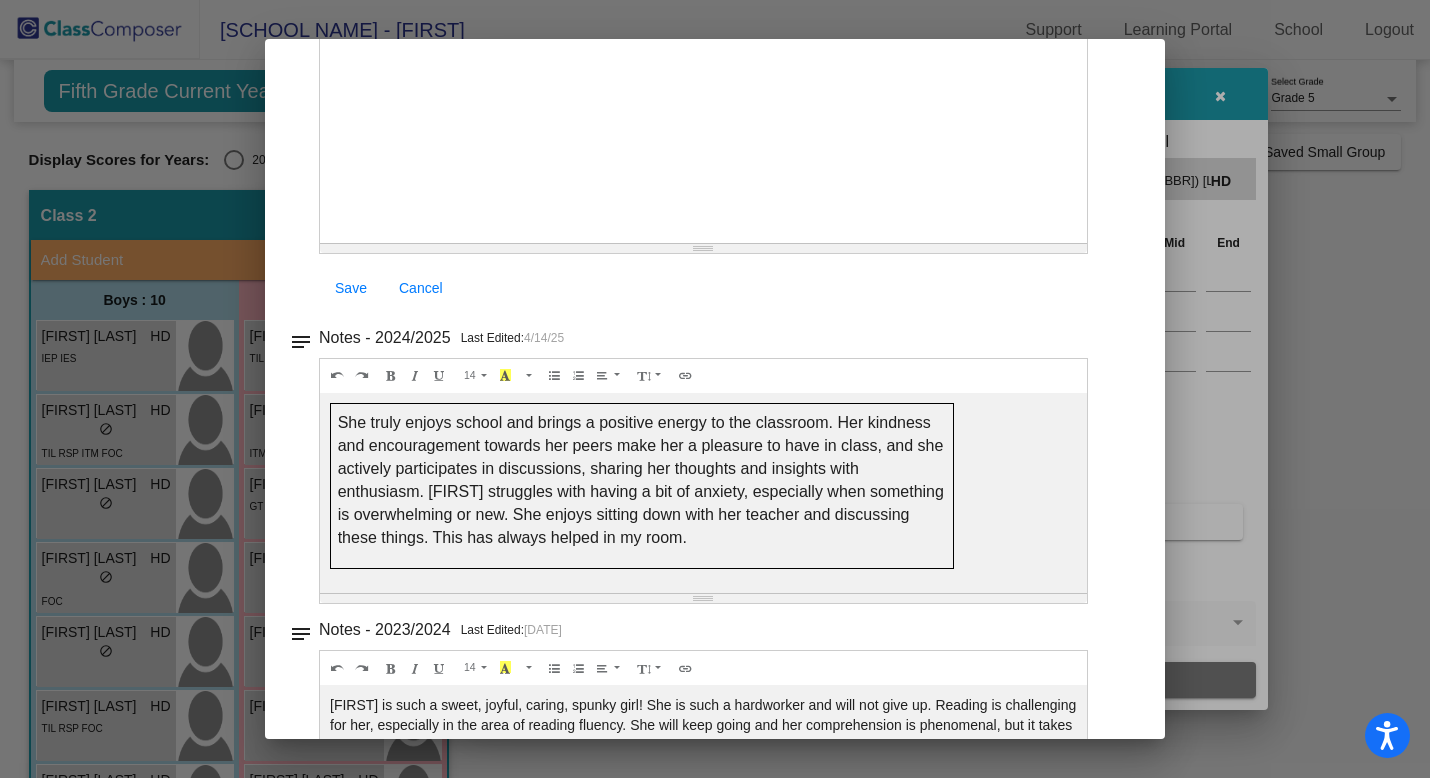 scroll, scrollTop: 0, scrollLeft: 0, axis: both 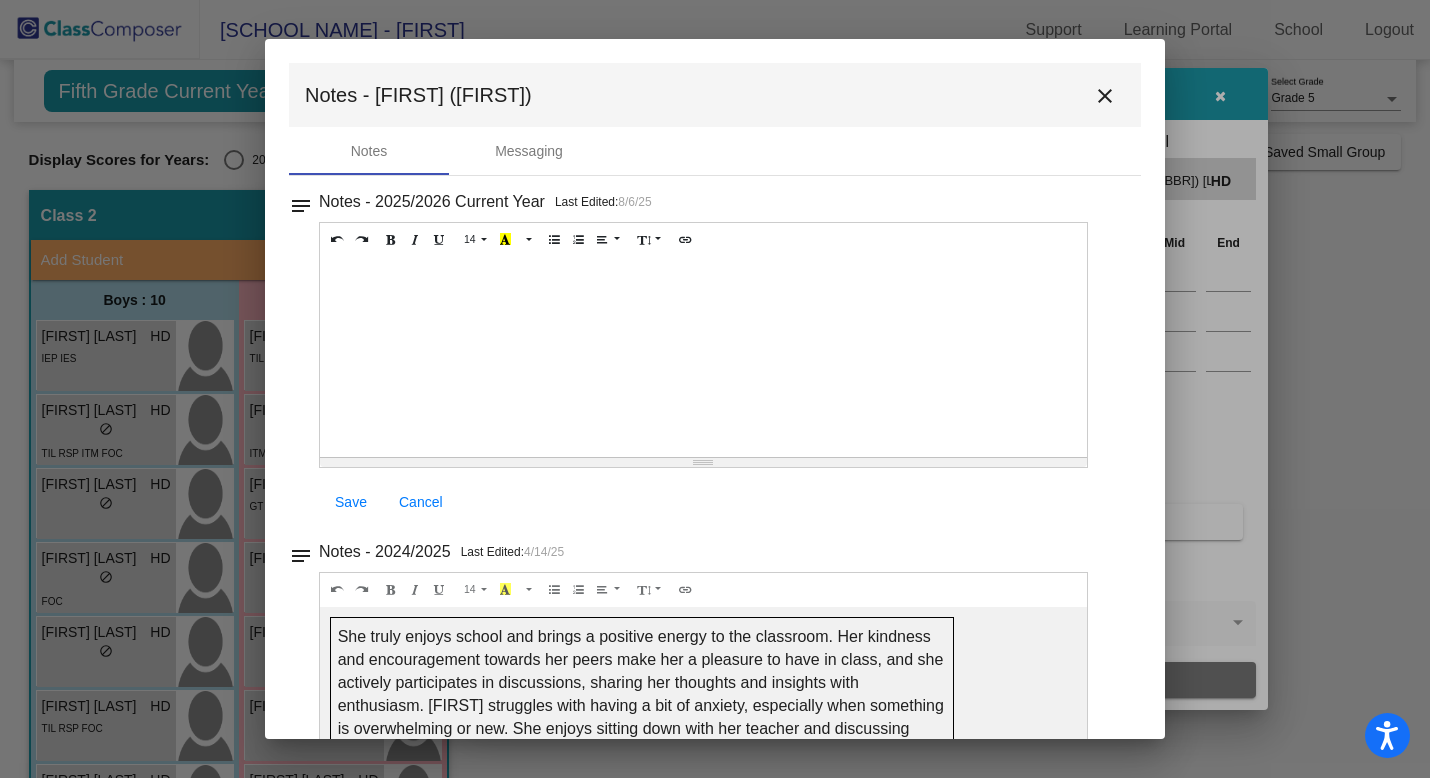 click on "close" at bounding box center (1105, 96) 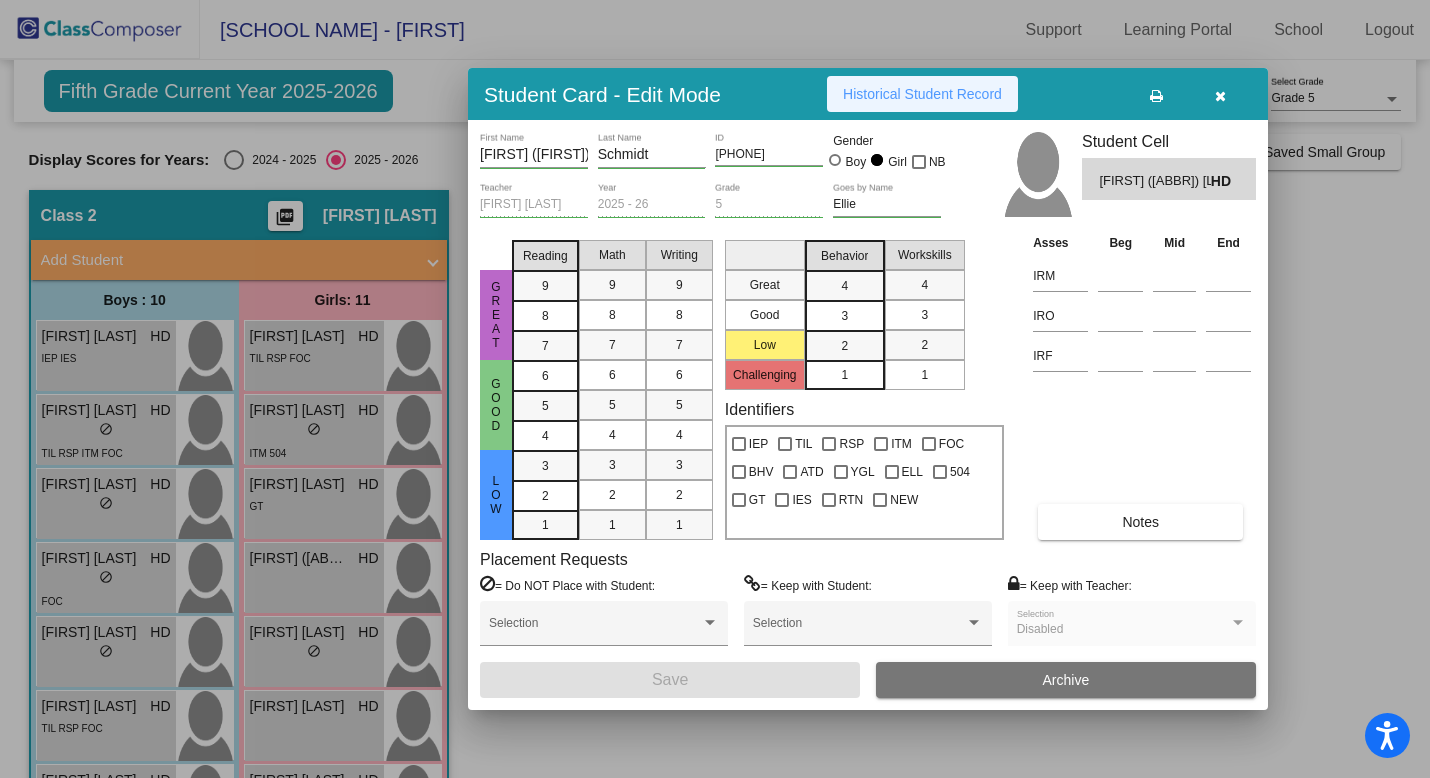 click on "Historical Student Record" at bounding box center (922, 94) 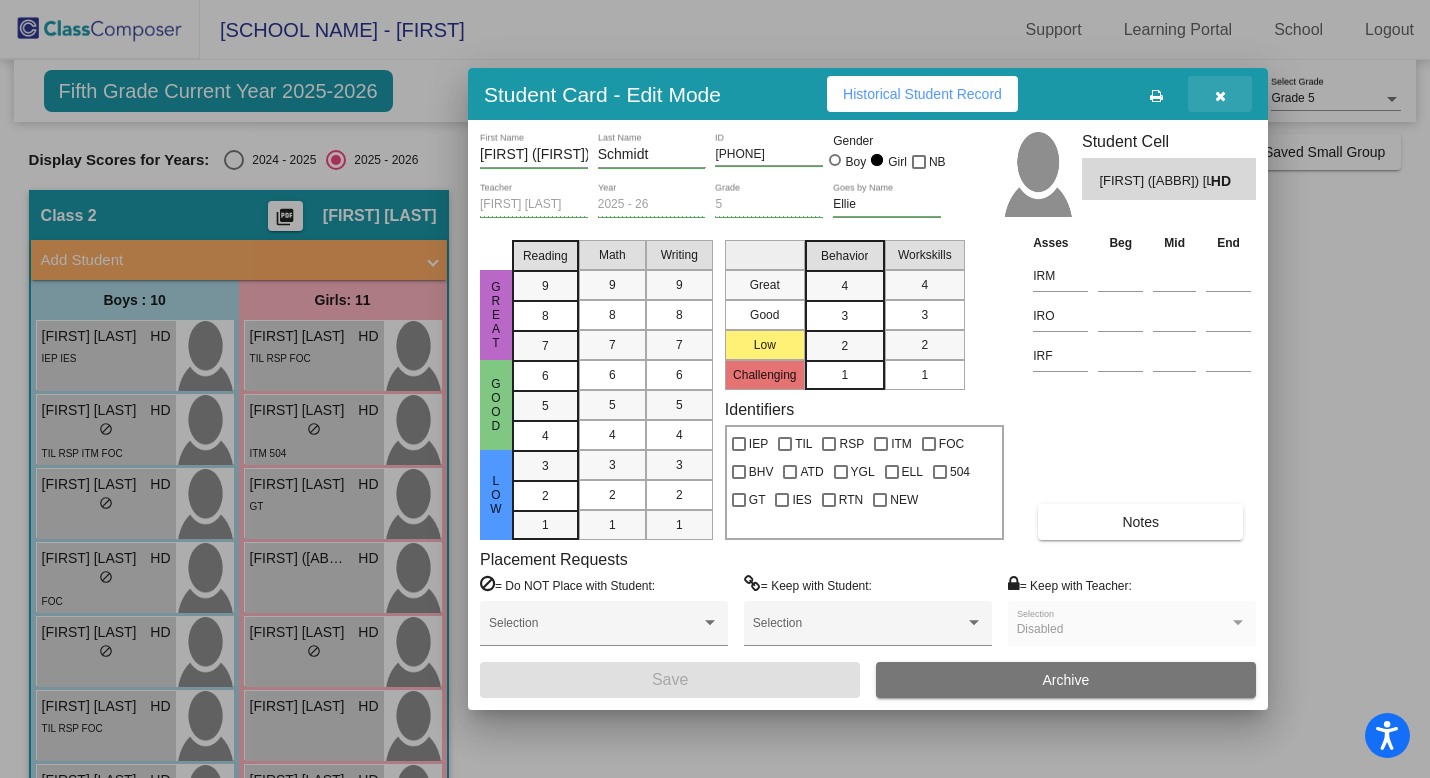 click at bounding box center (1220, 96) 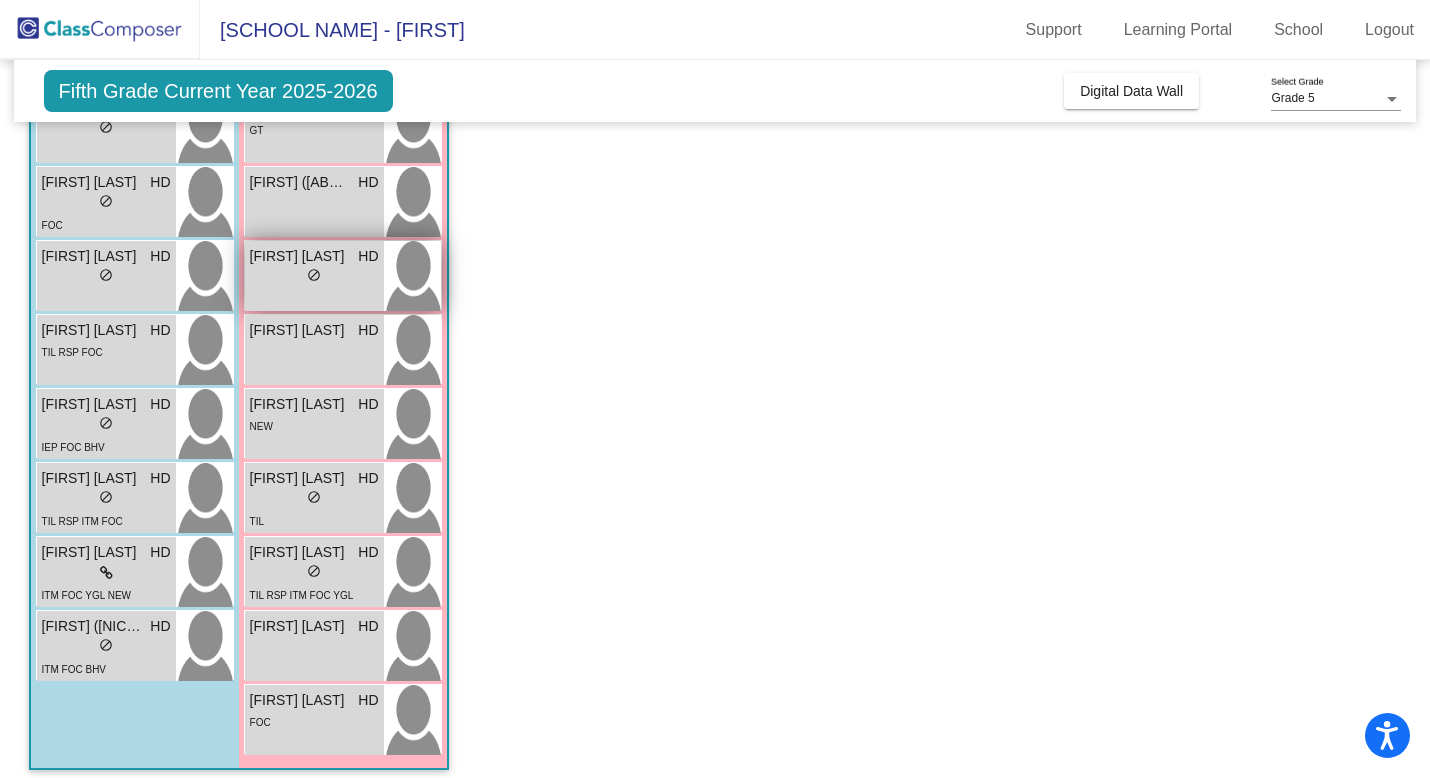 scroll, scrollTop: 388, scrollLeft: 0, axis: vertical 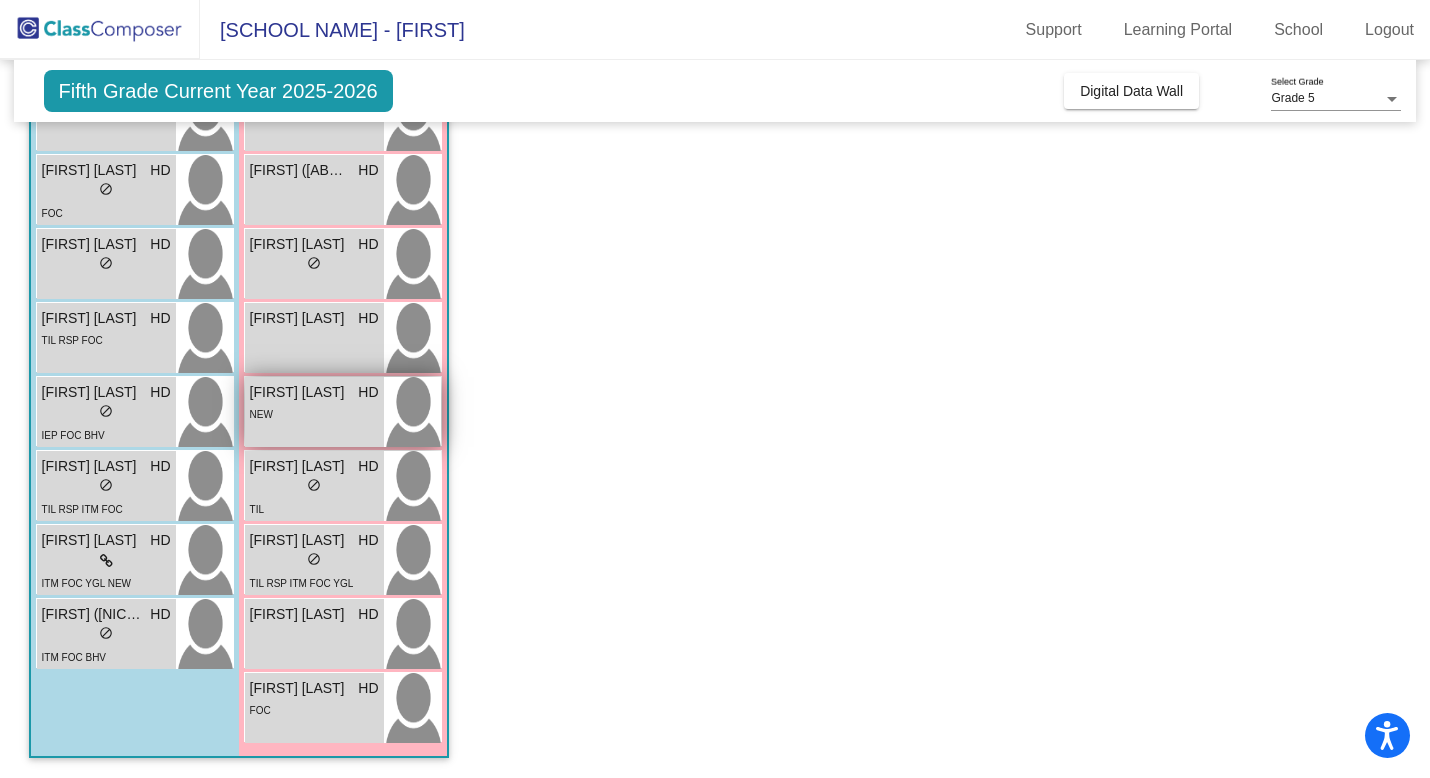 click on "NEW" at bounding box center (314, 413) 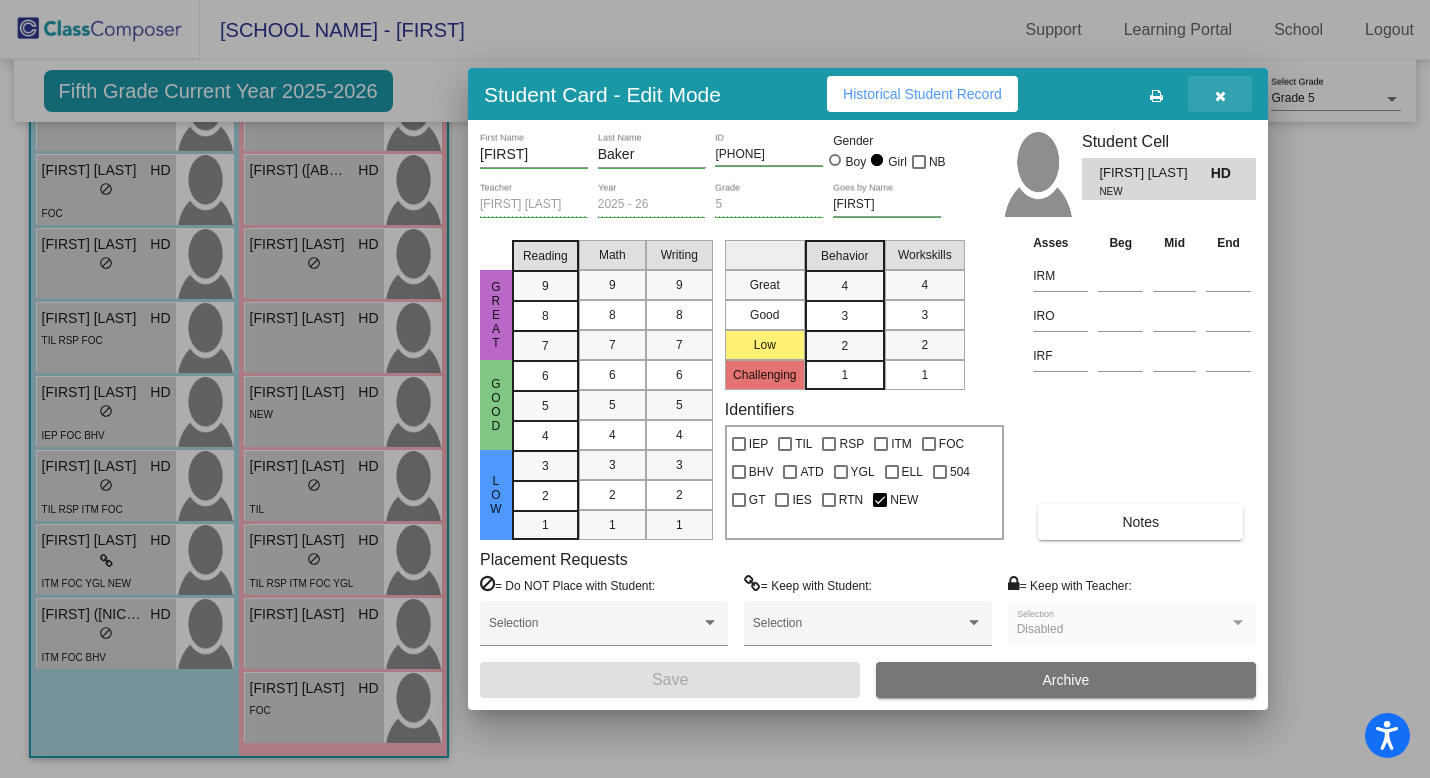click at bounding box center (1220, 96) 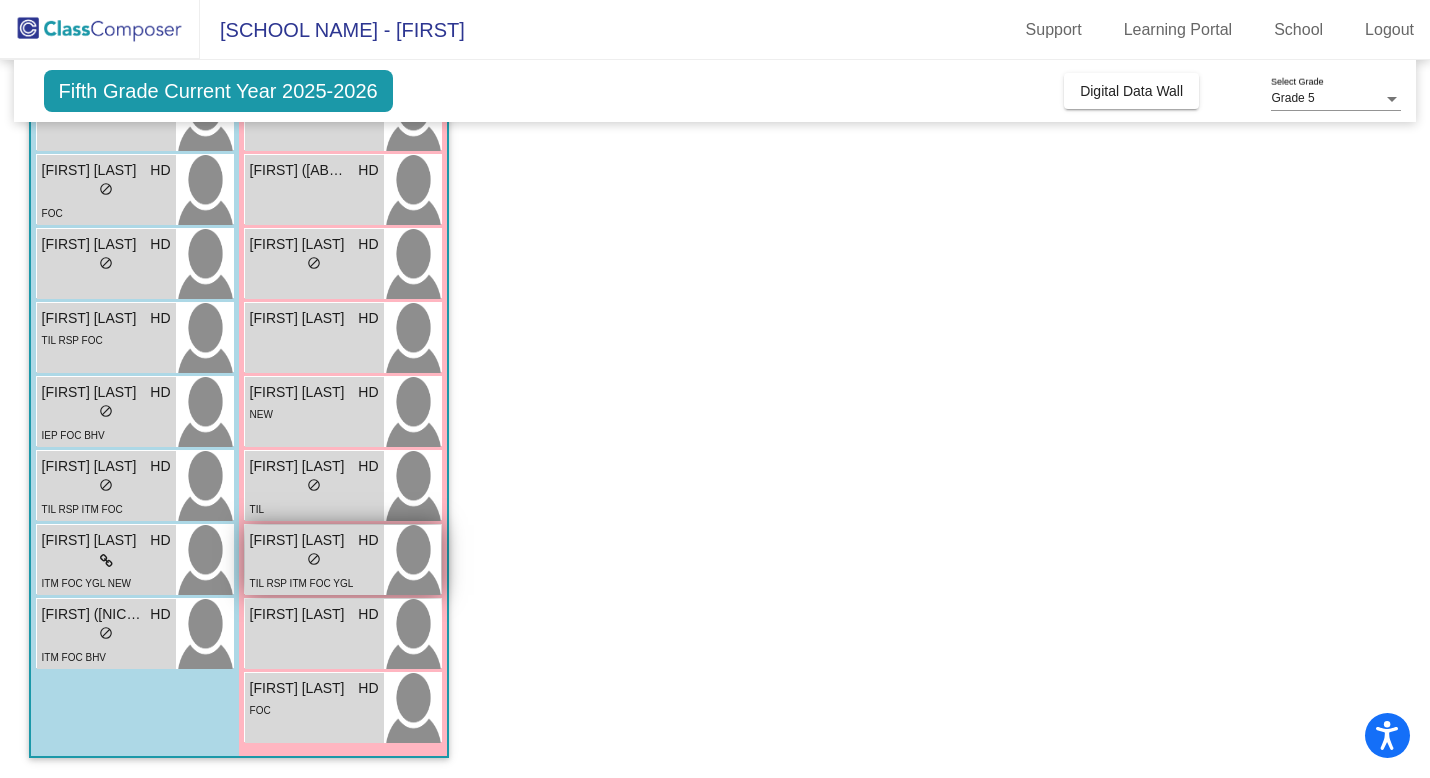 click on "[FIRST] [LAST]" at bounding box center (300, 540) 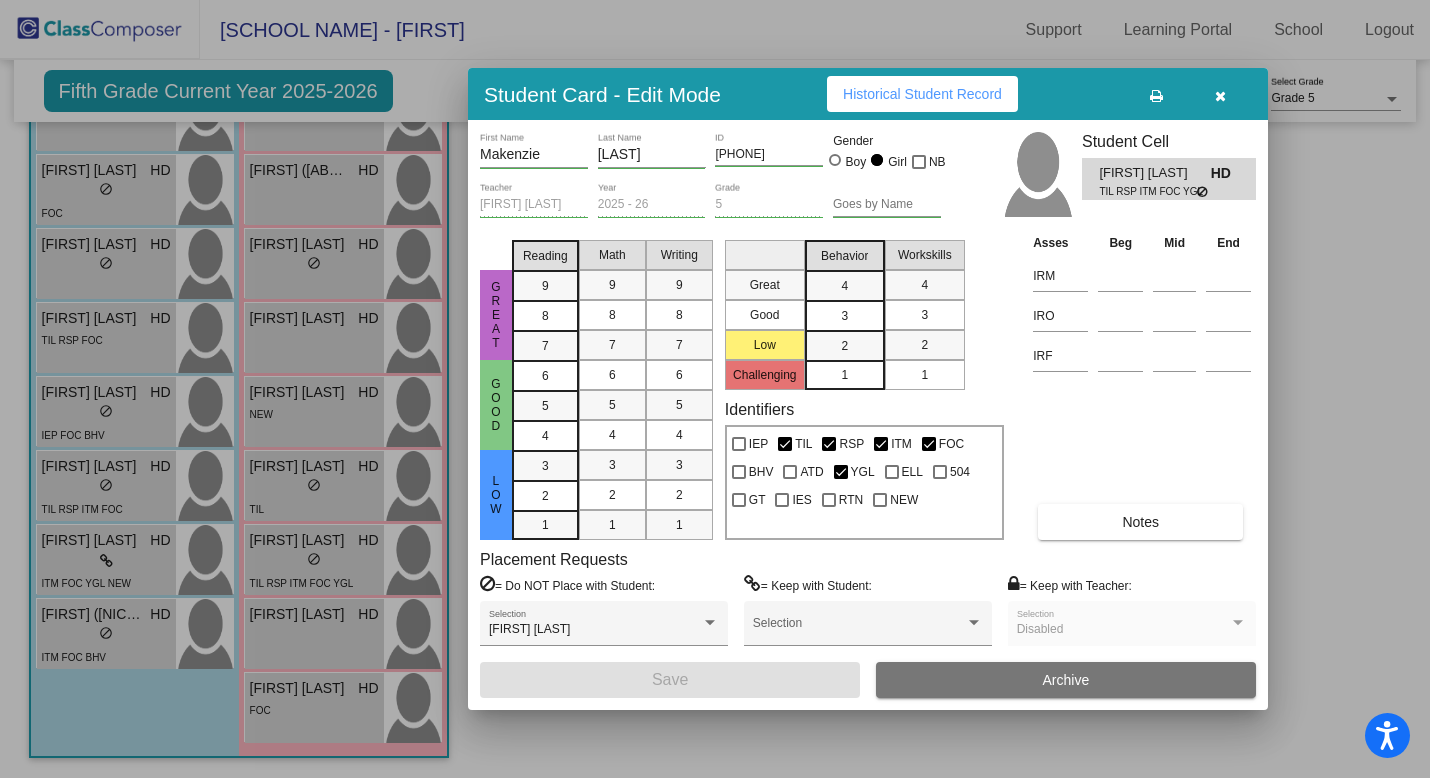 click on "Historical Student Record" at bounding box center [922, 94] 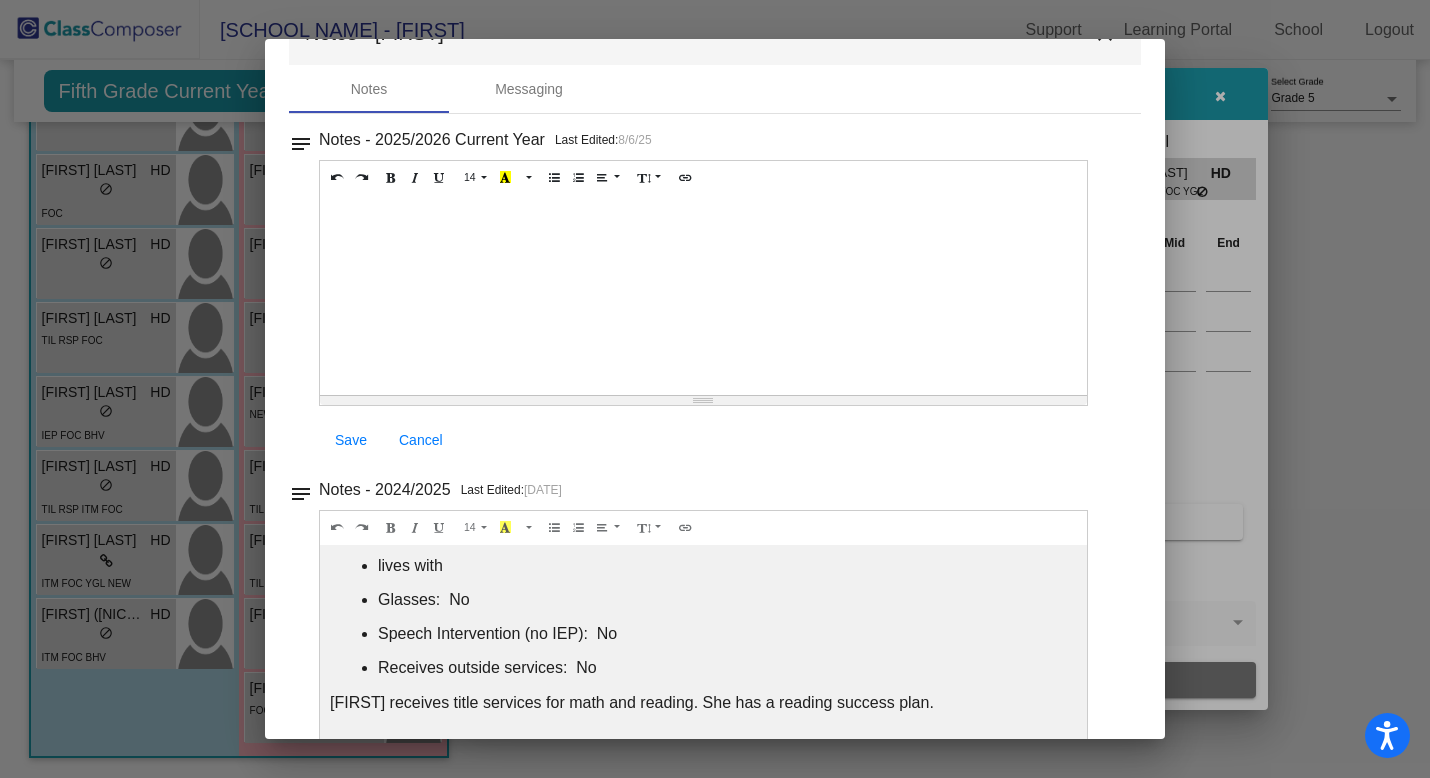 scroll, scrollTop: 0, scrollLeft: 0, axis: both 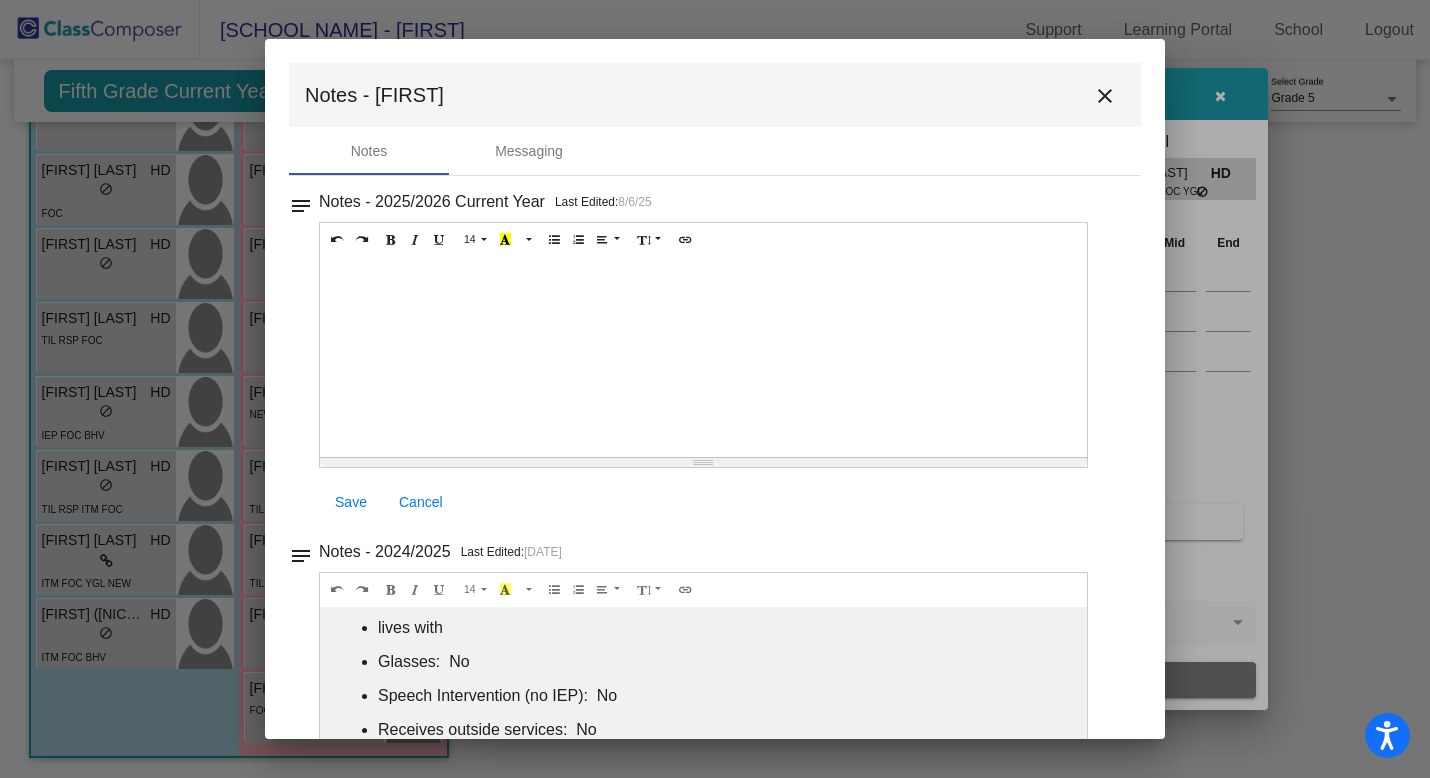 click on "close" at bounding box center (1105, 96) 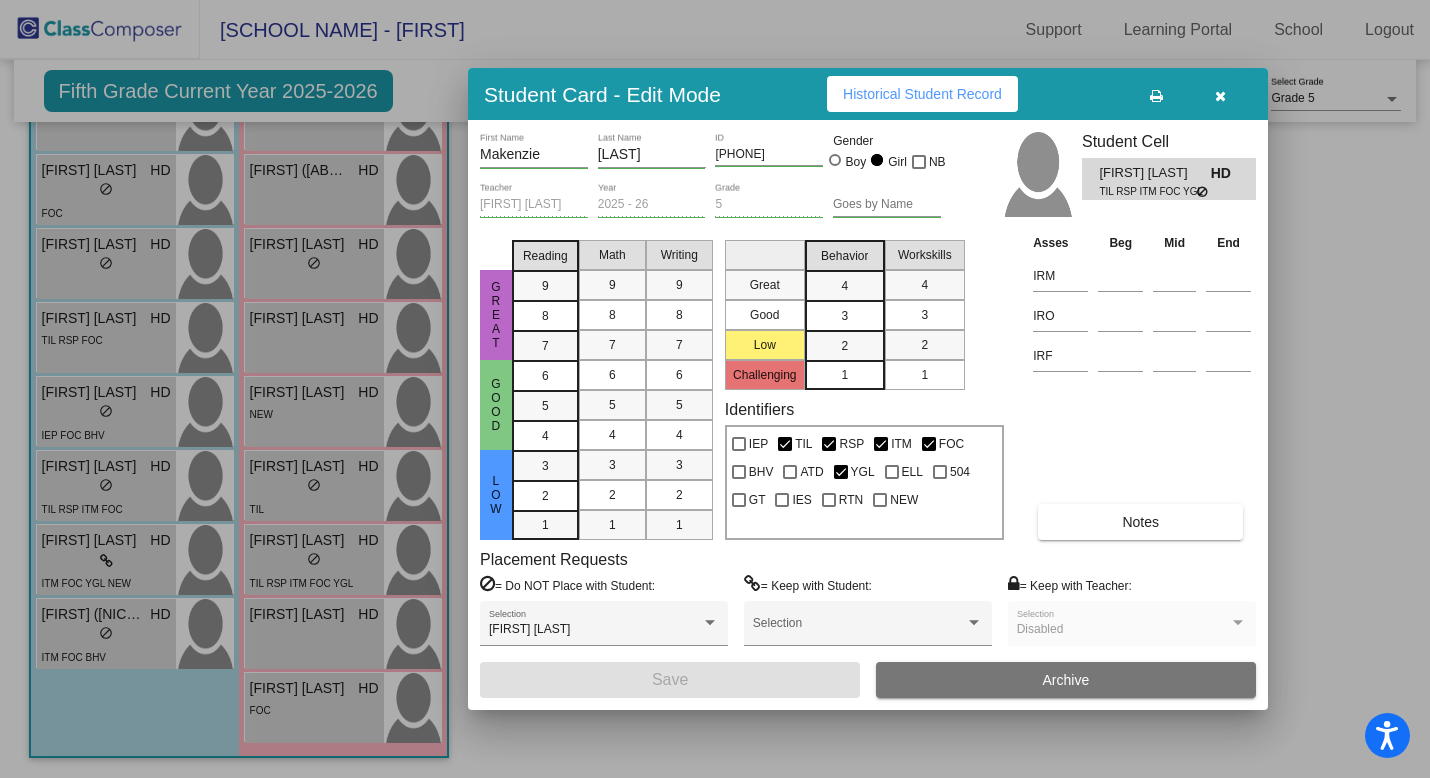 click at bounding box center [1220, 96] 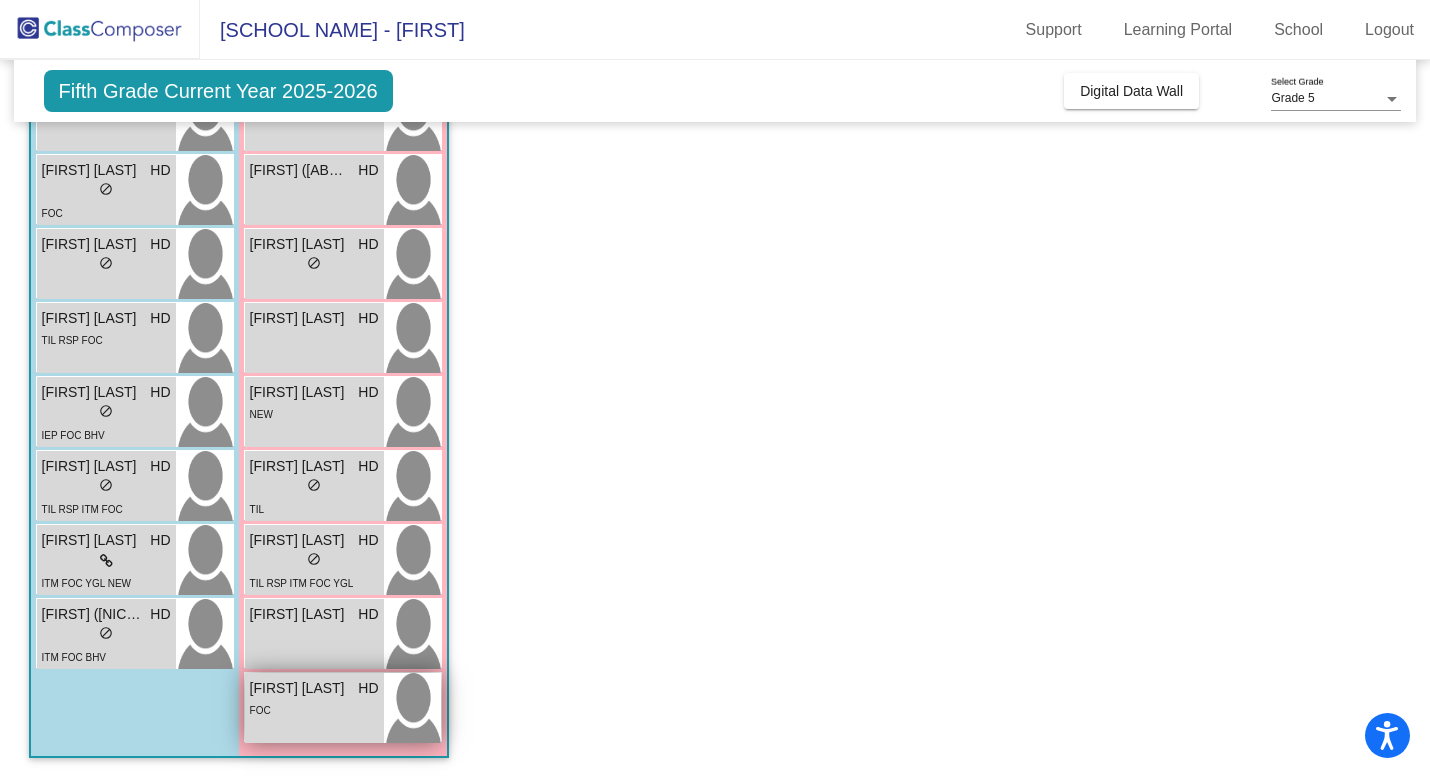 click on "FOC" at bounding box center [314, 709] 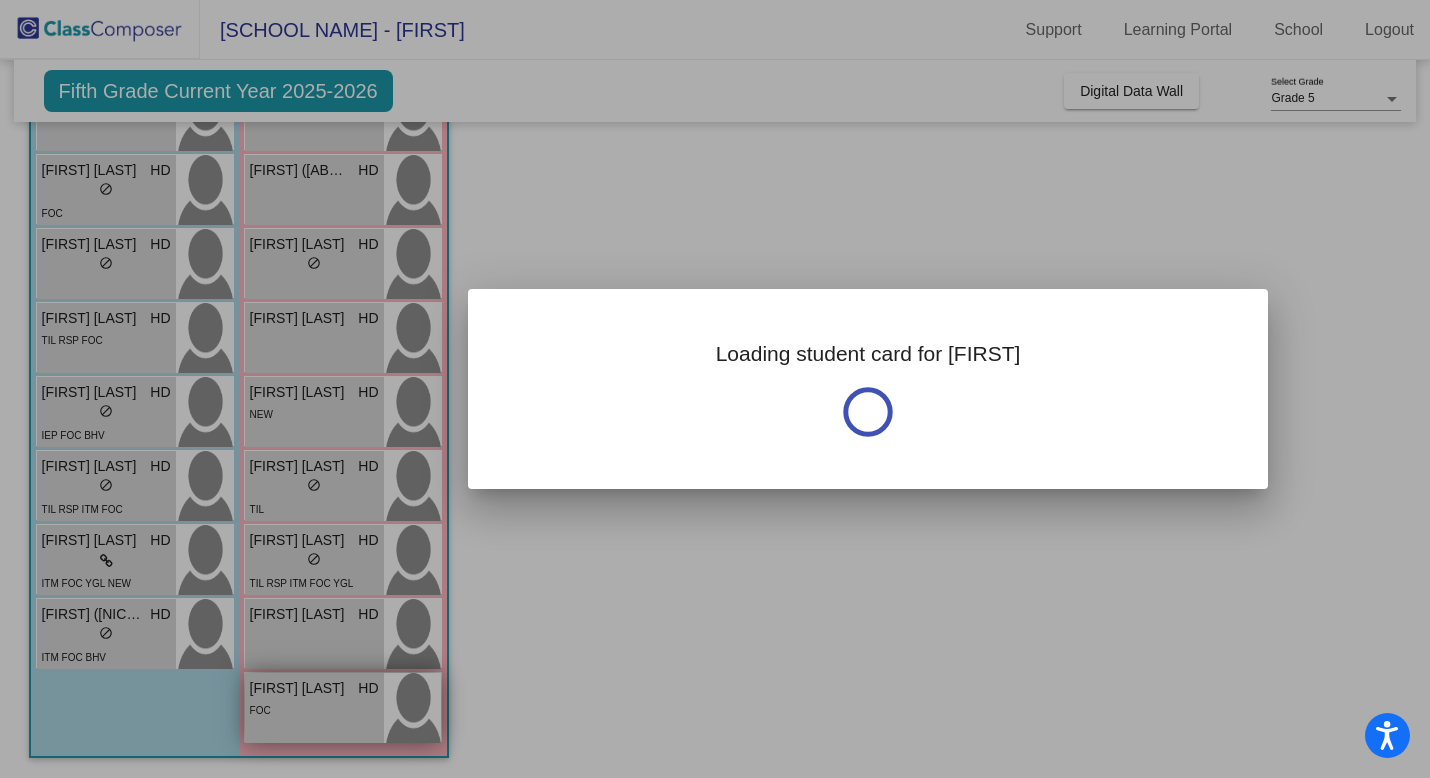 click at bounding box center (715, 389) 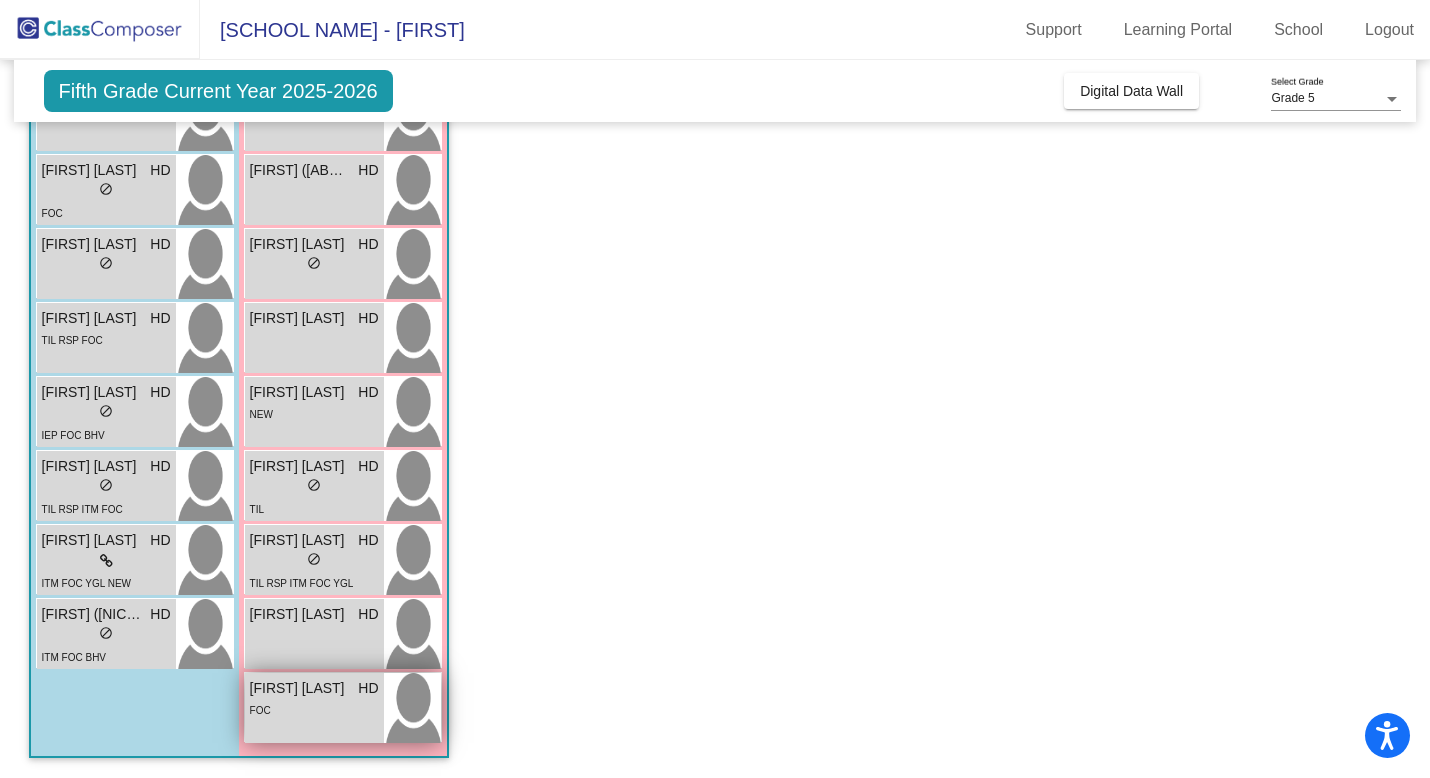 click on "FOC" at bounding box center (314, 709) 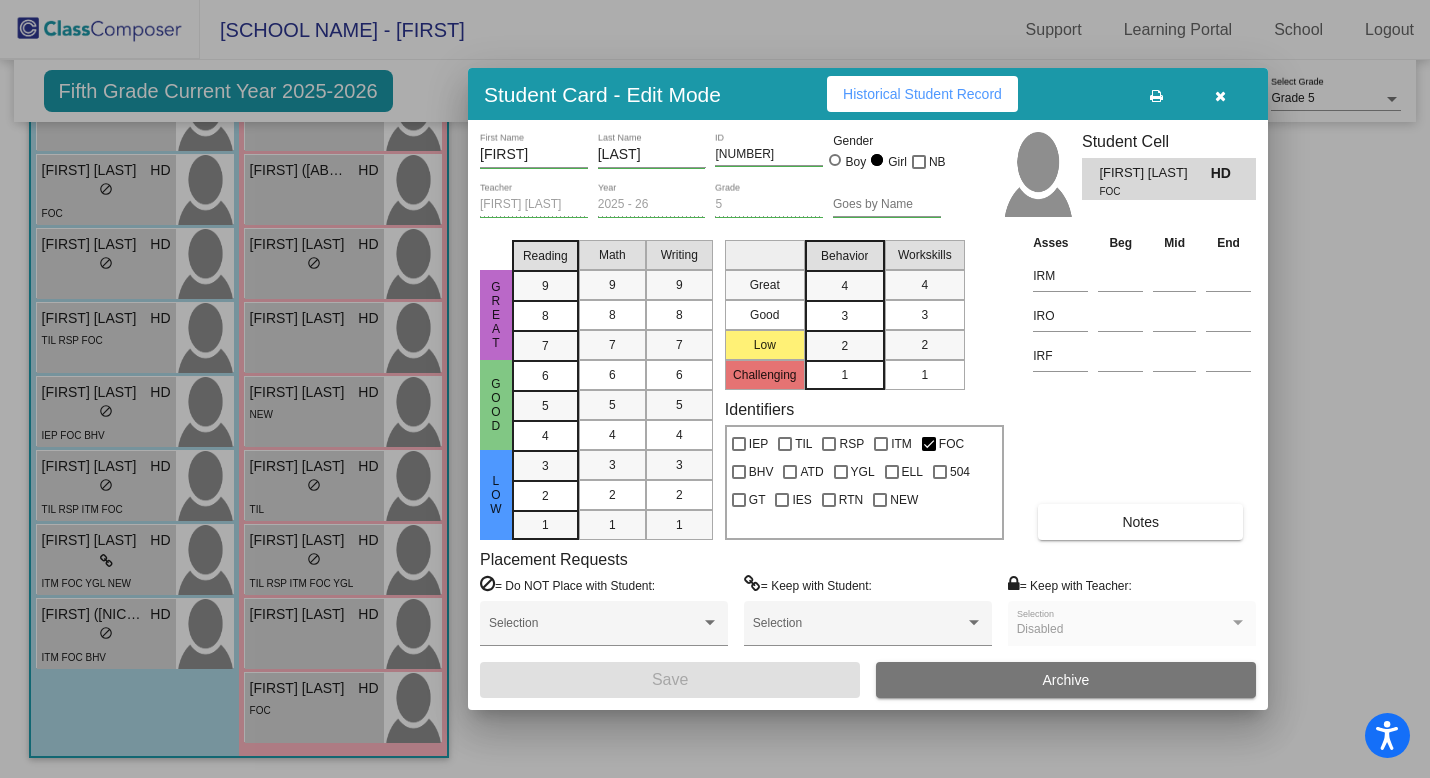 click on "Notes" at bounding box center [1140, 522] 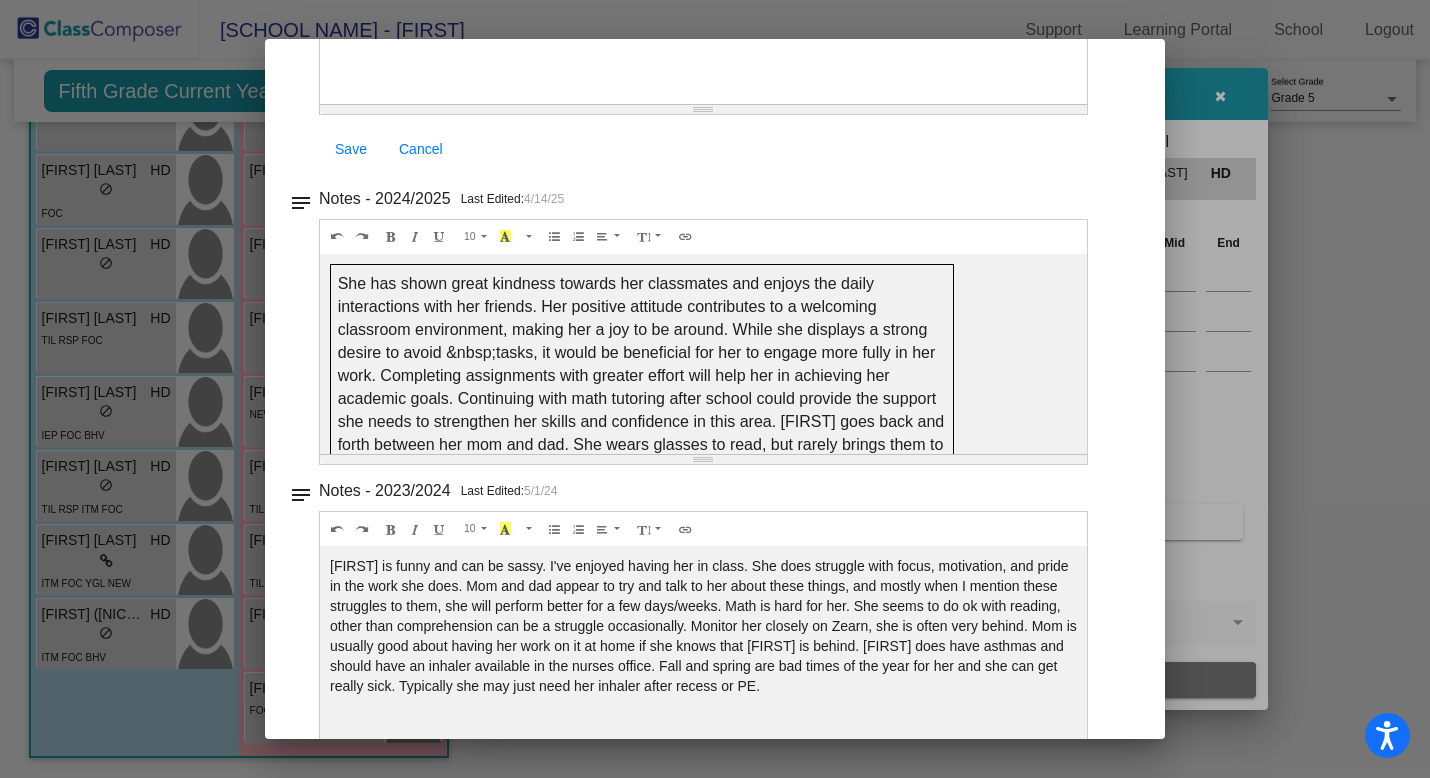 scroll, scrollTop: 359, scrollLeft: 0, axis: vertical 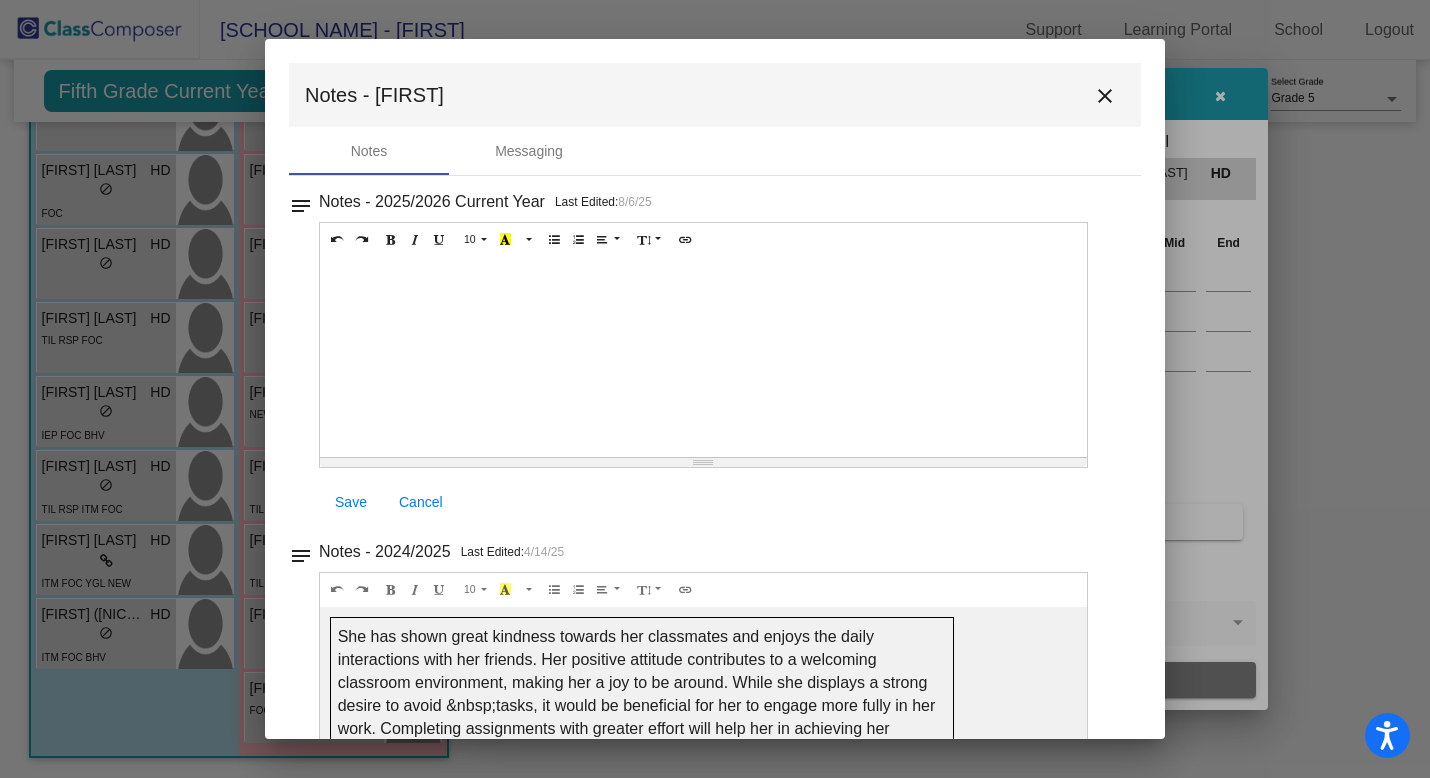 click on "close" at bounding box center [1105, 96] 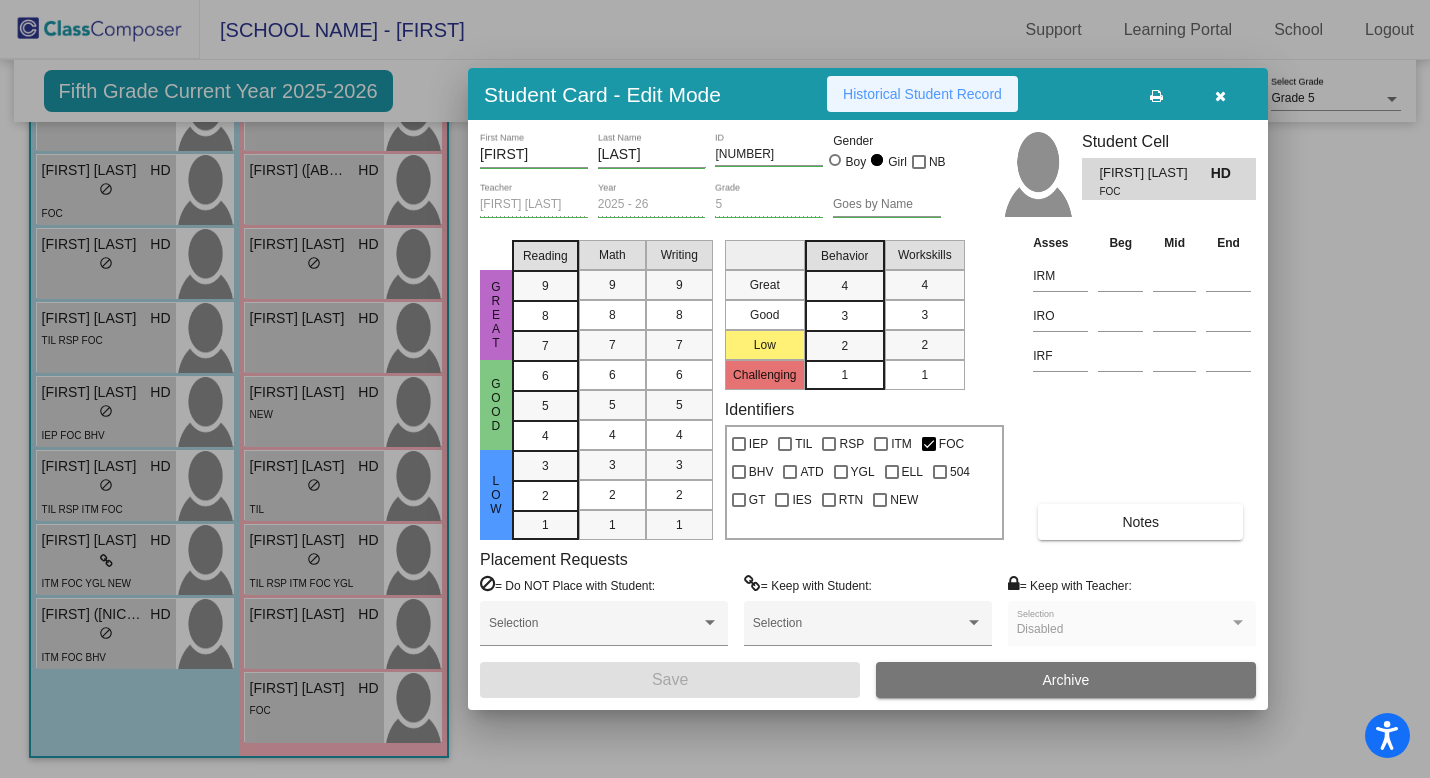 click on "Historical Student Record" at bounding box center (922, 94) 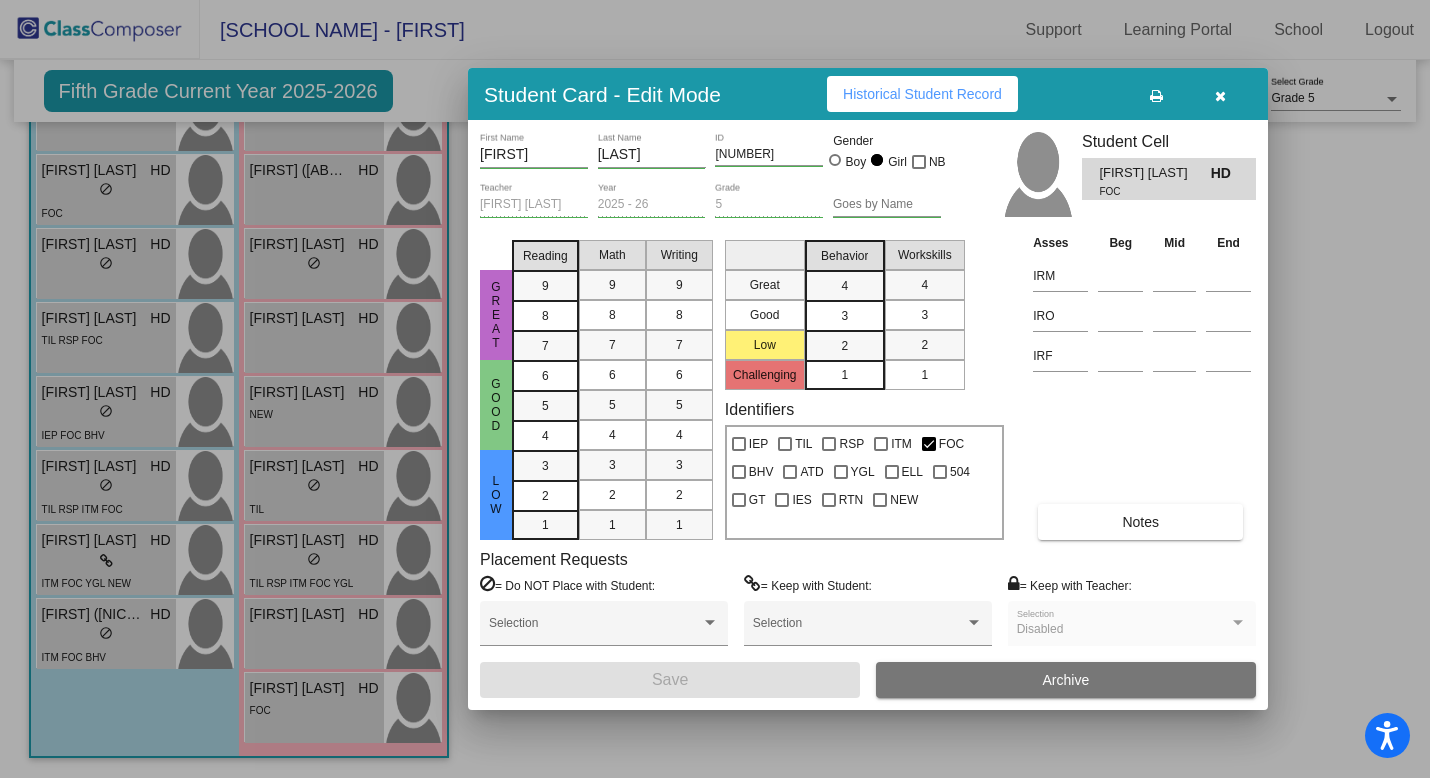 click at bounding box center (1220, 94) 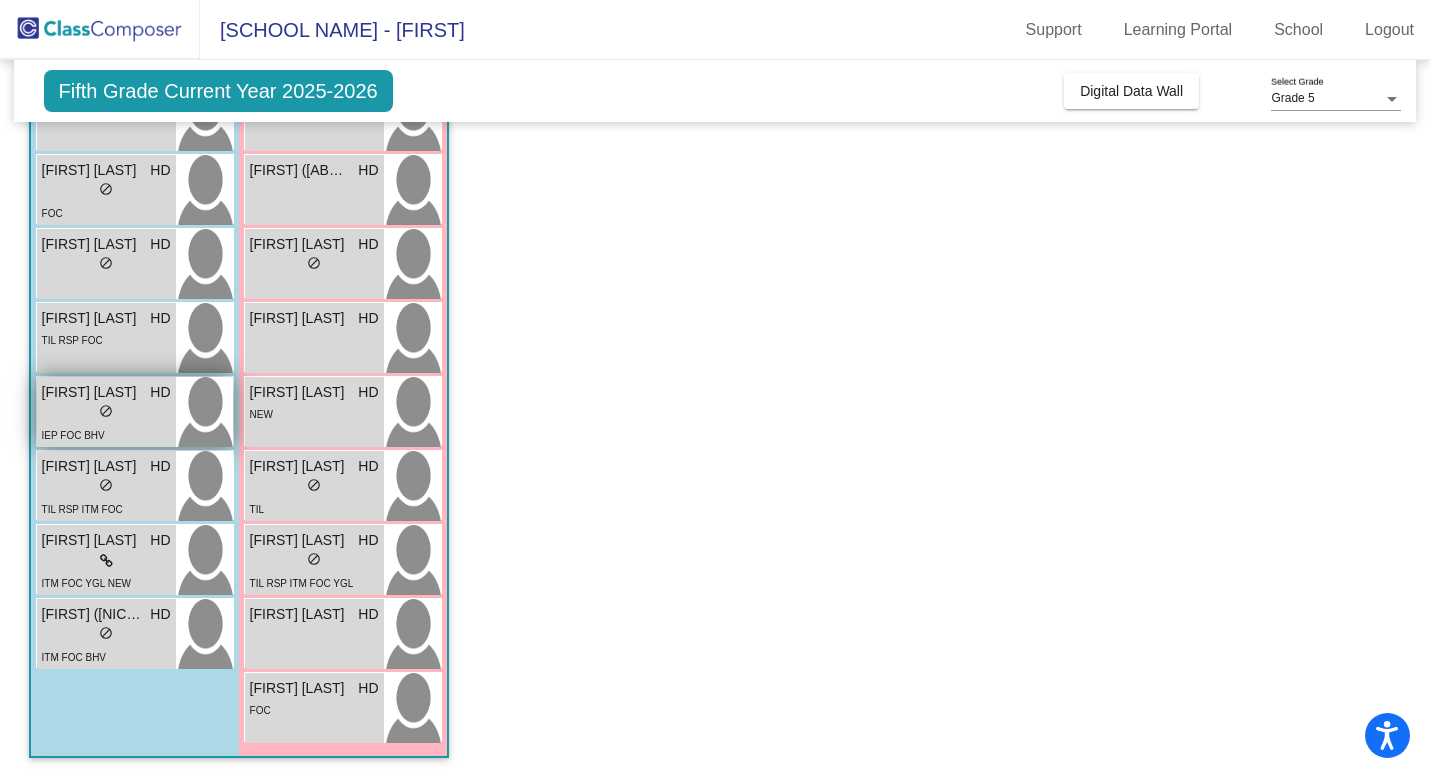 click on "IEP FOC BHV" at bounding box center (106, 434) 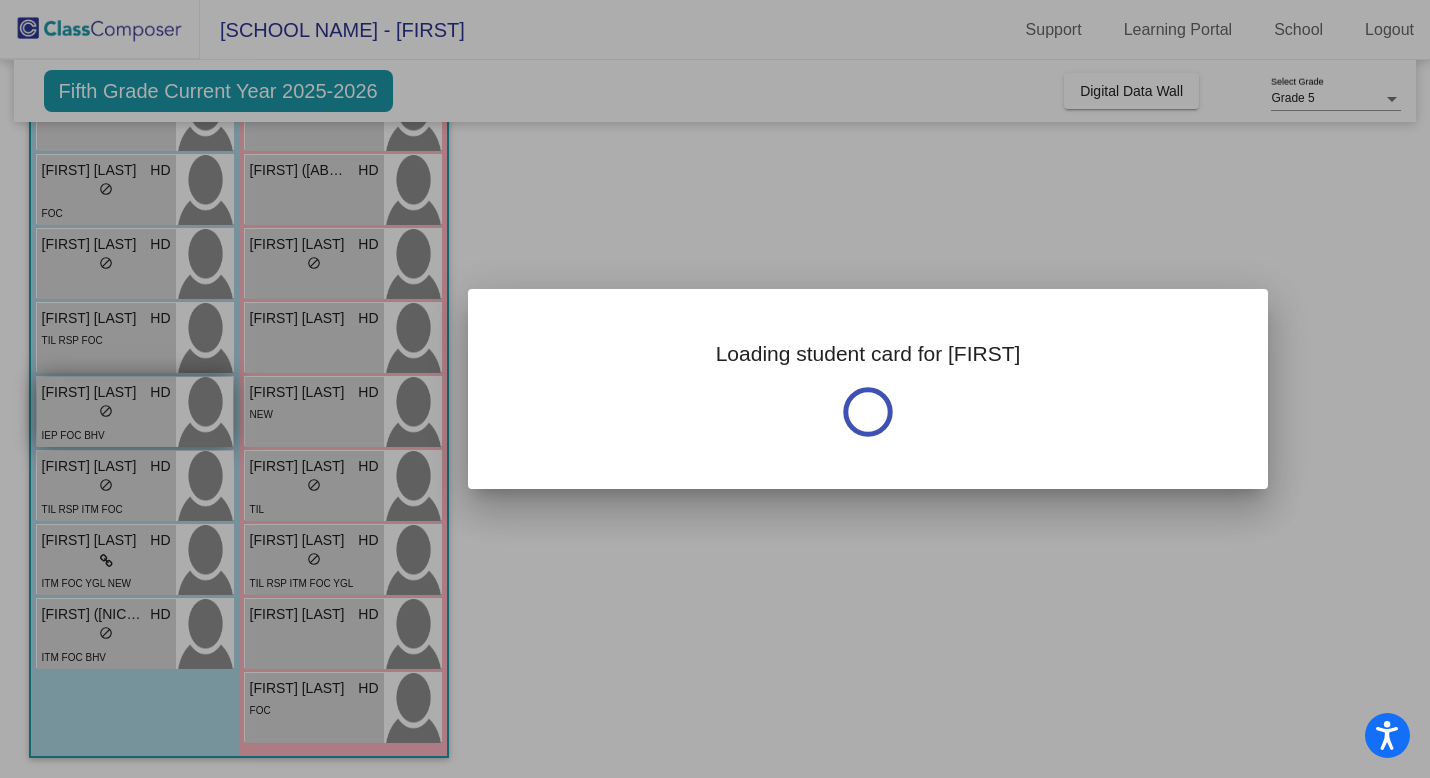 click at bounding box center [715, 389] 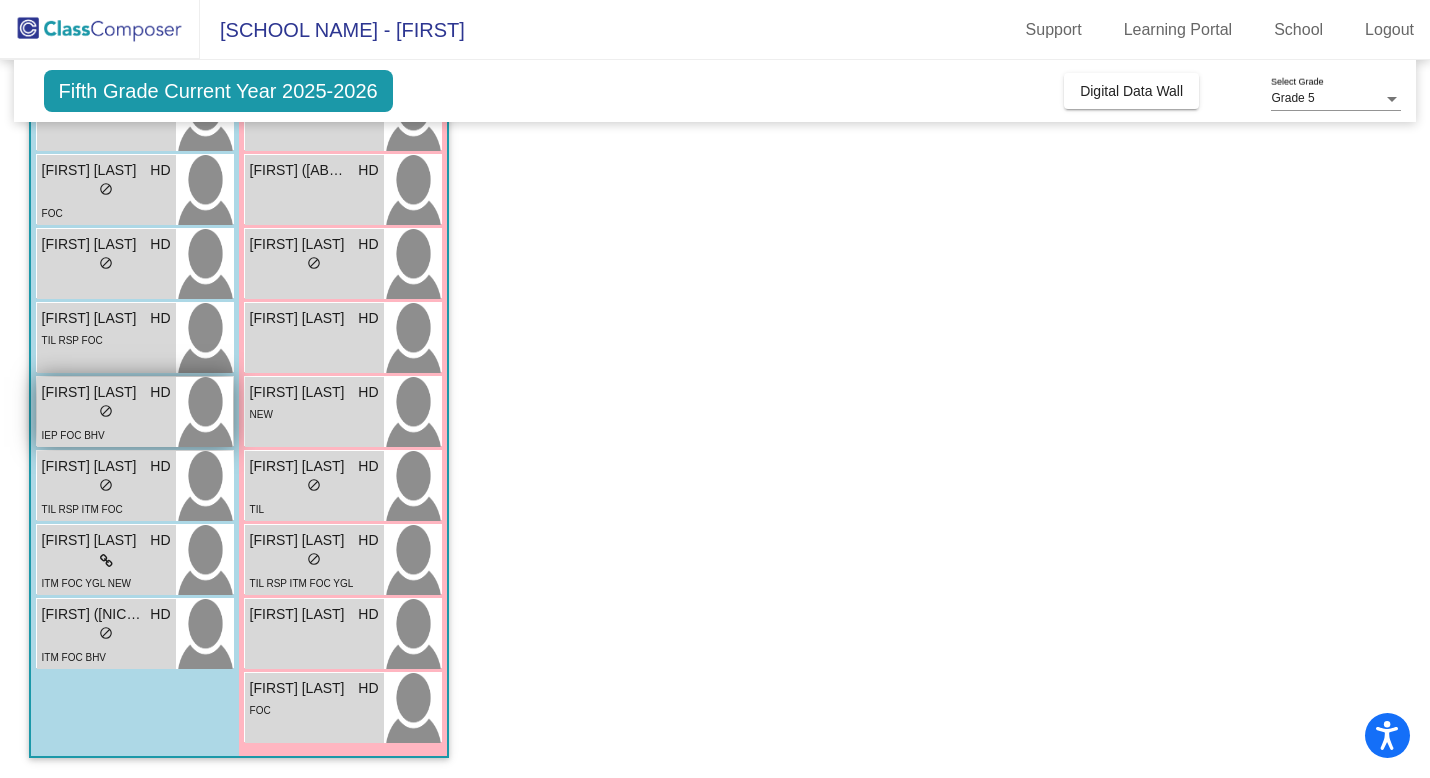 click on "IEP FOC BHV" at bounding box center [106, 434] 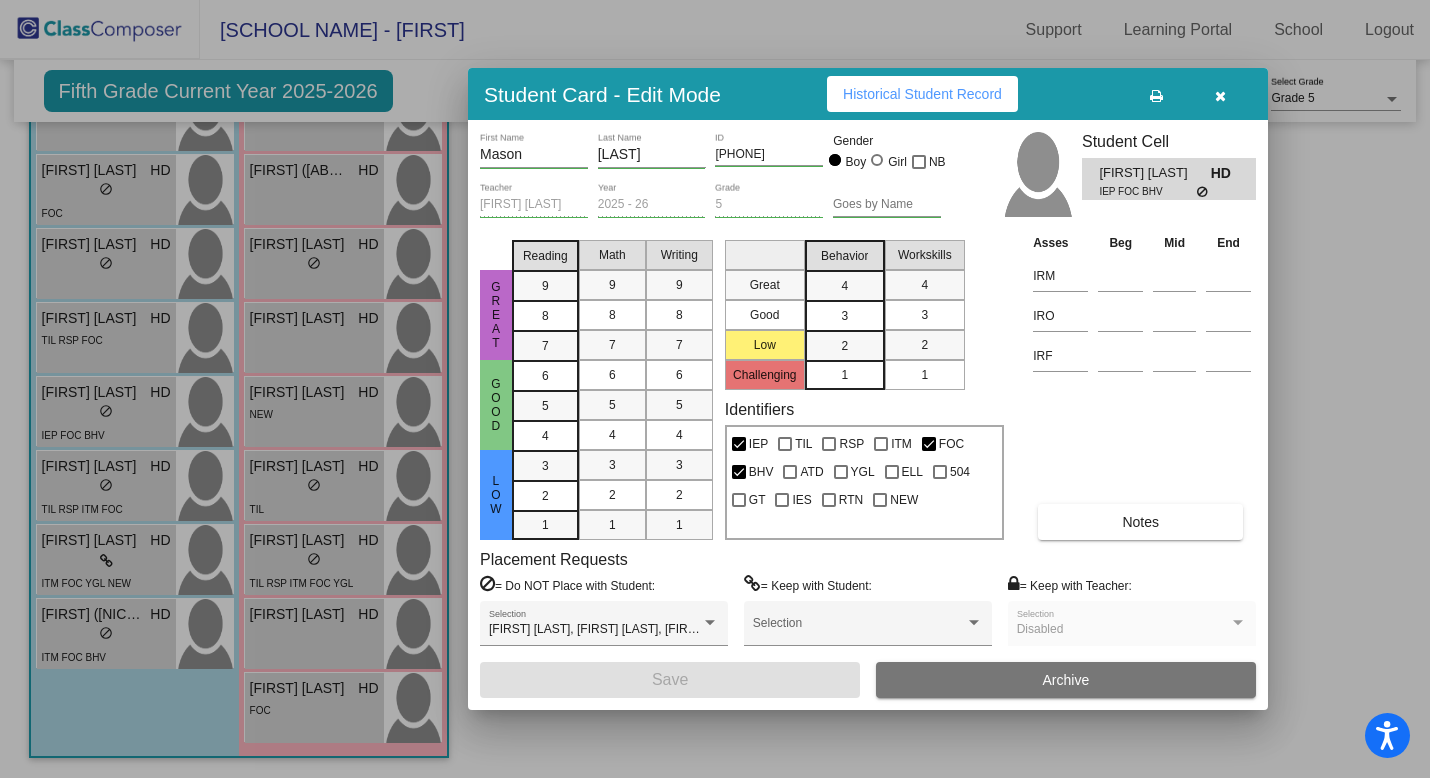 click on "Historical Student Record" at bounding box center [922, 94] 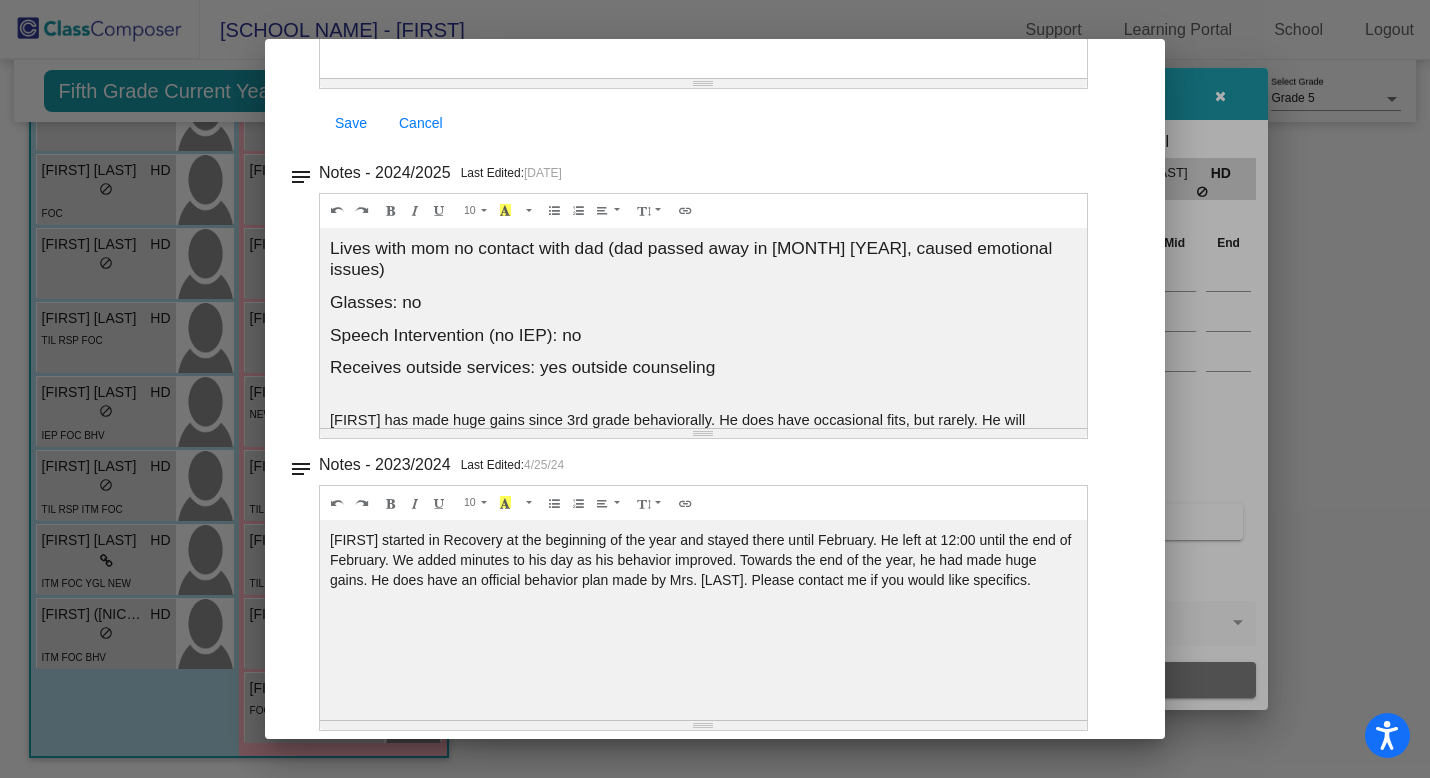 scroll, scrollTop: 378, scrollLeft: 0, axis: vertical 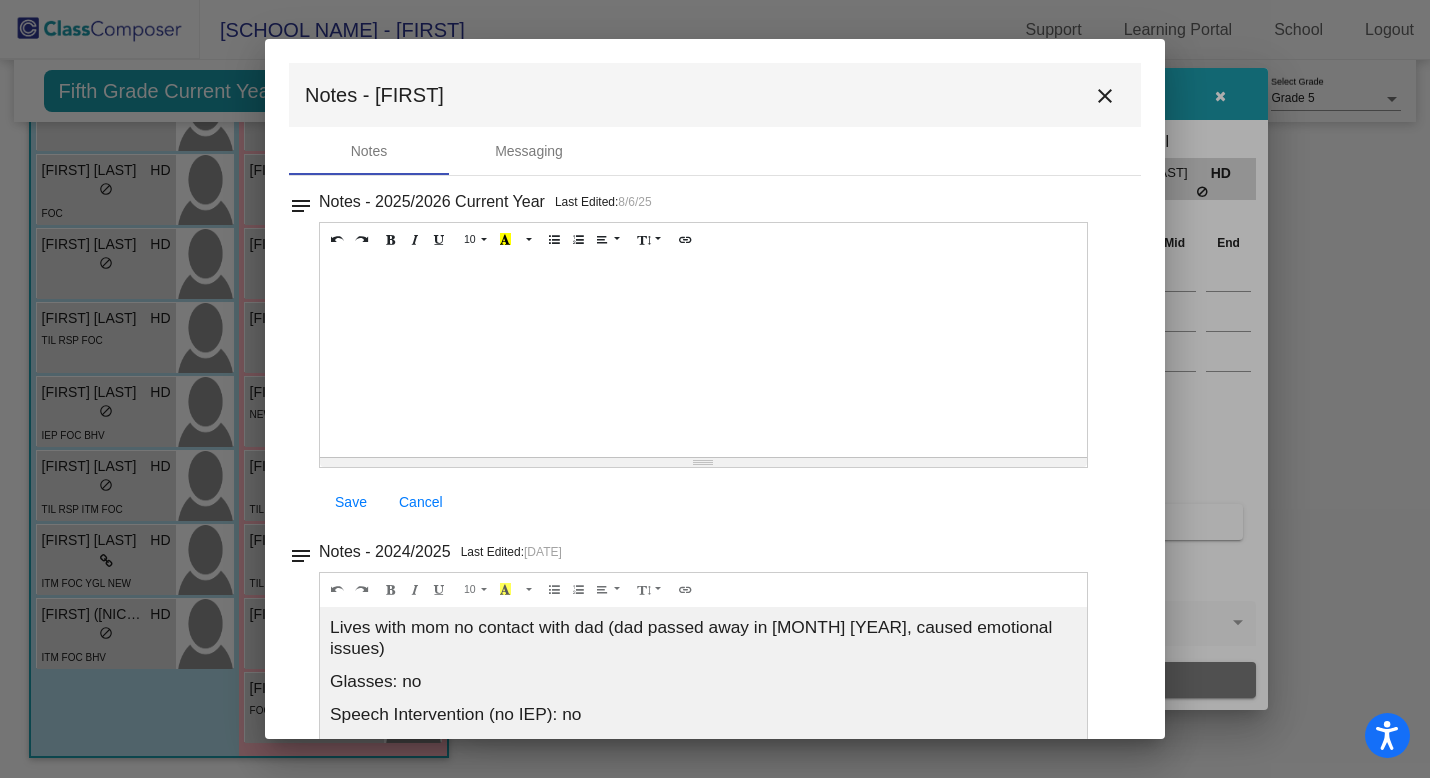 click on "close" at bounding box center [1105, 96] 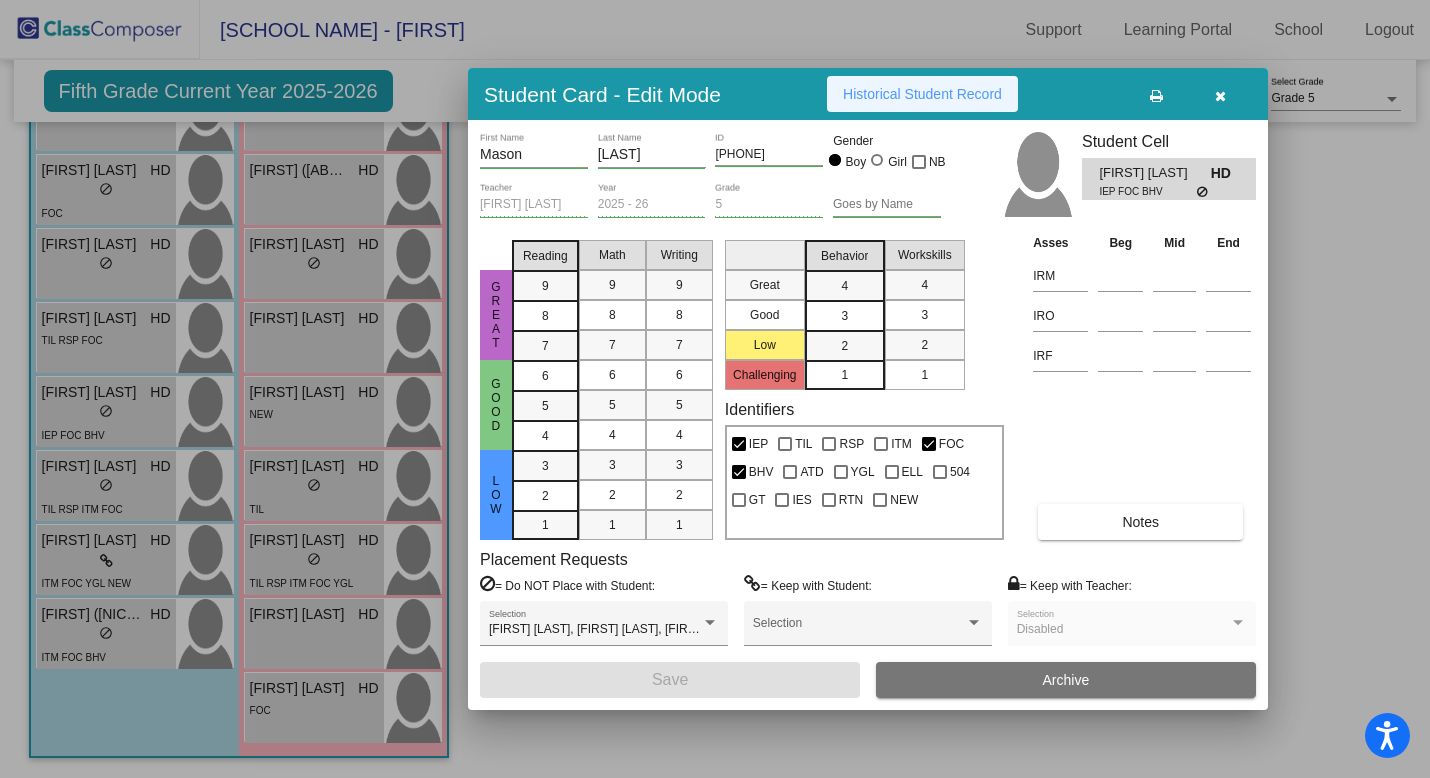 click on "Historical Student Record" at bounding box center (922, 94) 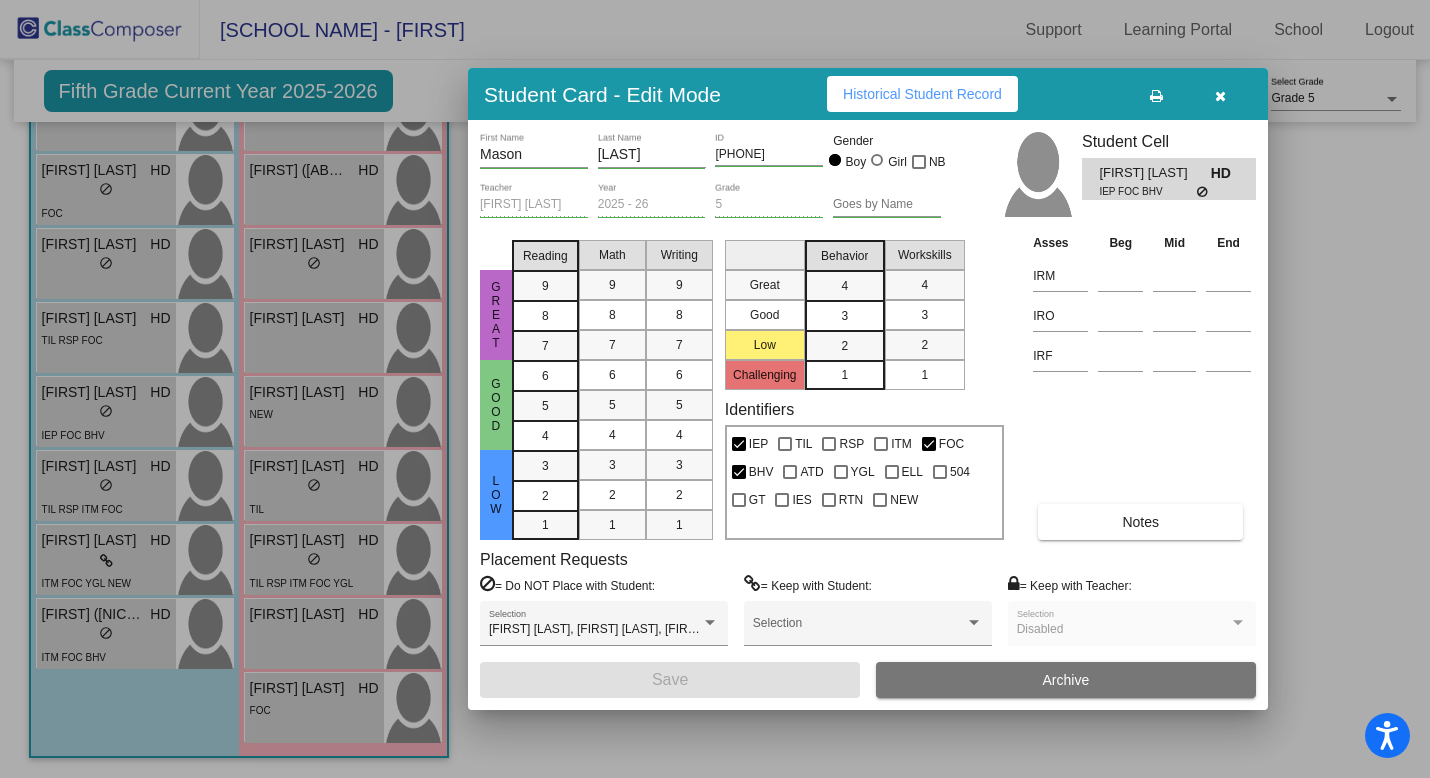 click at bounding box center [1220, 96] 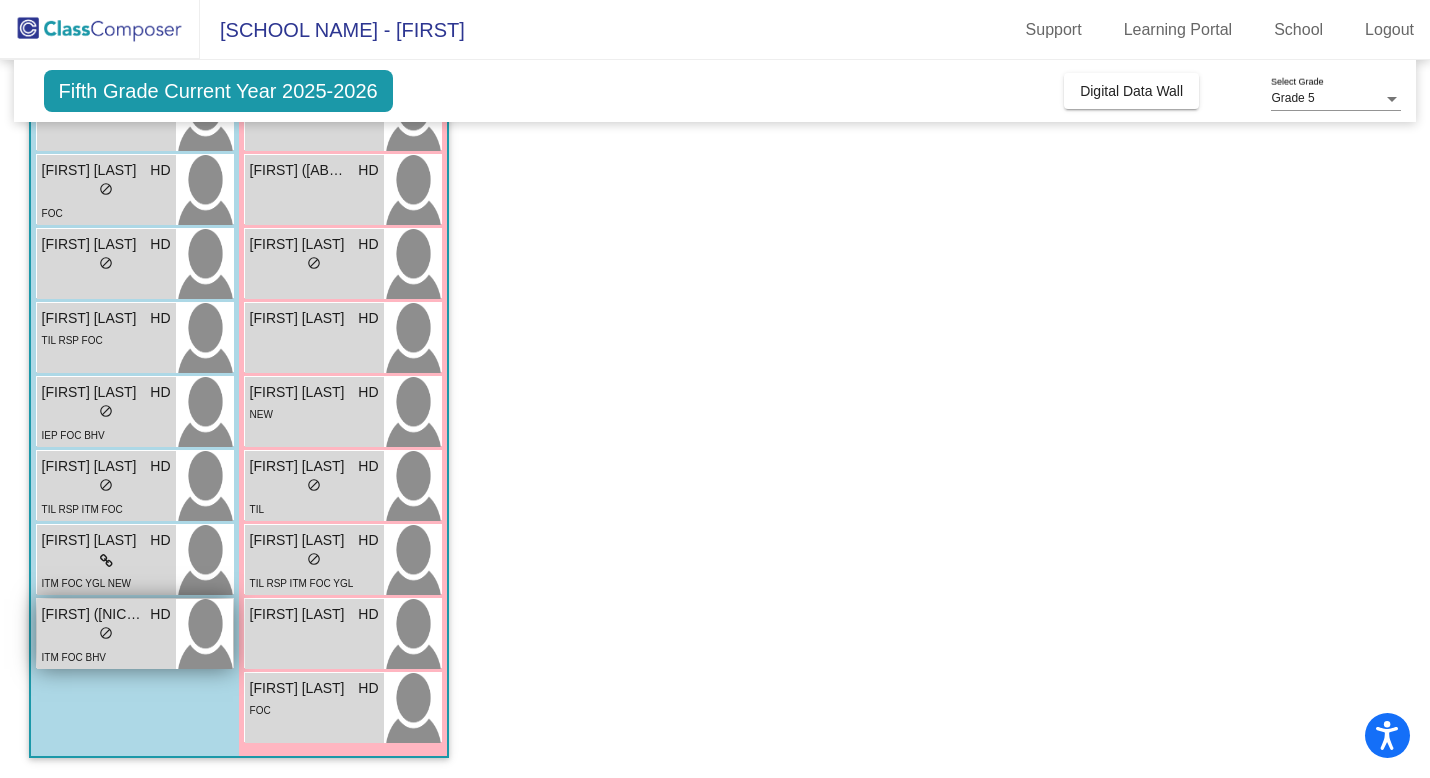 click on "lock do_not_disturb_alt" at bounding box center [106, 635] 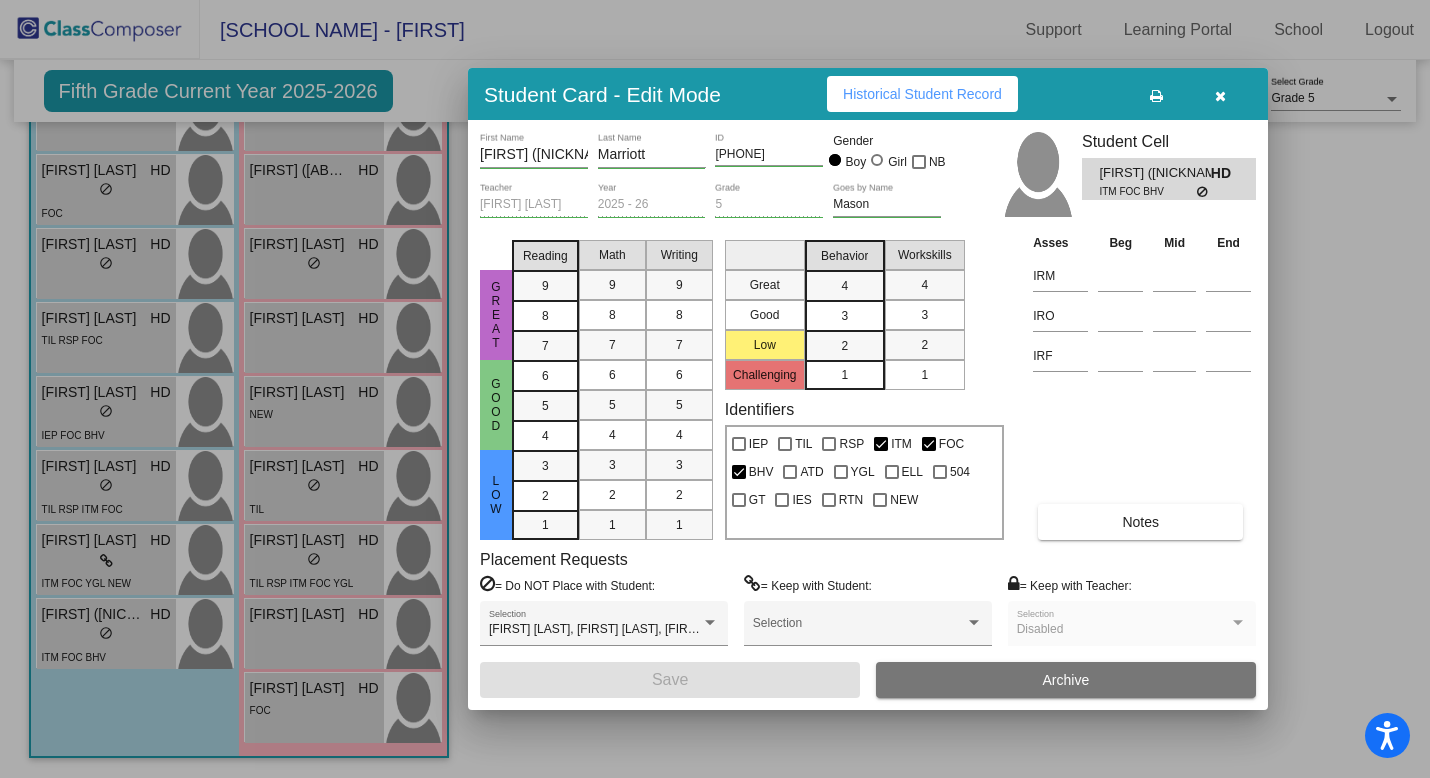 click at bounding box center [1220, 96] 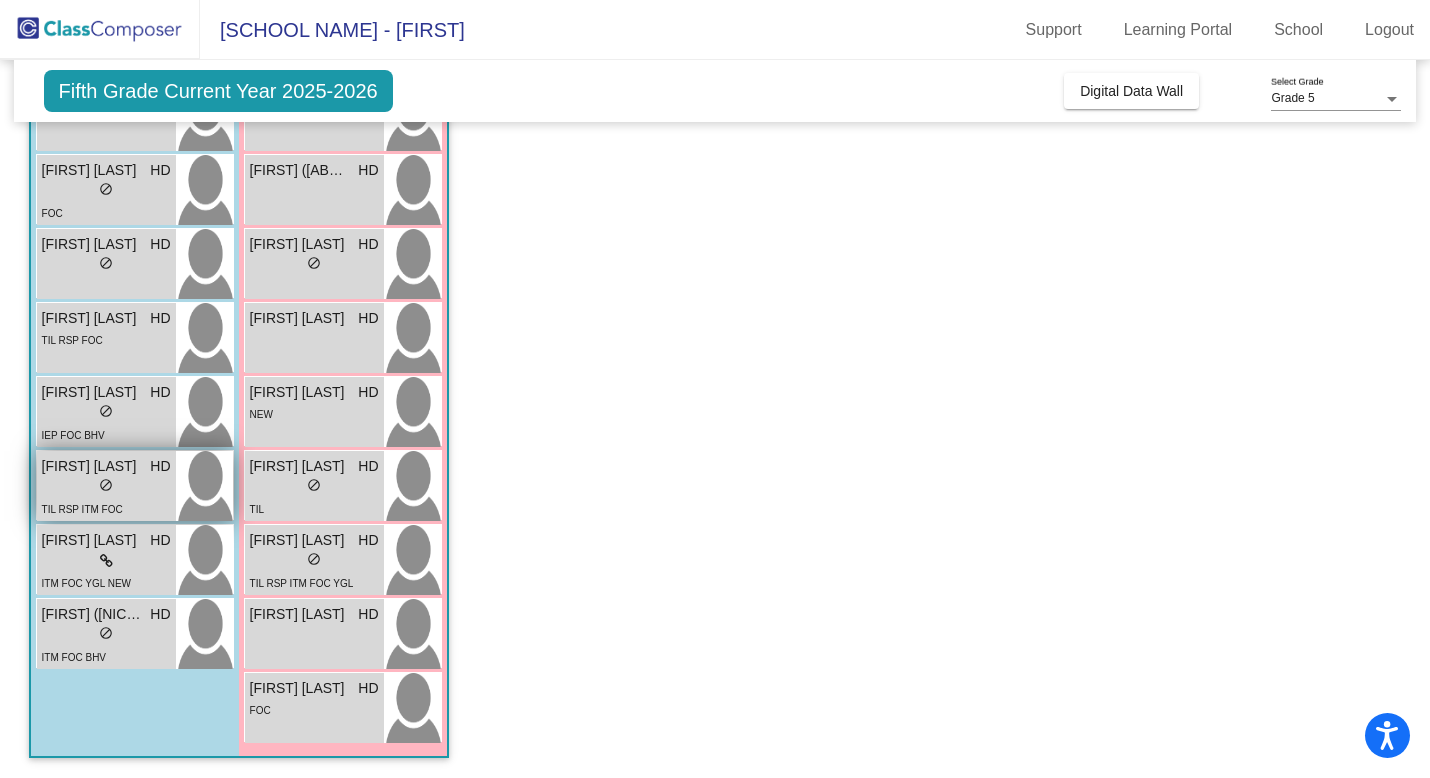 click on "lock do_not_disturb_alt" at bounding box center [106, 487] 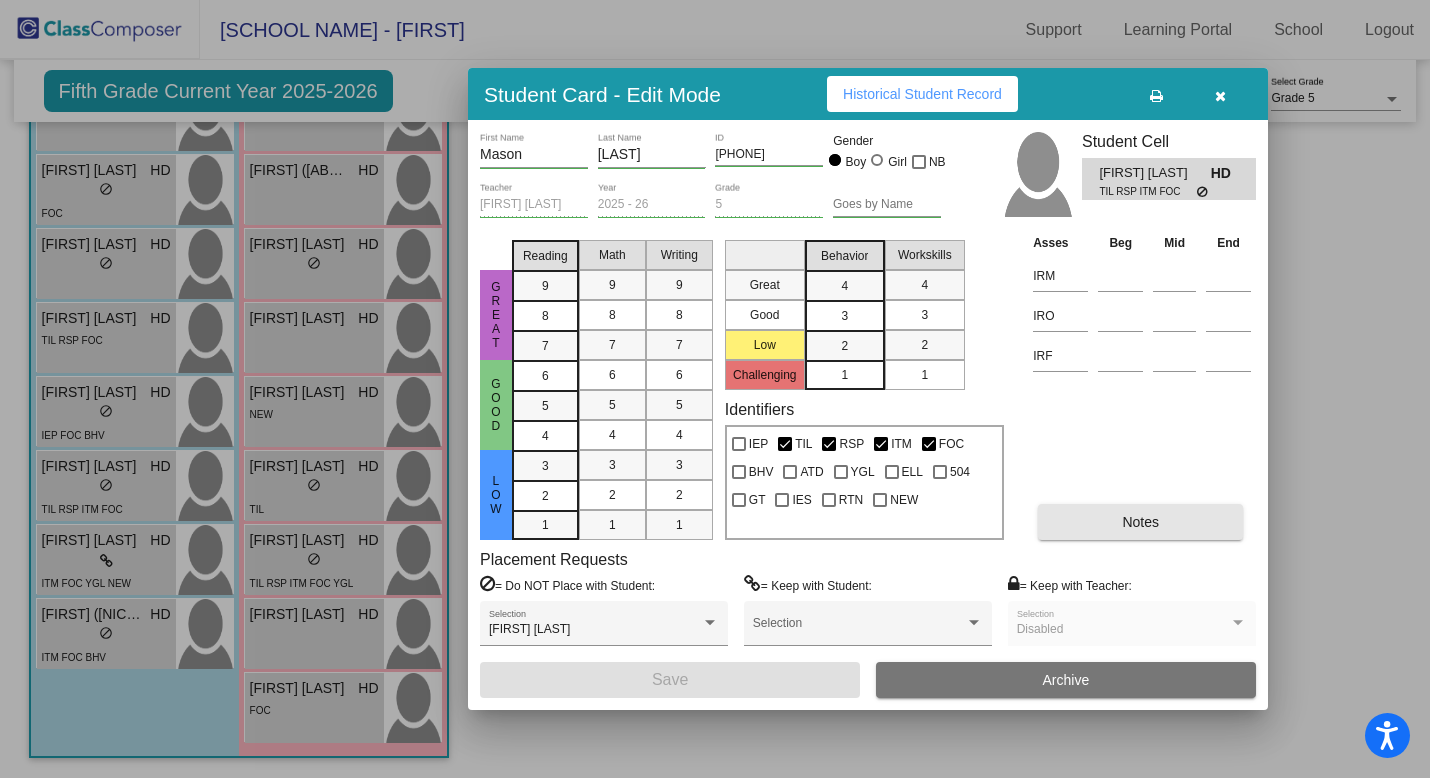 click on "Notes" at bounding box center (1140, 522) 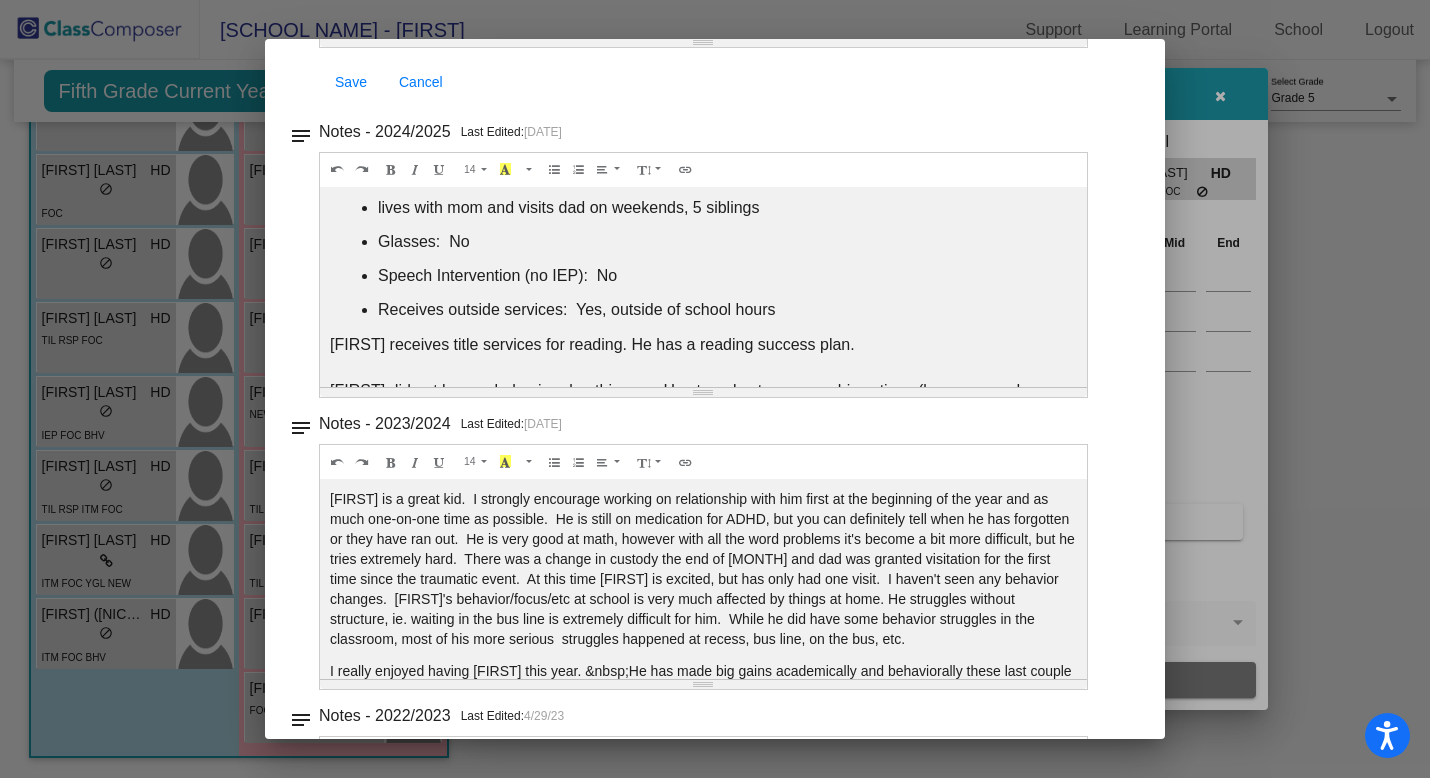 scroll, scrollTop: 422, scrollLeft: 0, axis: vertical 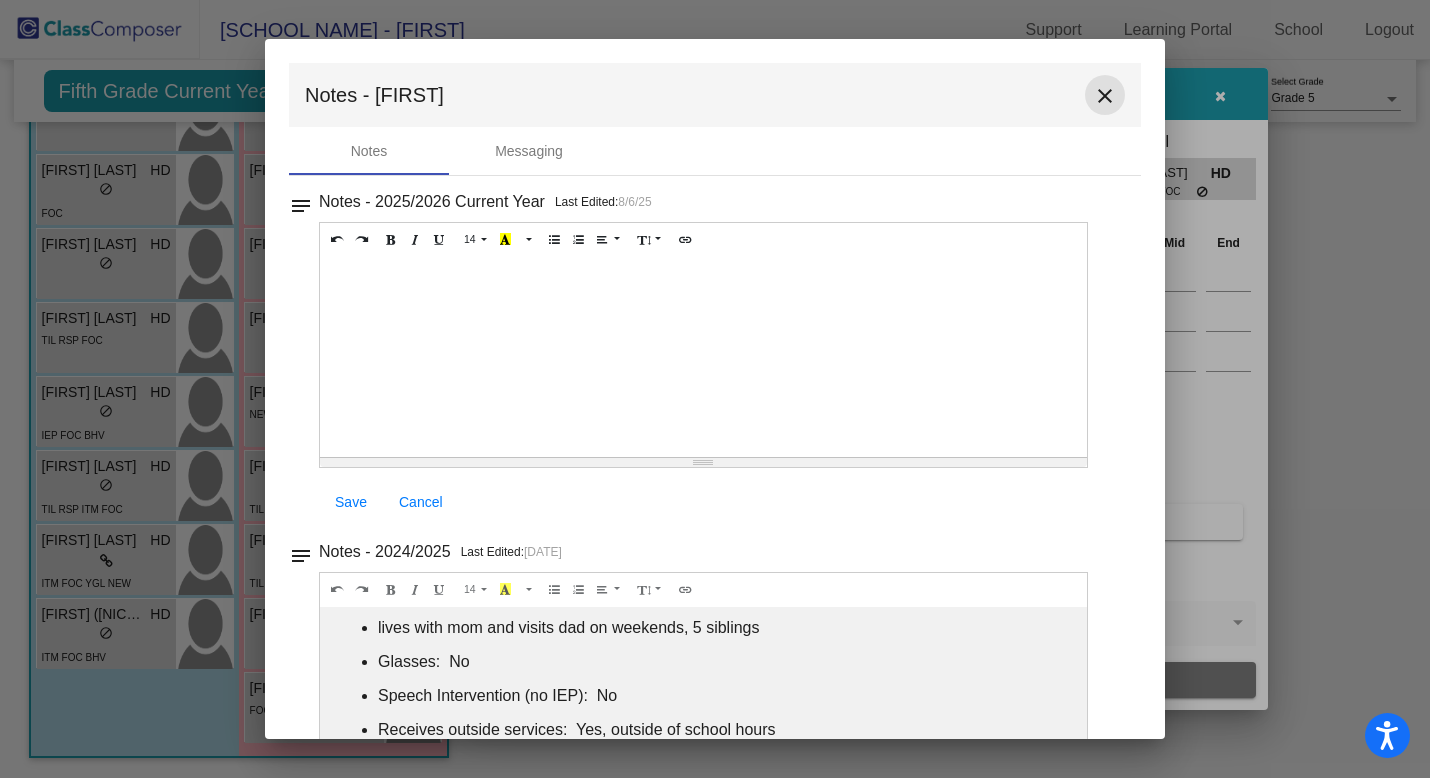 click on "close" at bounding box center [1105, 96] 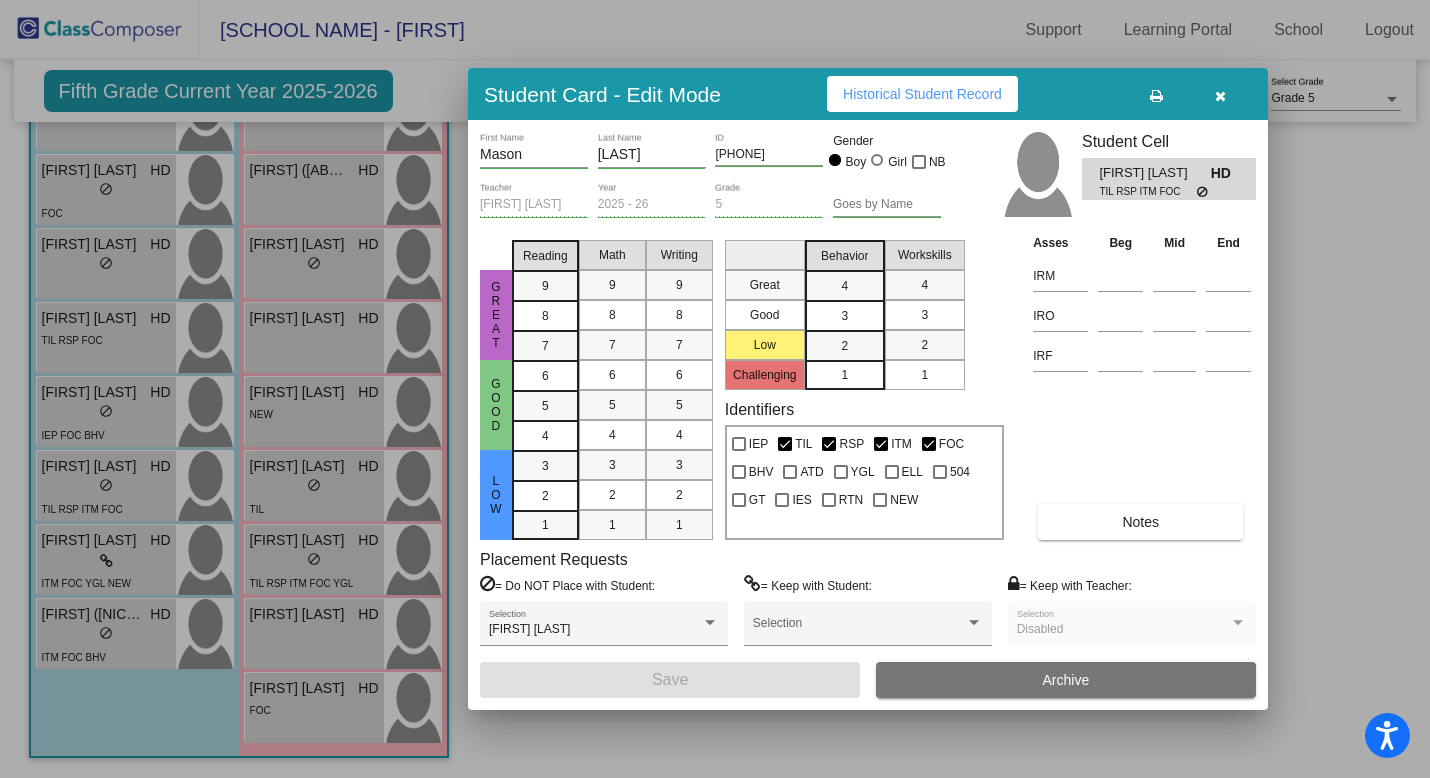 click at bounding box center [1220, 96] 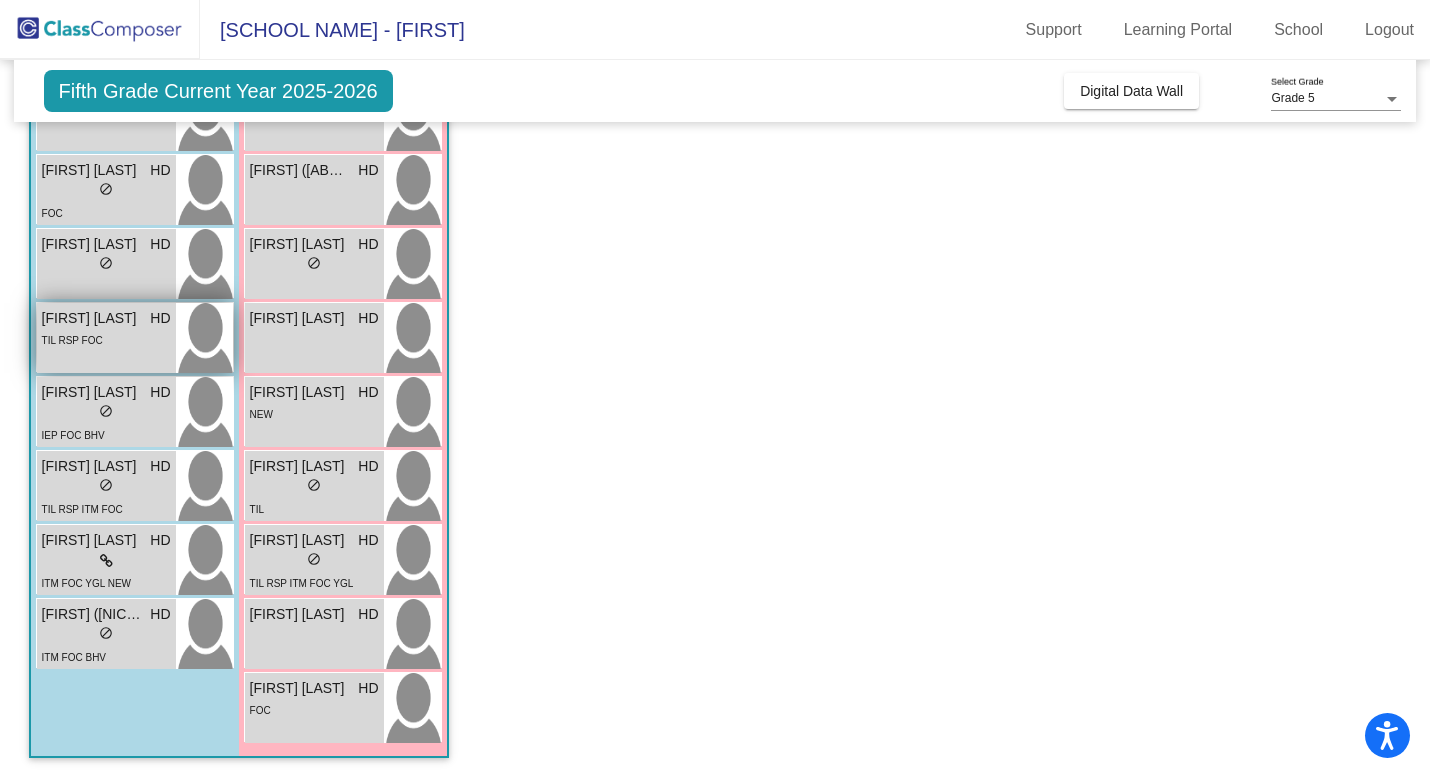 click on "TIL RSP FOC" at bounding box center (106, 339) 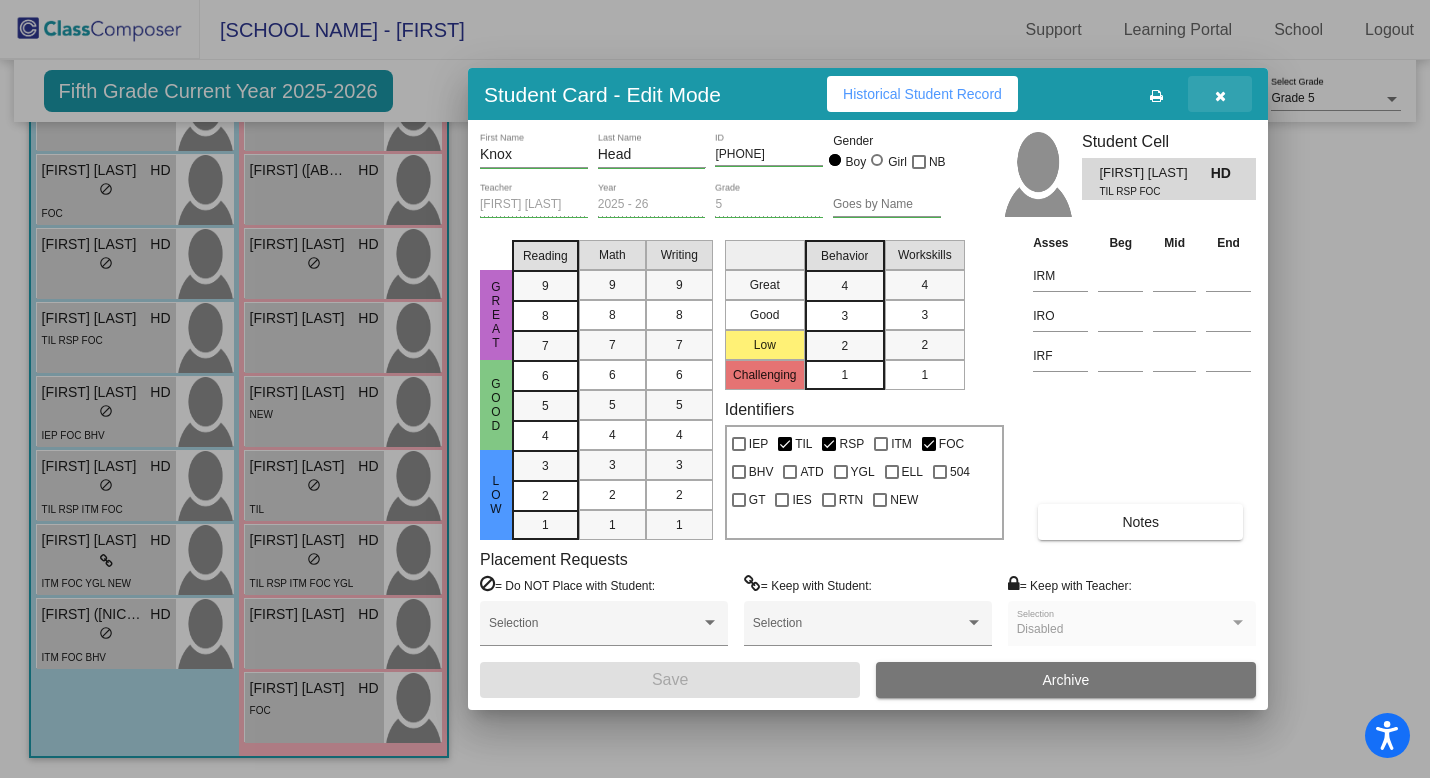 click at bounding box center [1220, 94] 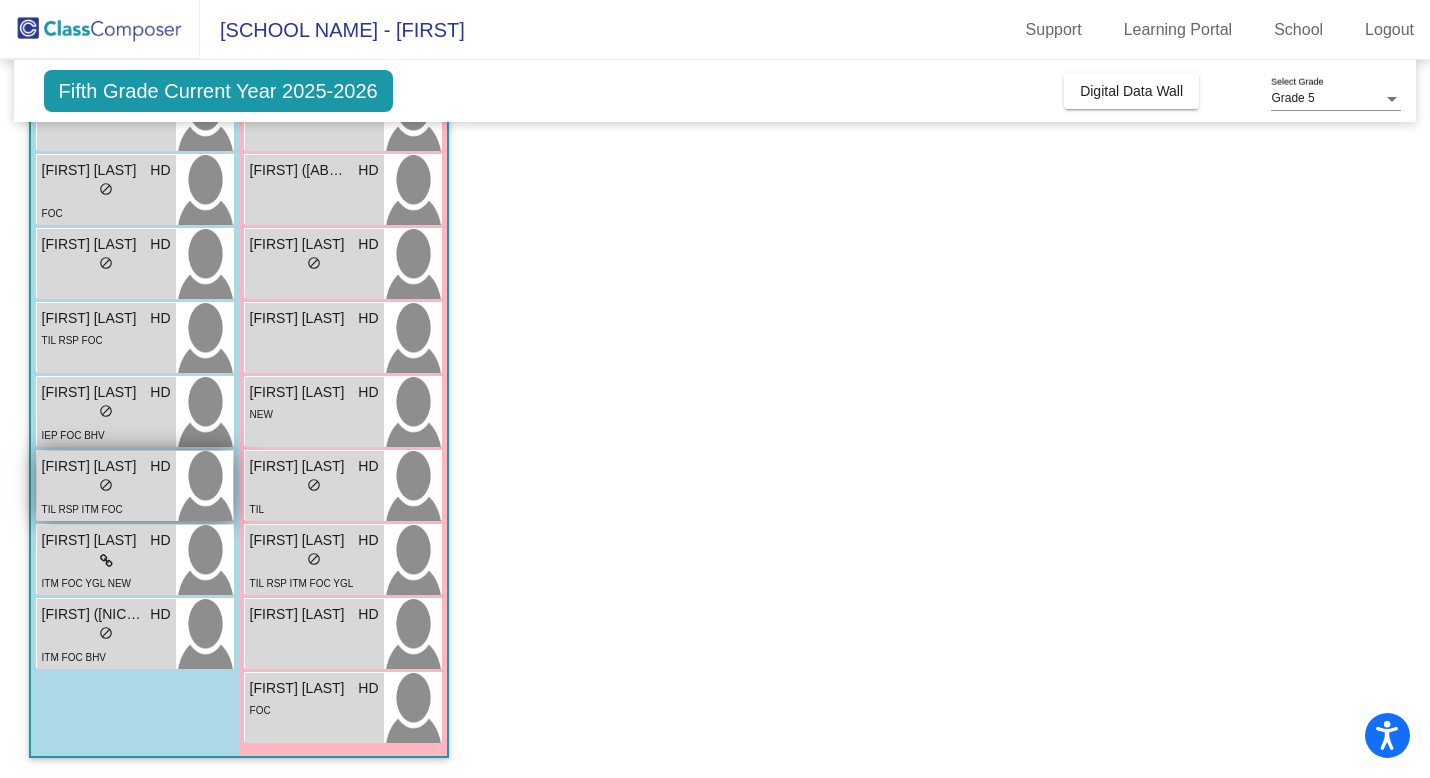 click on "TIL RSP ITM FOC" at bounding box center (82, 508) 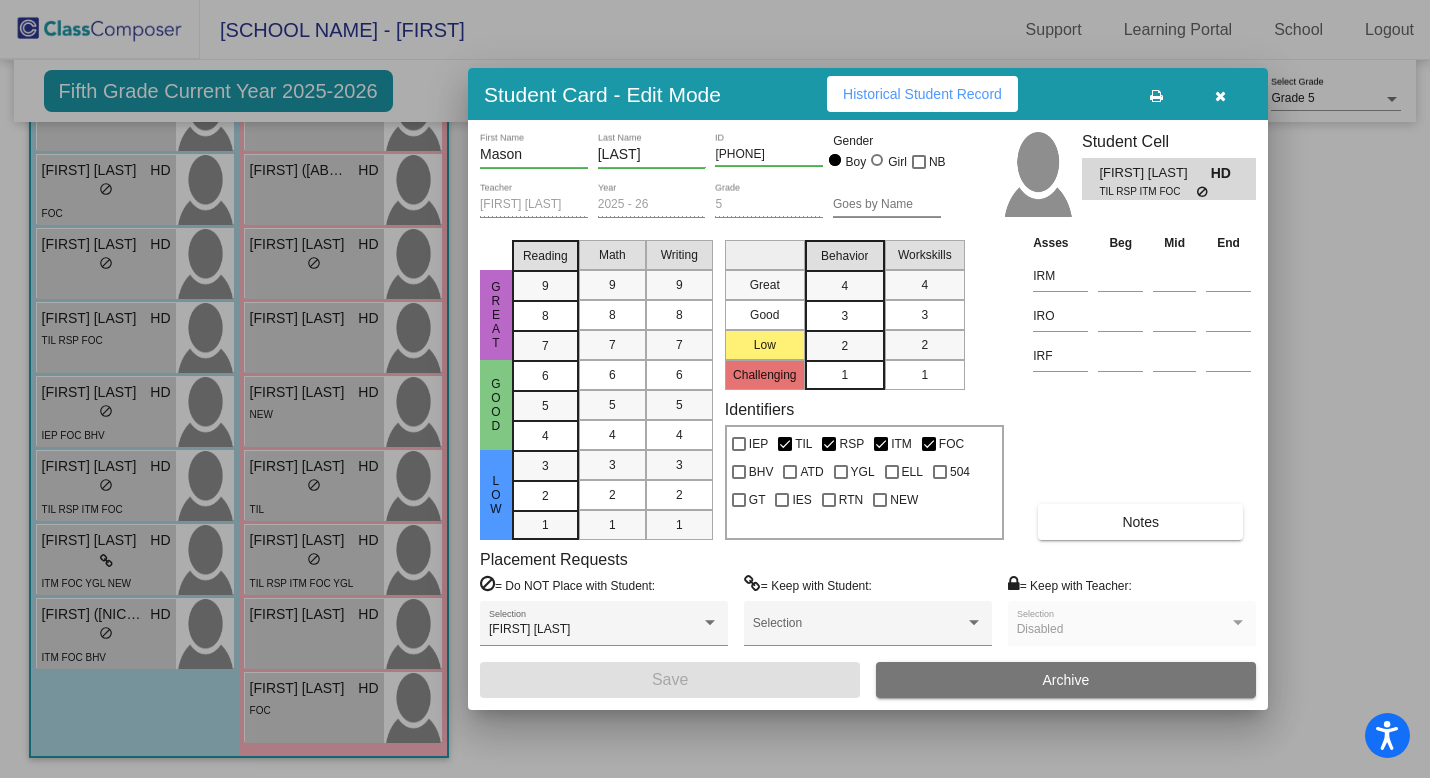 click on "Historical Student Record" at bounding box center (922, 94) 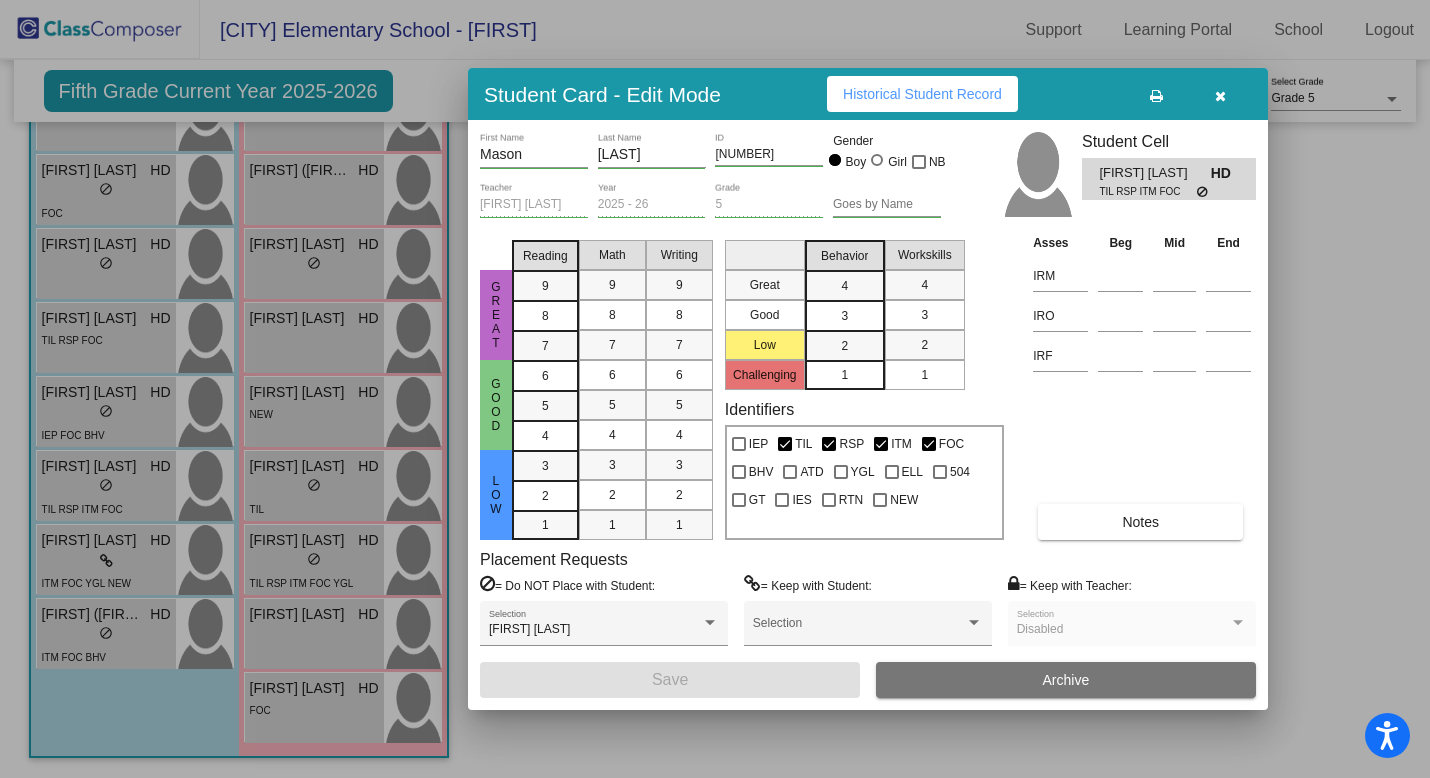 click at bounding box center (1220, 96) 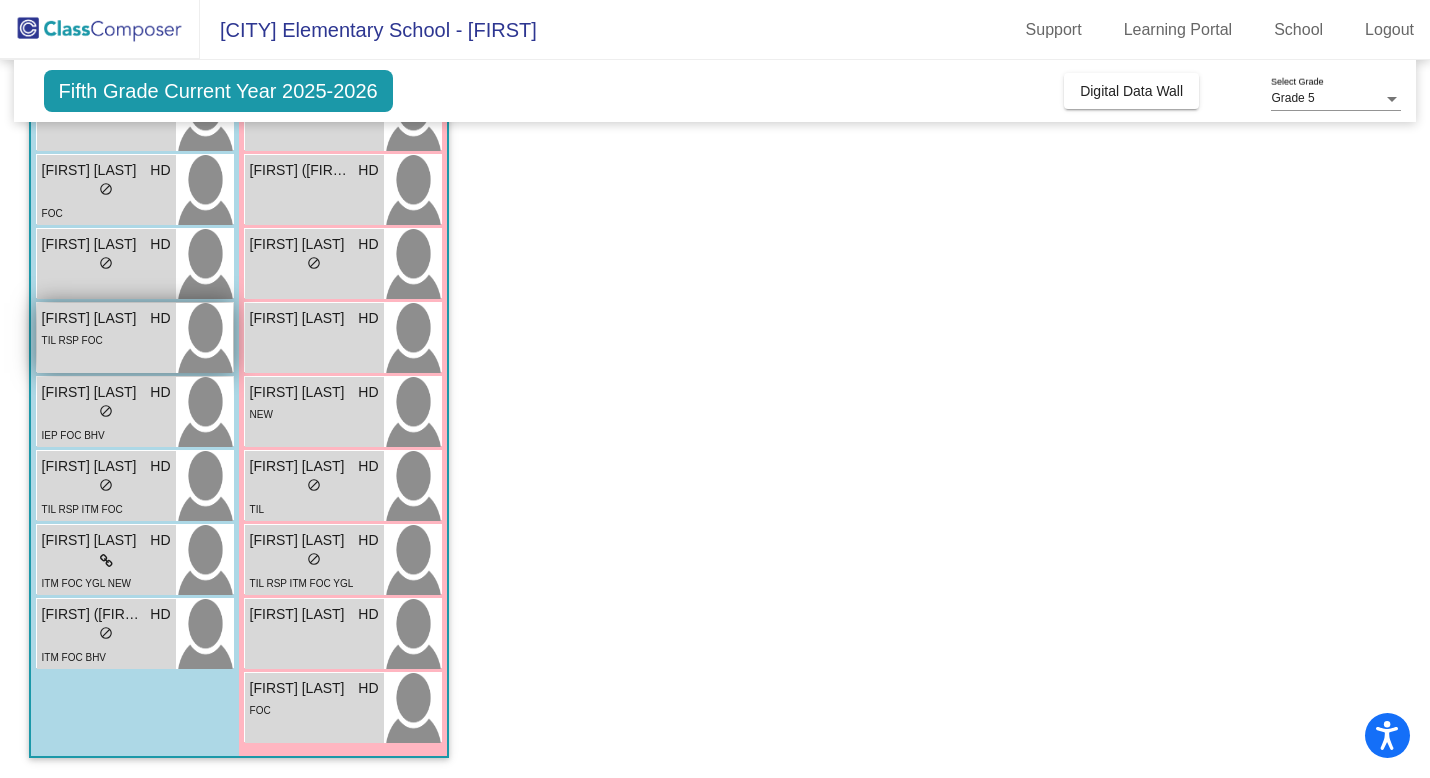 click on "[FIRST] [LAST] do_not_disturb_alt TIL RSP FOC" at bounding box center [106, 338] 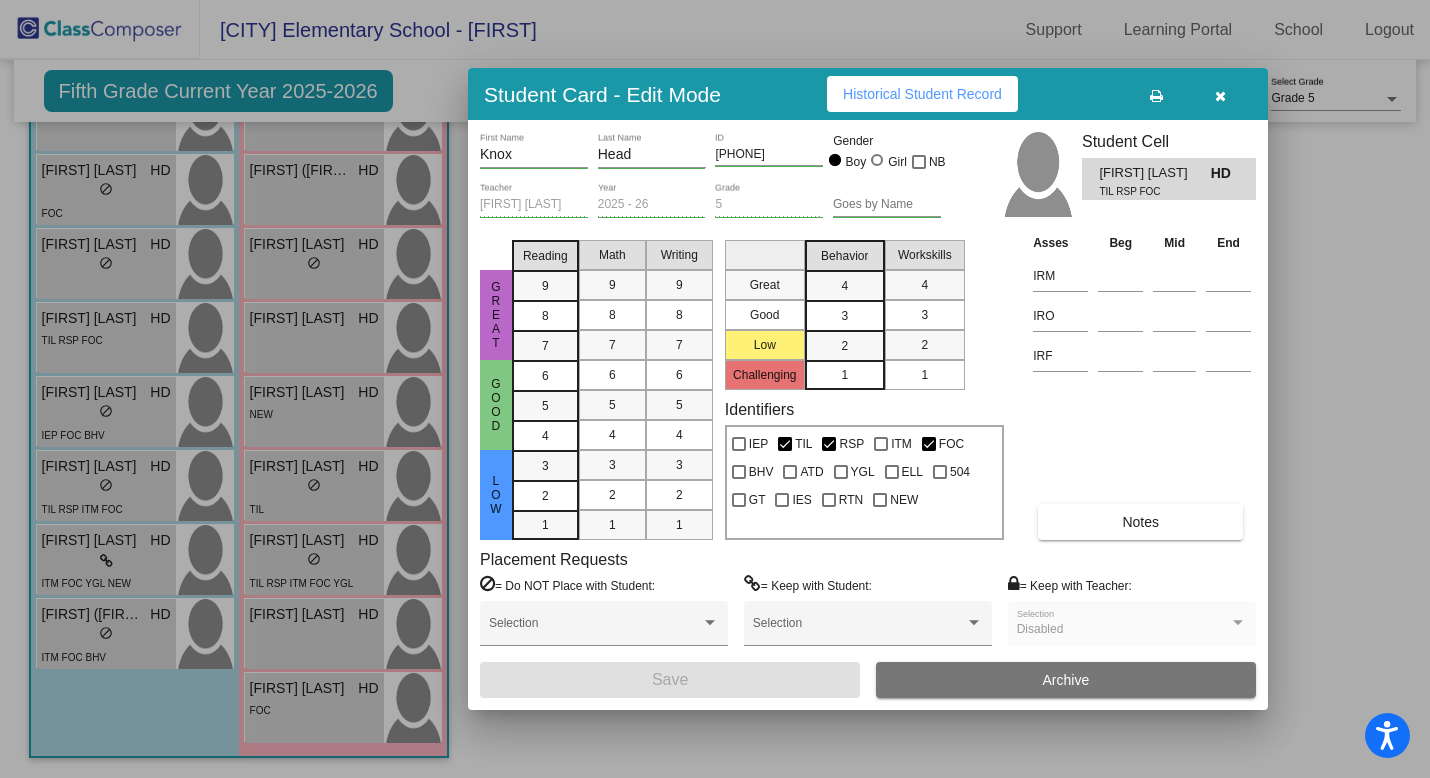 click on "Historical Student Record" at bounding box center (922, 94) 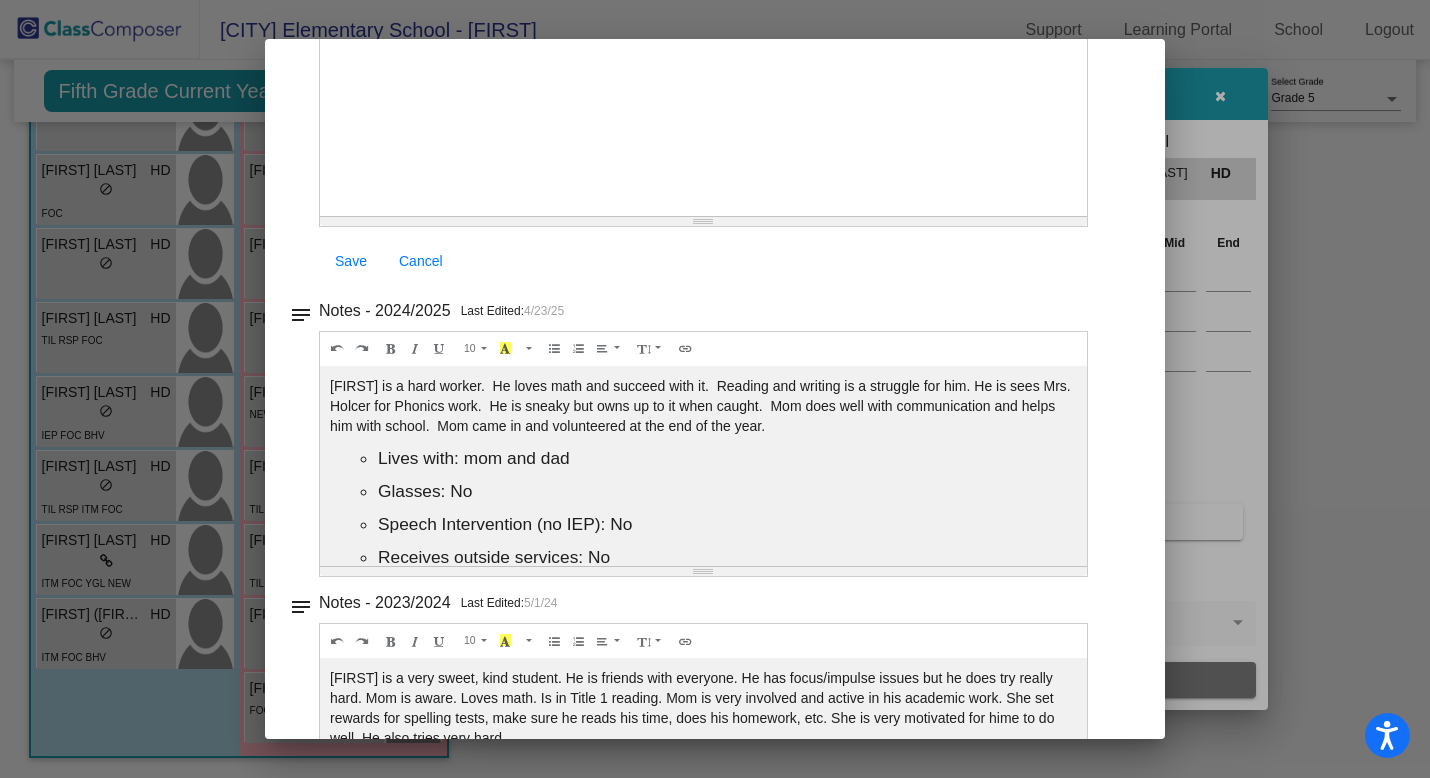scroll, scrollTop: 245, scrollLeft: 0, axis: vertical 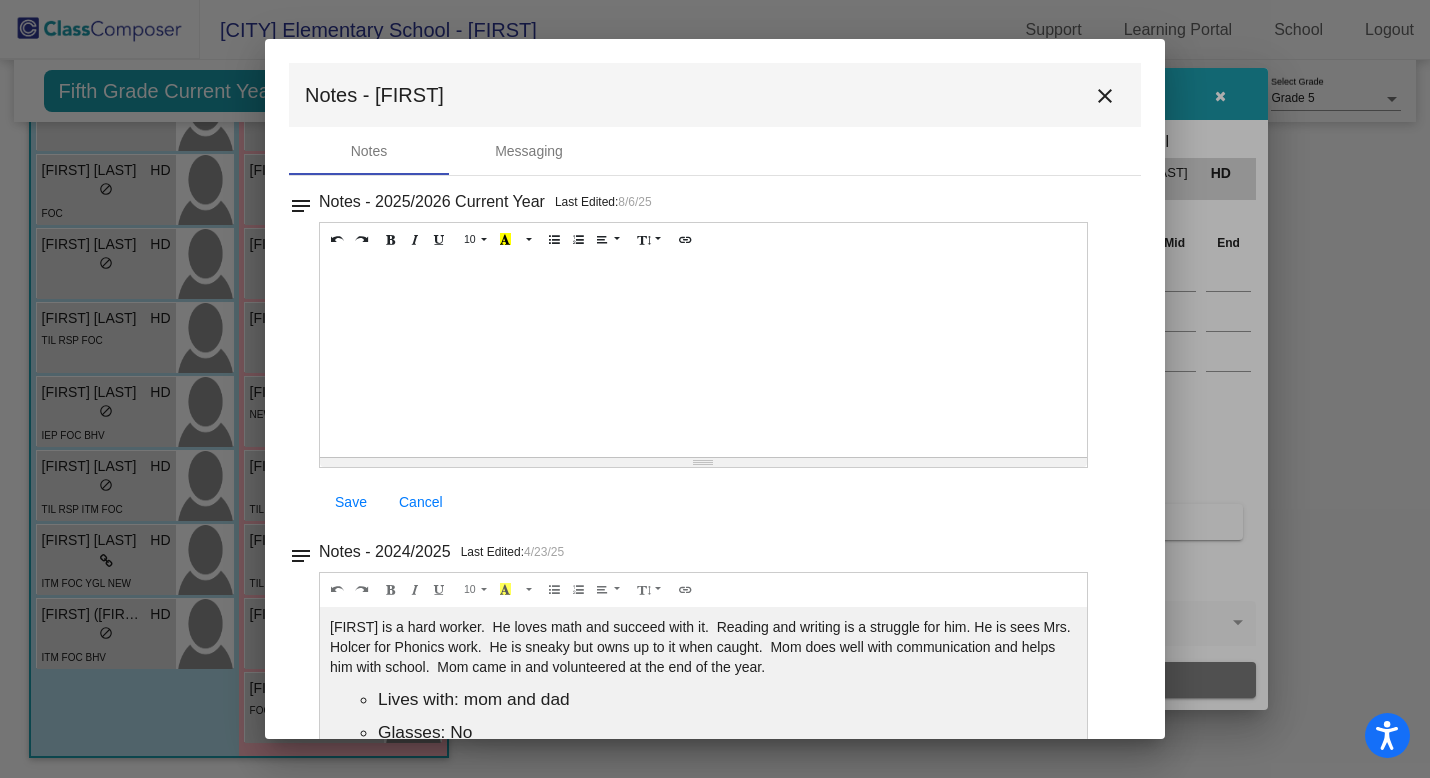 click on "close" at bounding box center (1105, 96) 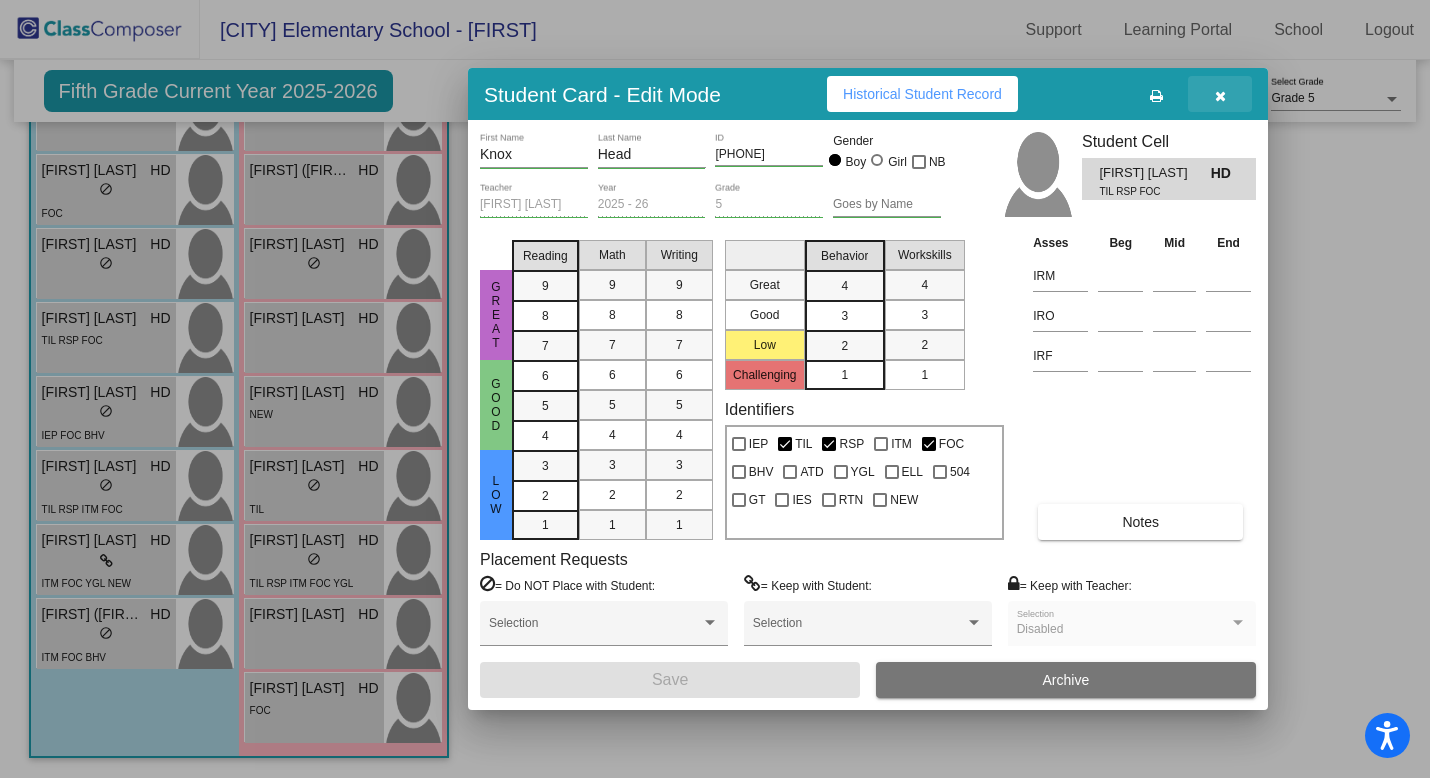 click at bounding box center [1220, 94] 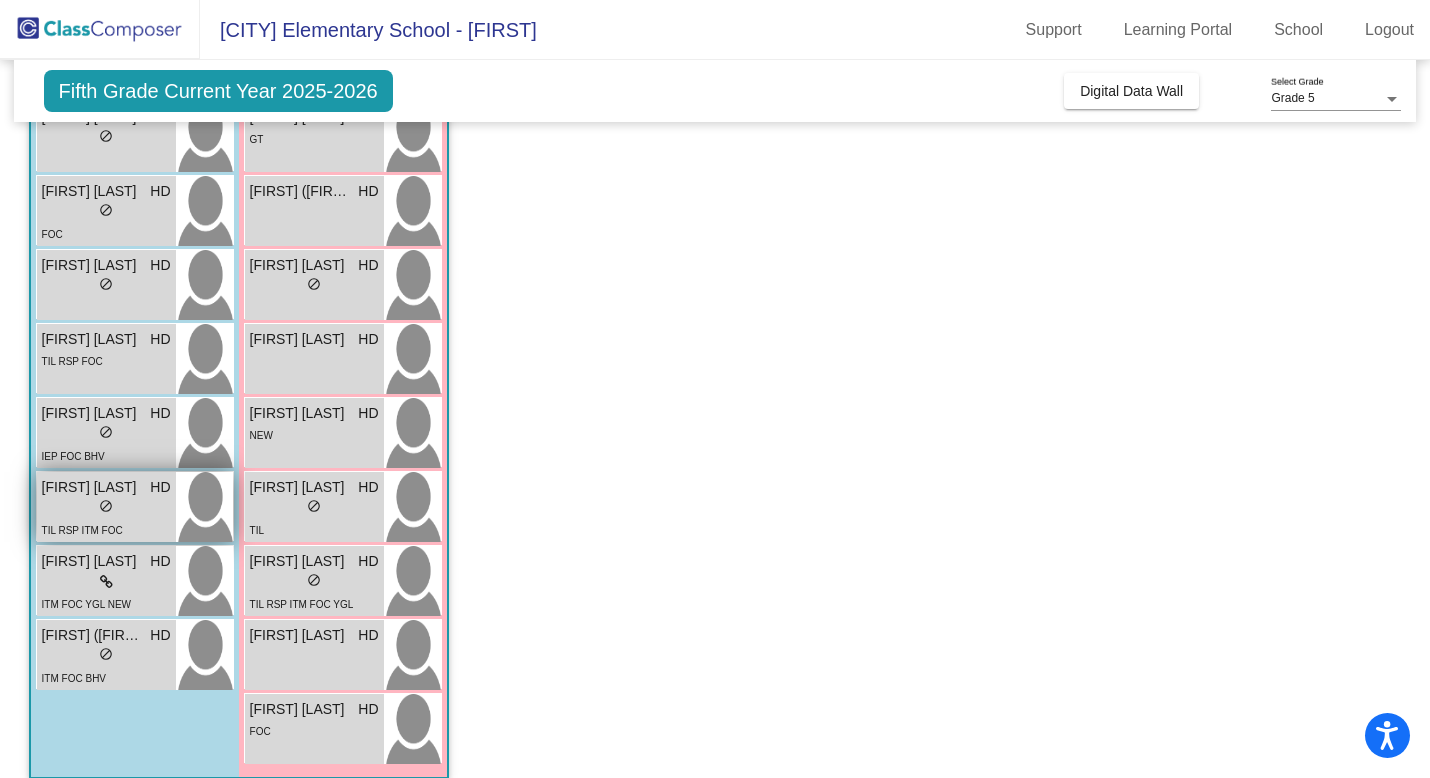scroll, scrollTop: 362, scrollLeft: 0, axis: vertical 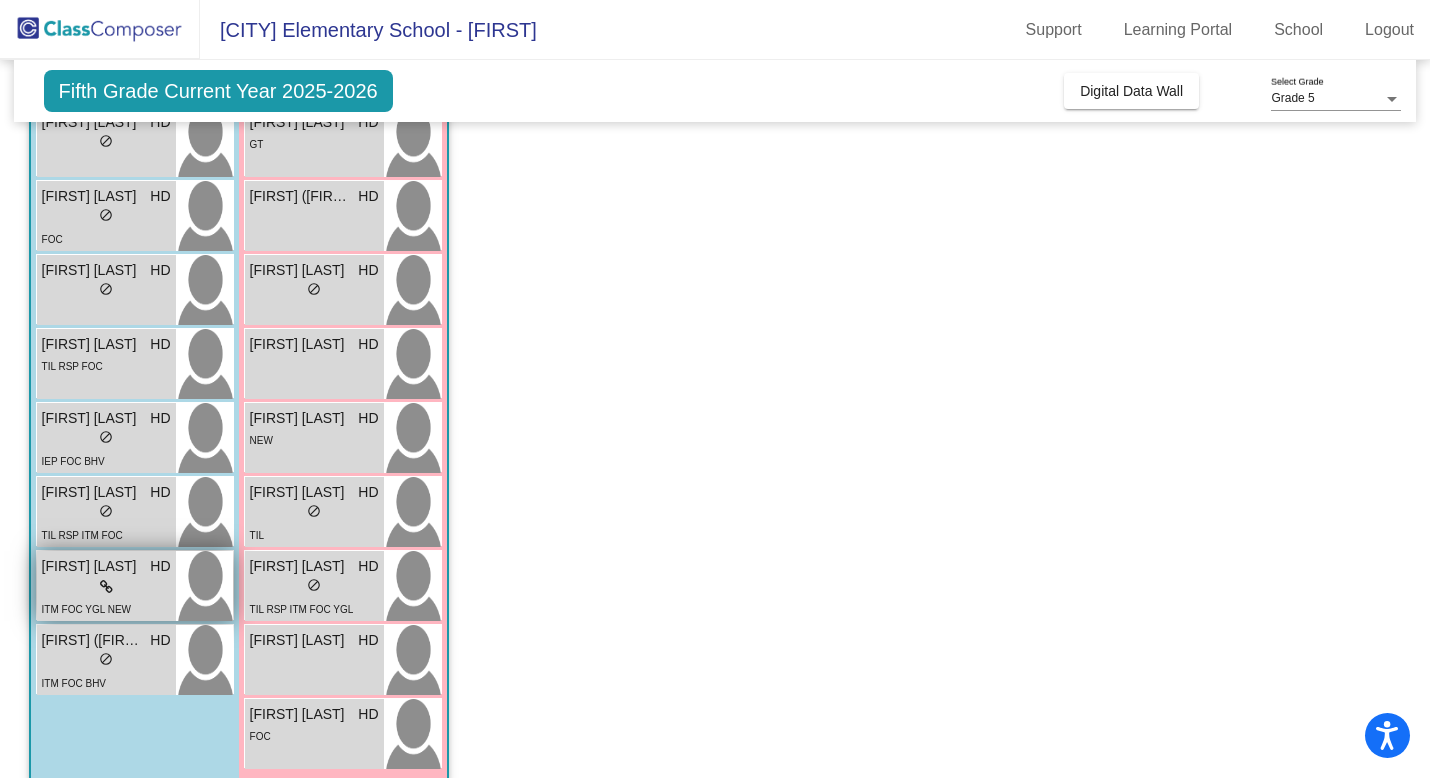click on "ITM FOC YGL NEW" at bounding box center [86, 608] 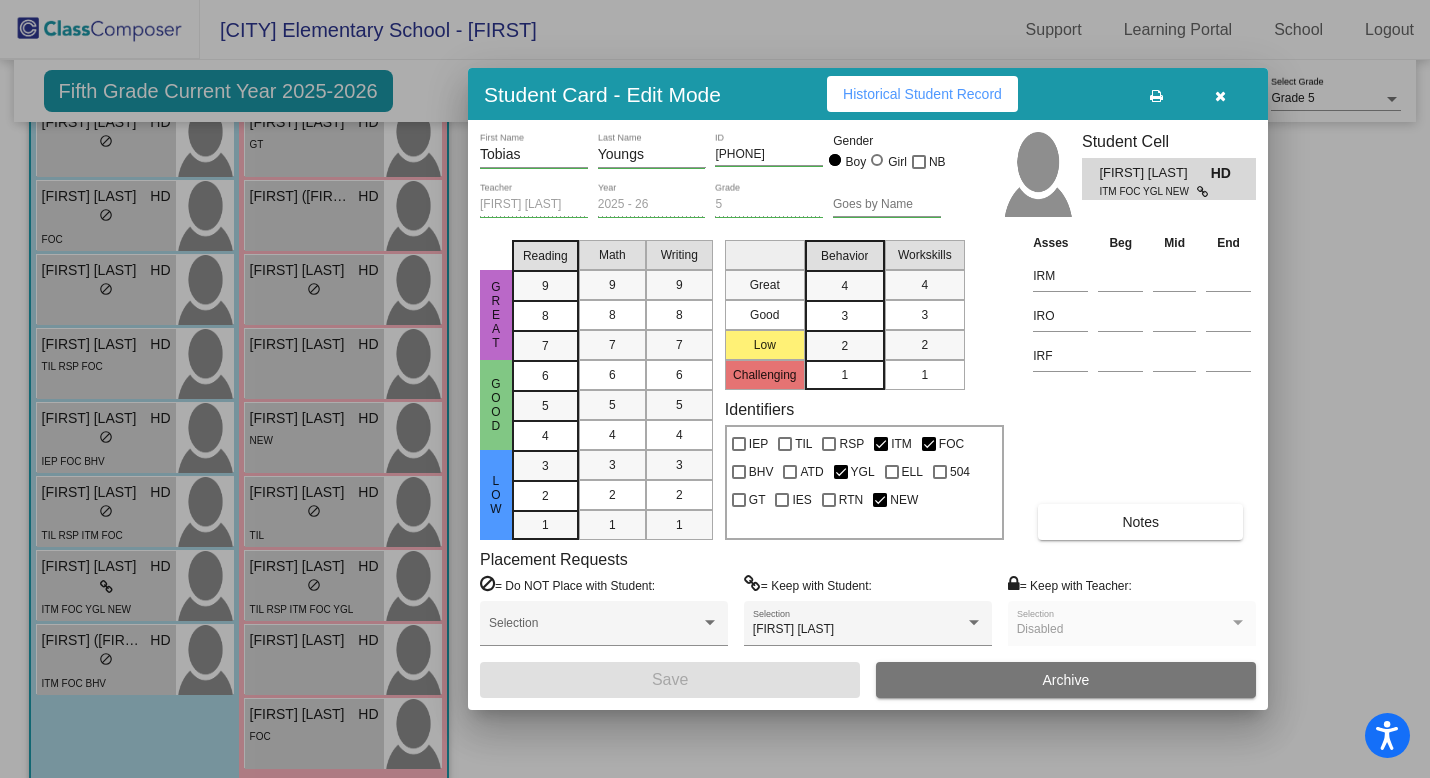 click on "Historical Student Record" at bounding box center [922, 94] 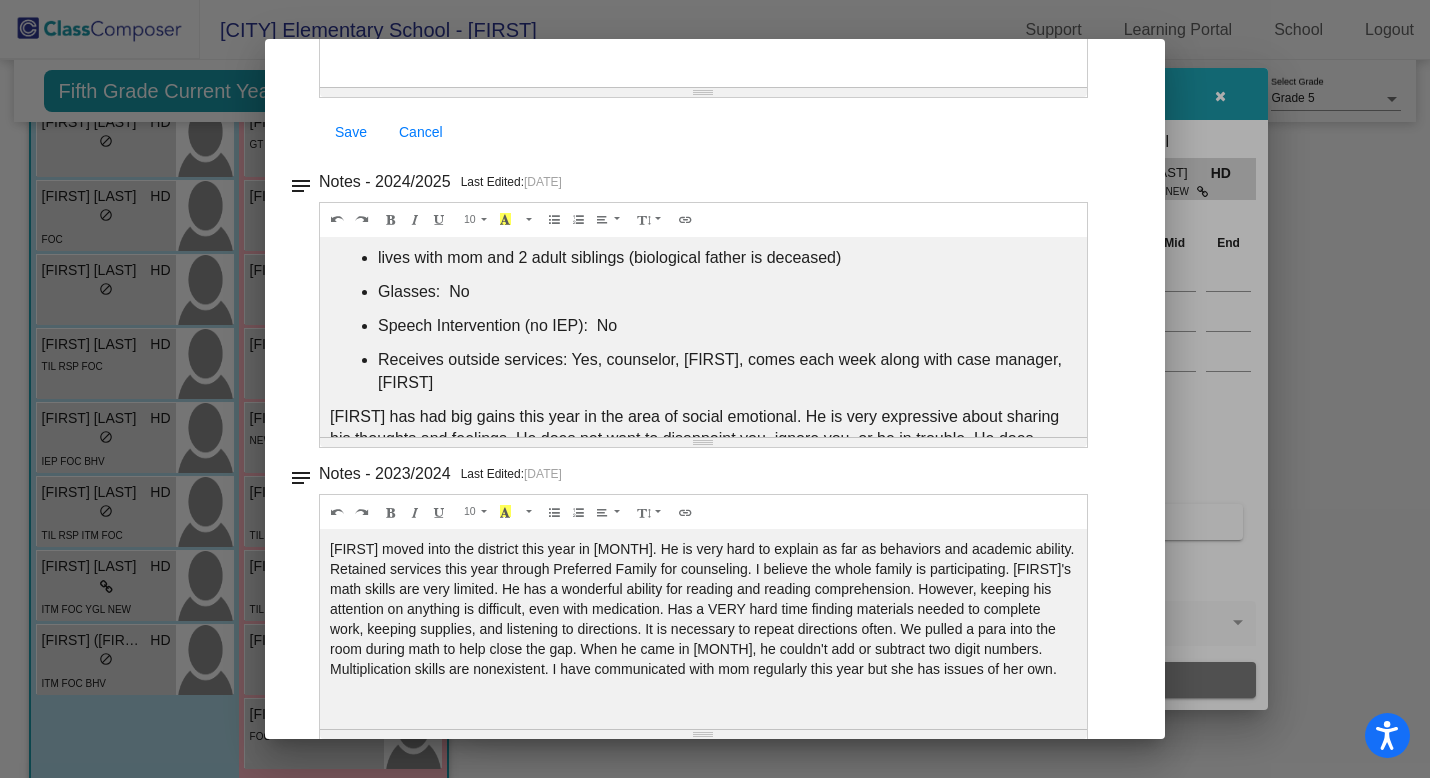 scroll, scrollTop: 397, scrollLeft: 0, axis: vertical 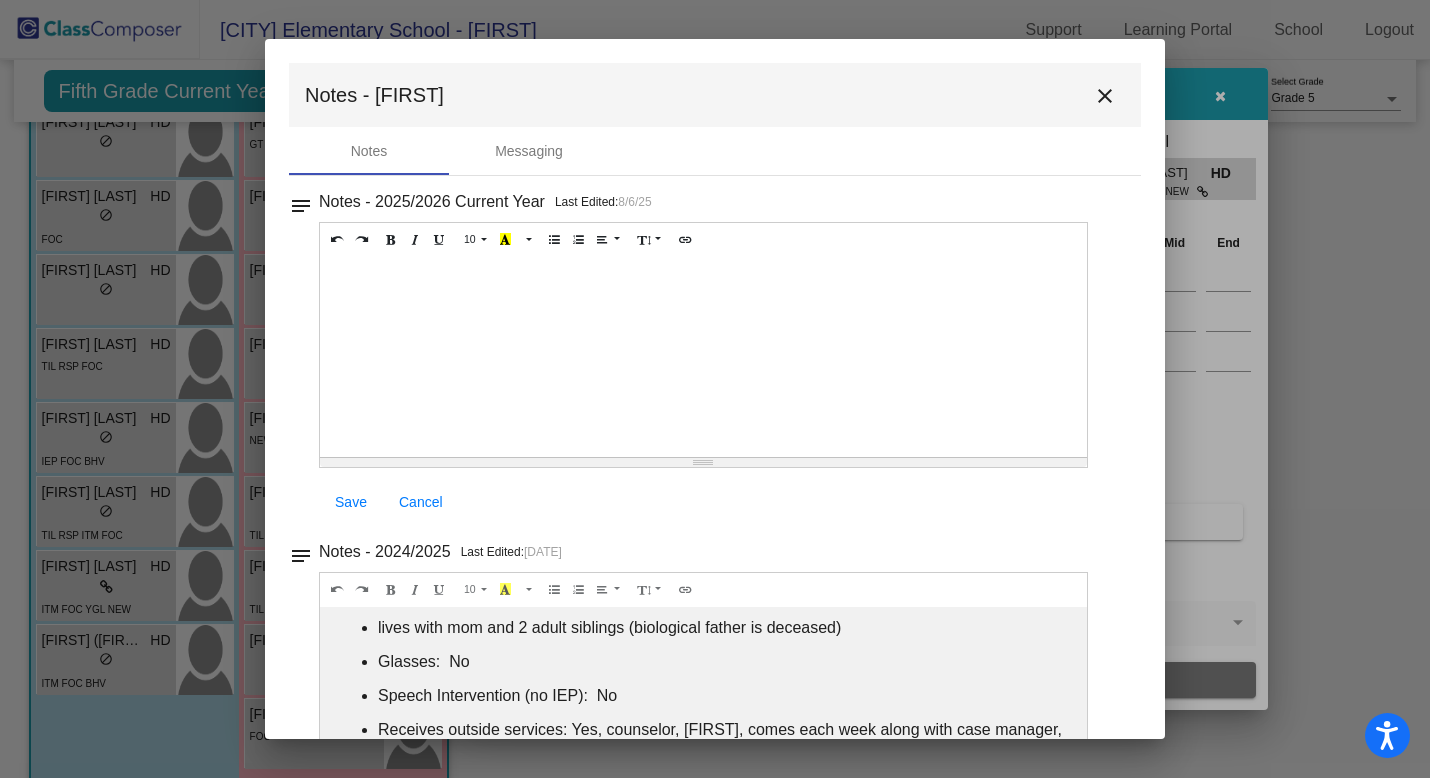 click on "close" at bounding box center [1105, 96] 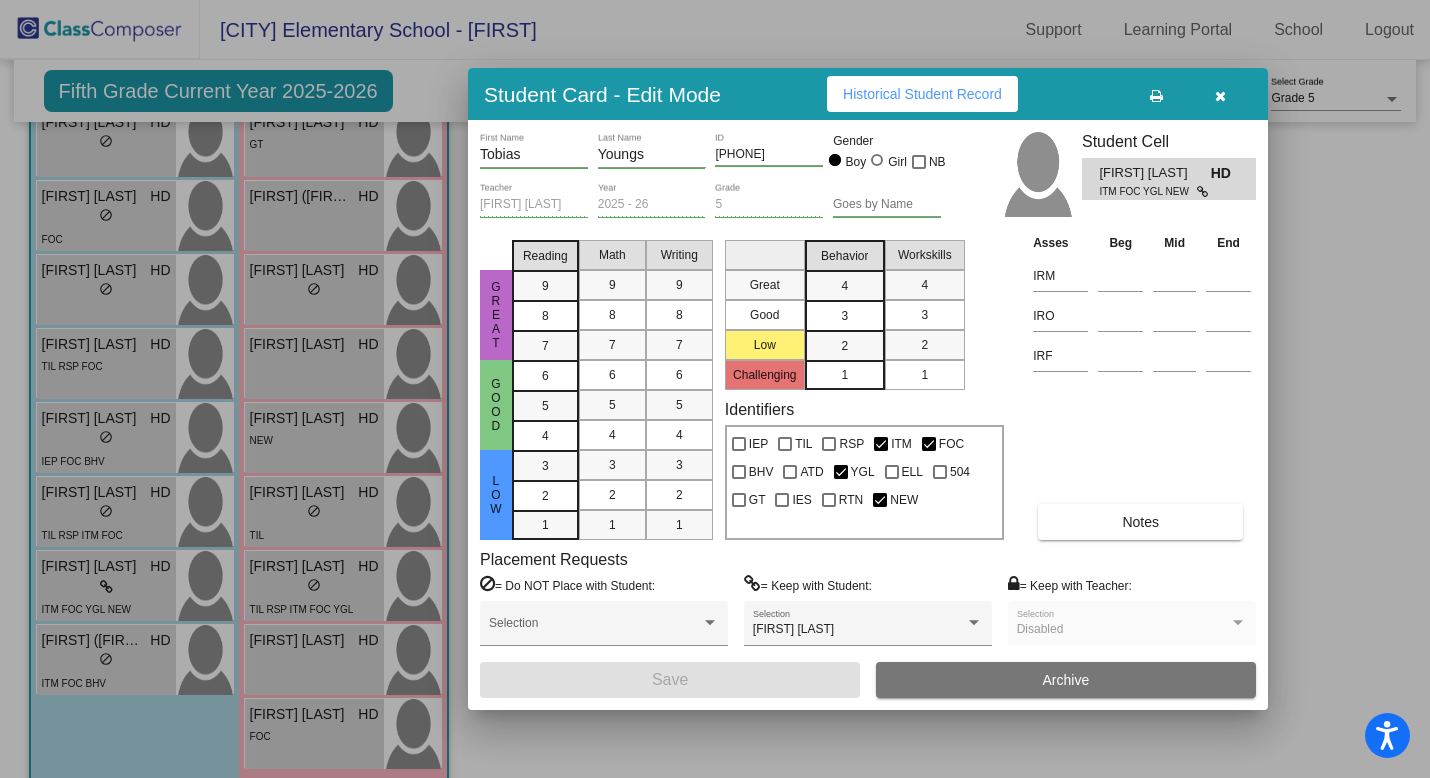 click at bounding box center [1220, 94] 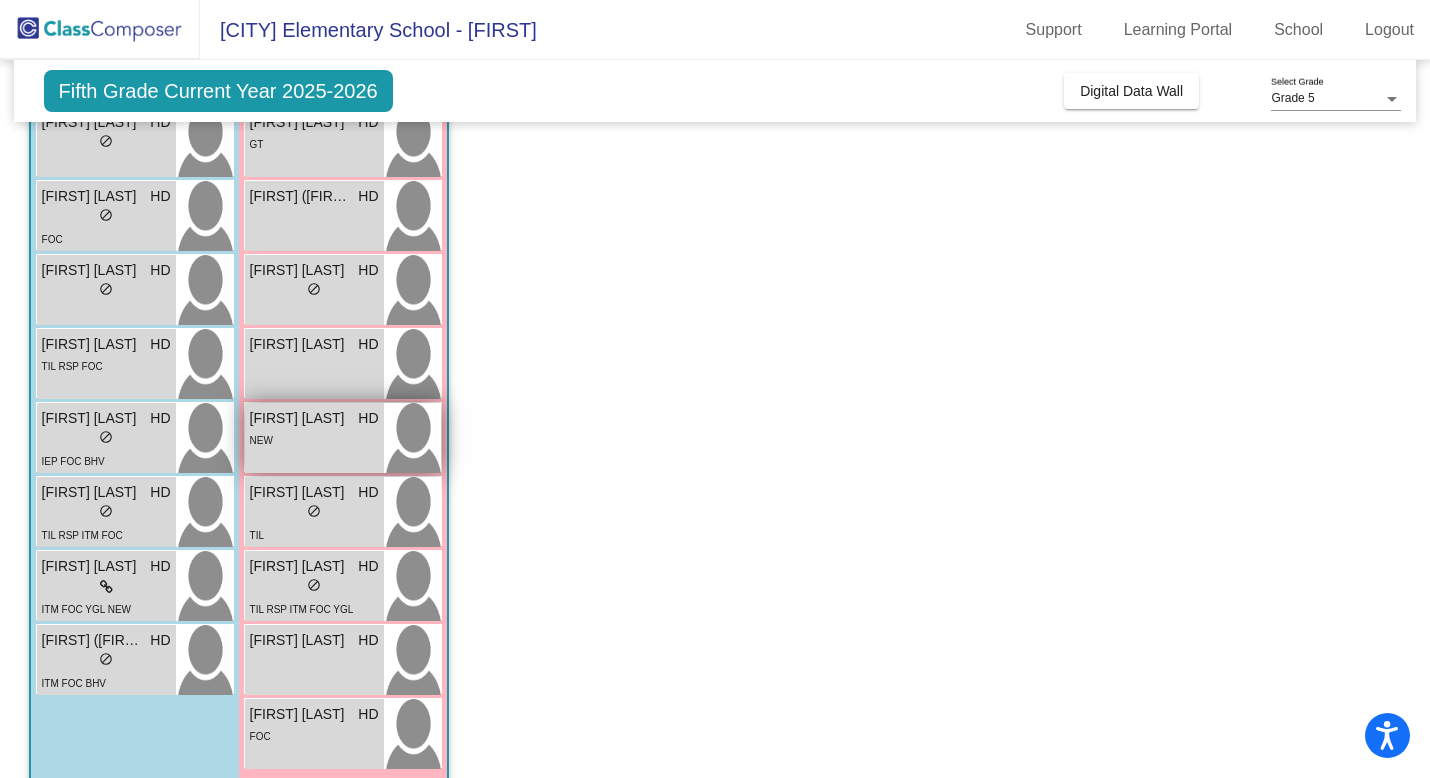 scroll, scrollTop: 0, scrollLeft: 0, axis: both 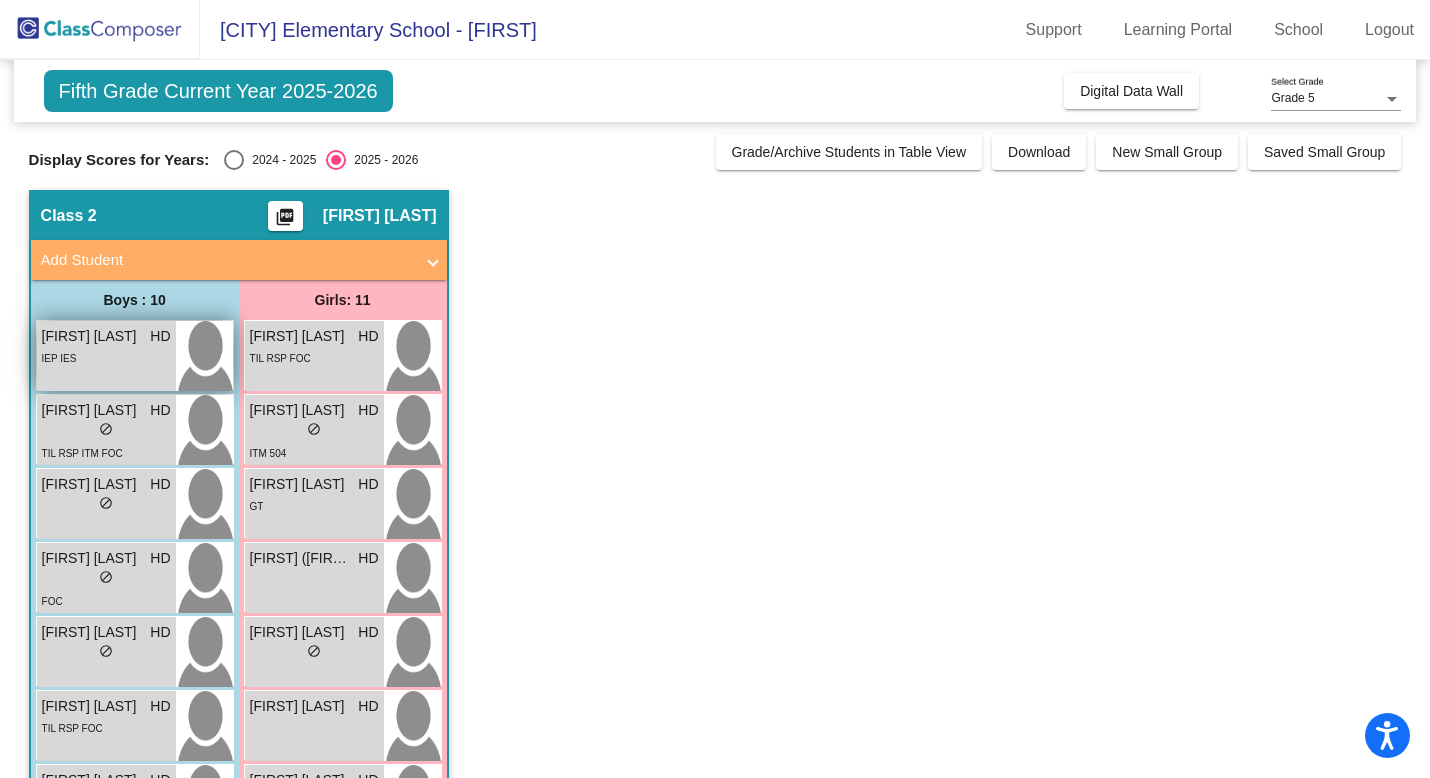 click on "IEP IES" at bounding box center [106, 357] 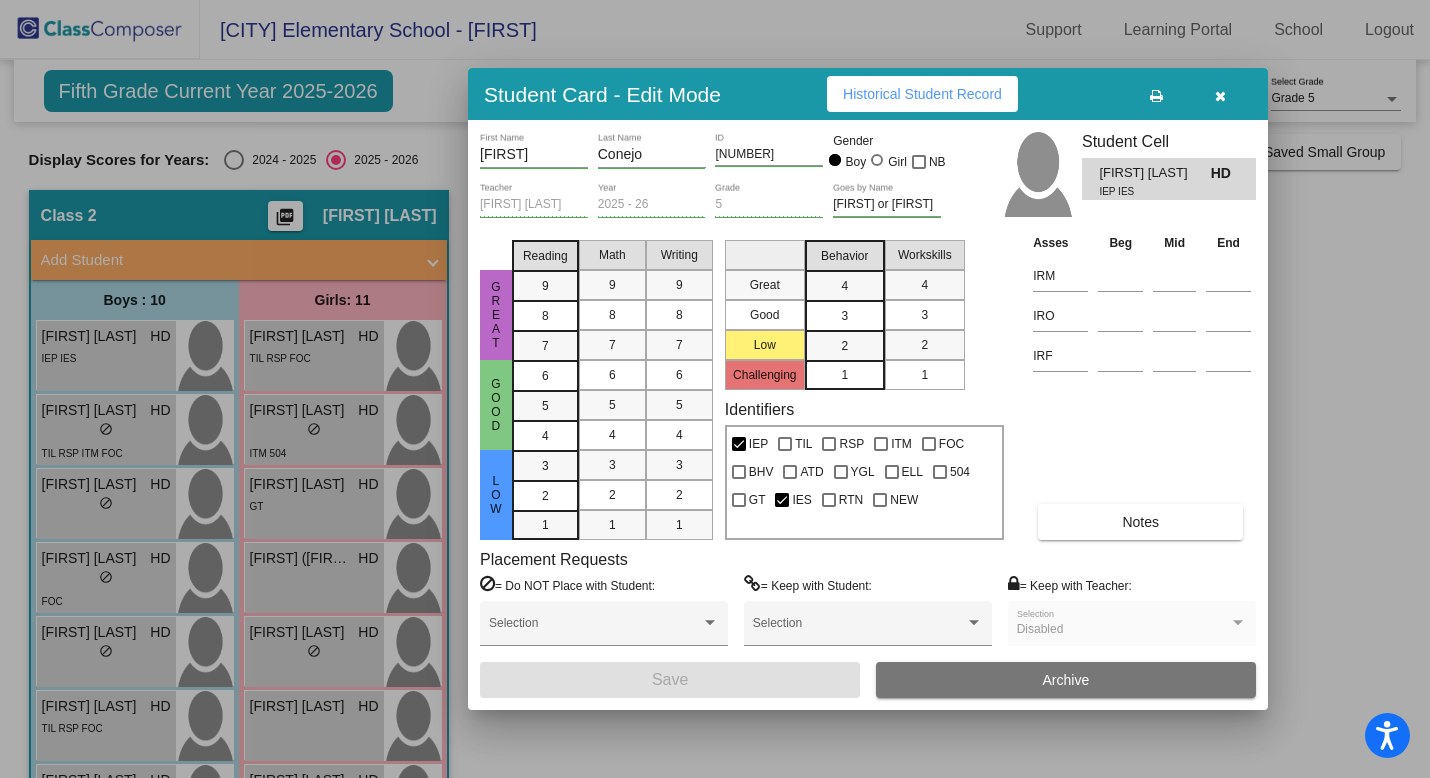 click on "Notes" at bounding box center (1140, 522) 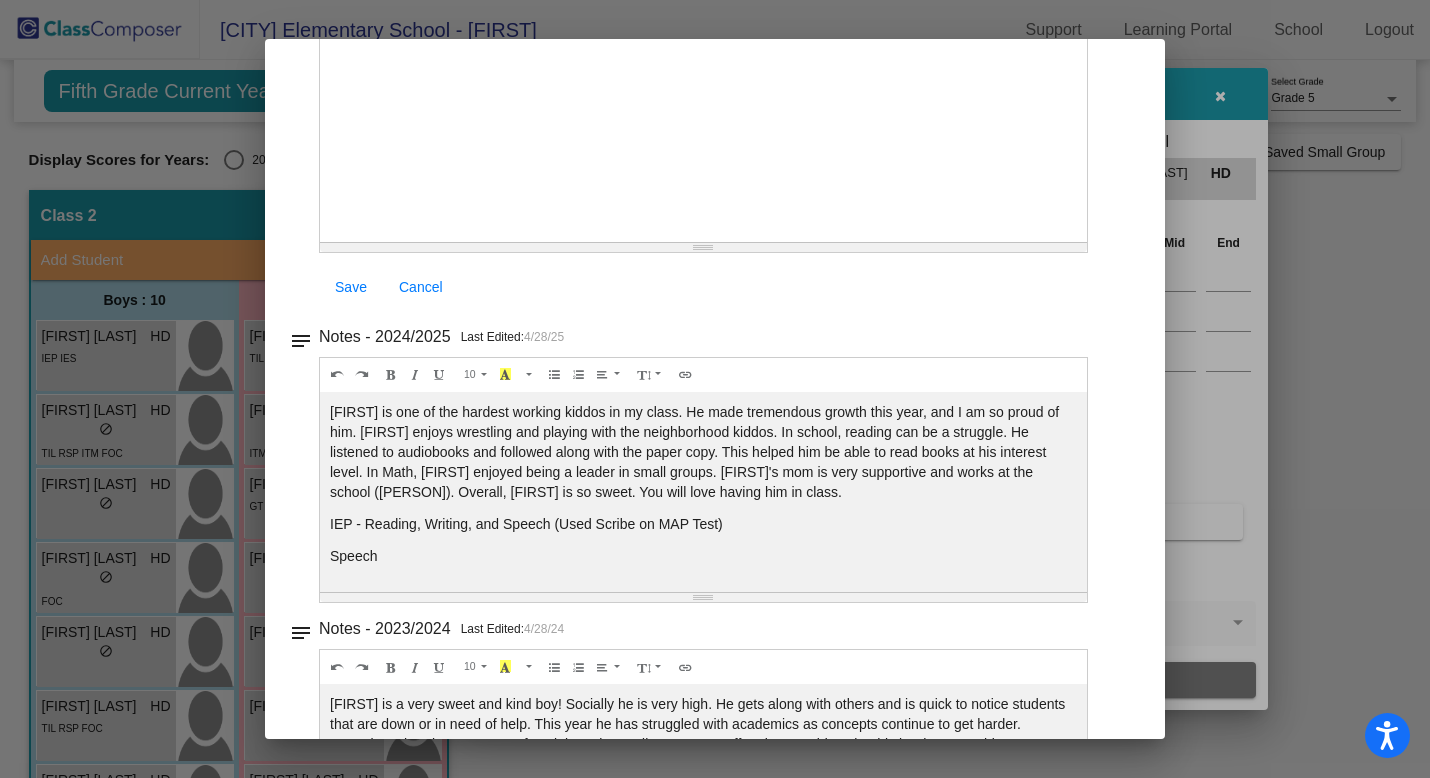 scroll, scrollTop: 0, scrollLeft: 0, axis: both 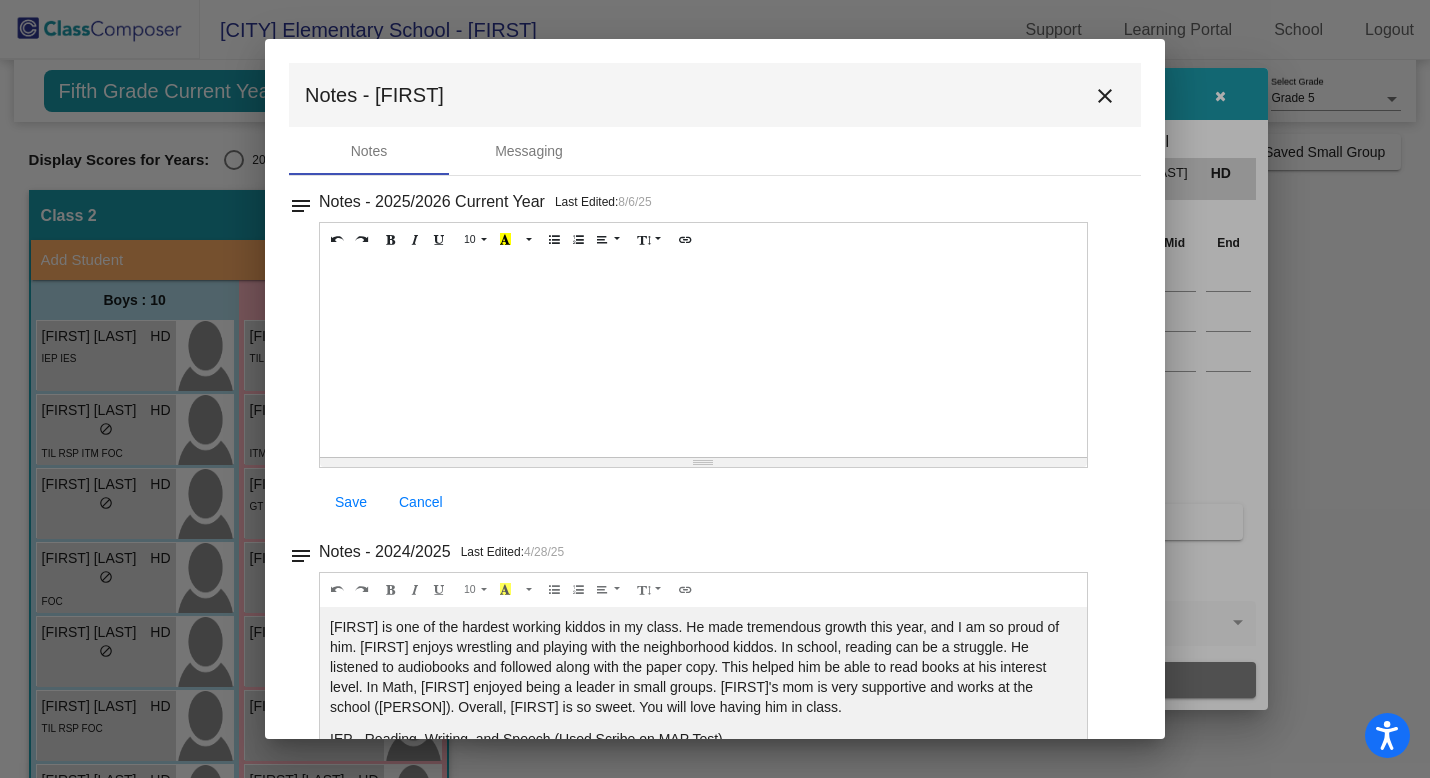 click on "close" at bounding box center [1105, 96] 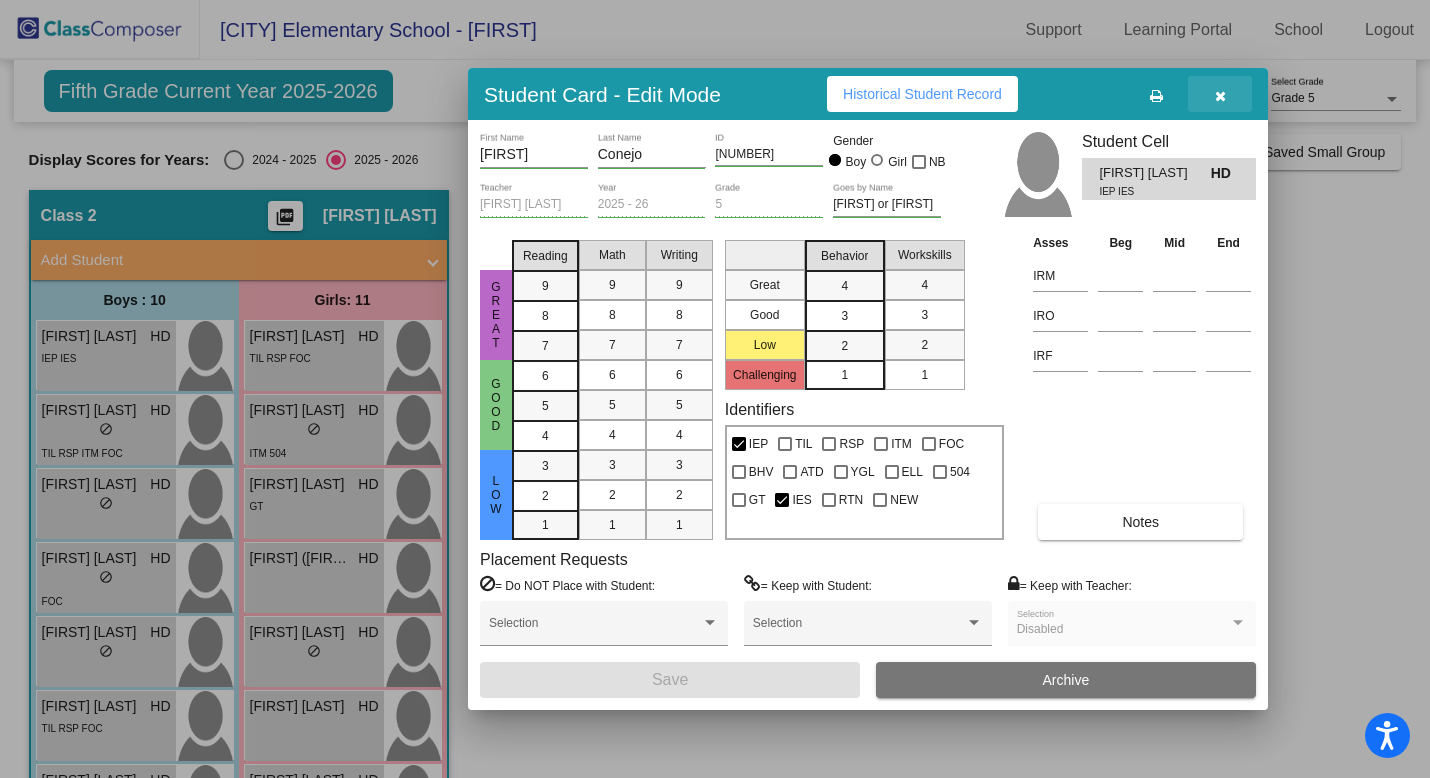 click at bounding box center (1220, 96) 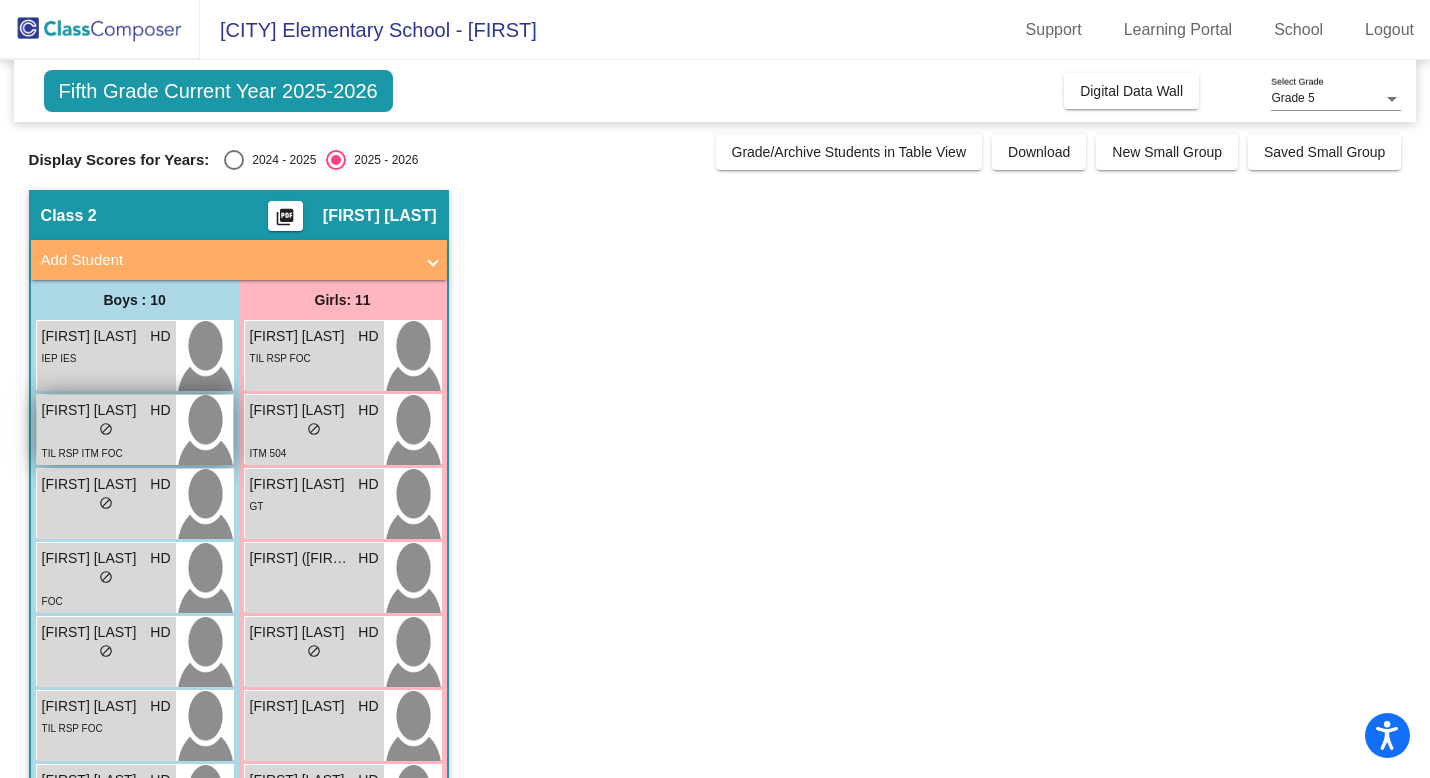 click on "do_not_disturb_alt" at bounding box center [106, 429] 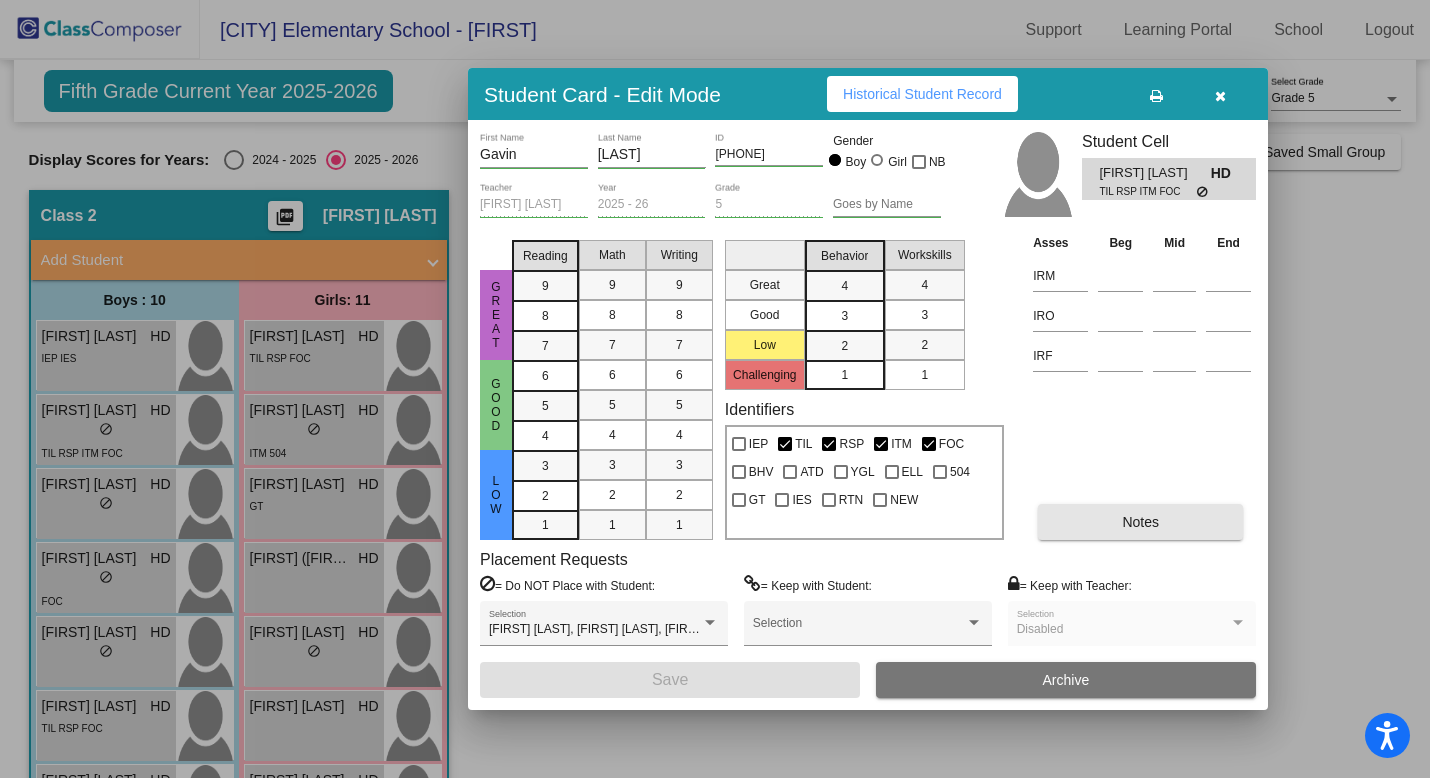 click on "Notes" at bounding box center (1140, 522) 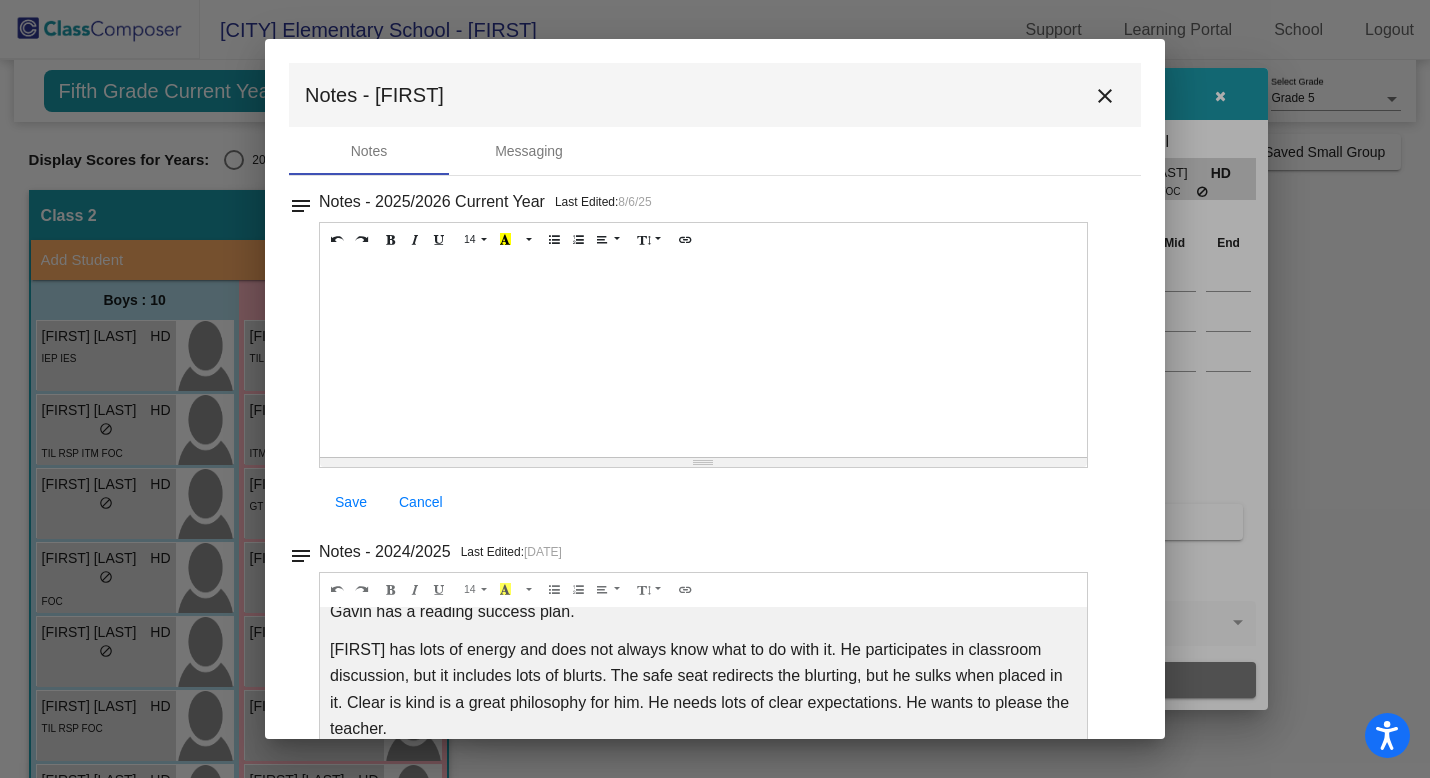 scroll, scrollTop: 0, scrollLeft: 0, axis: both 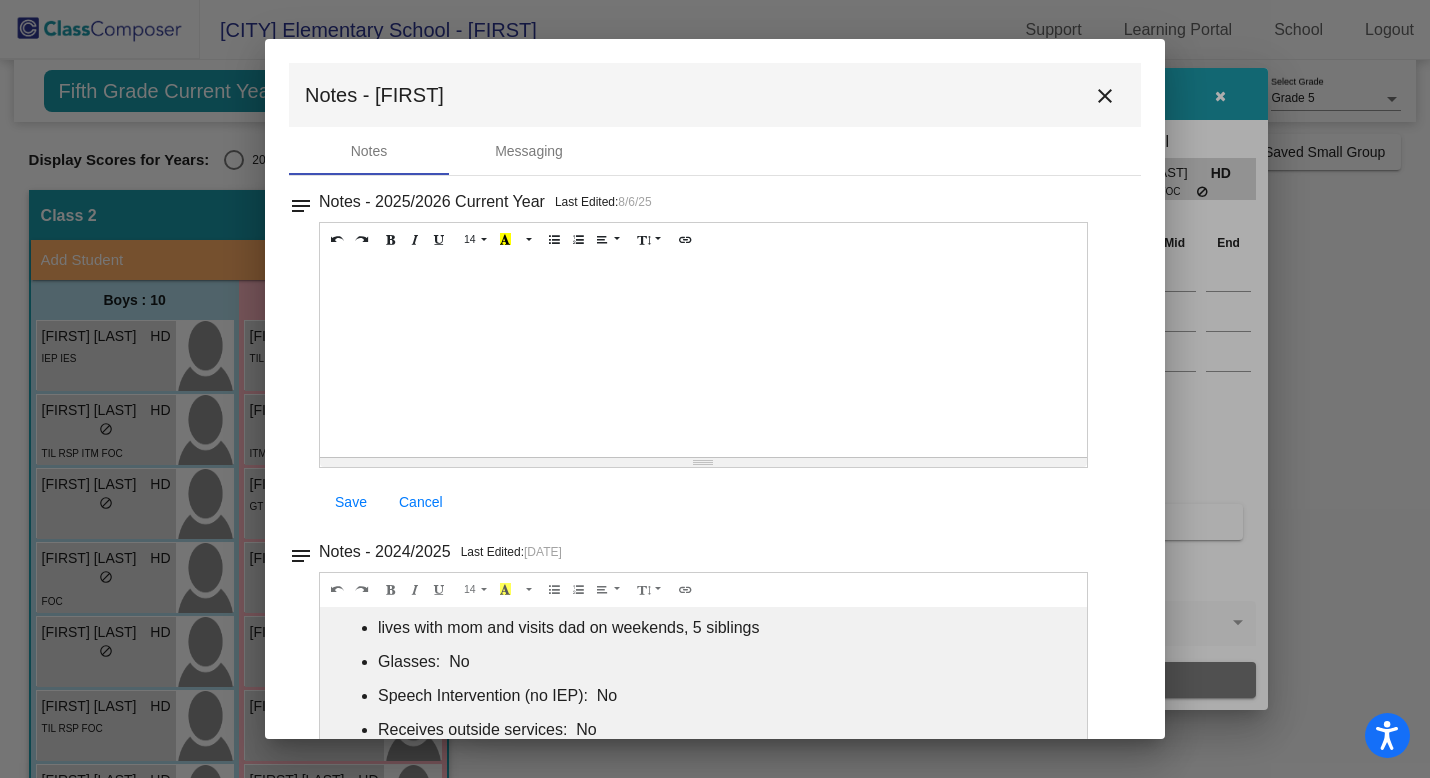 click on "close" at bounding box center (1105, 96) 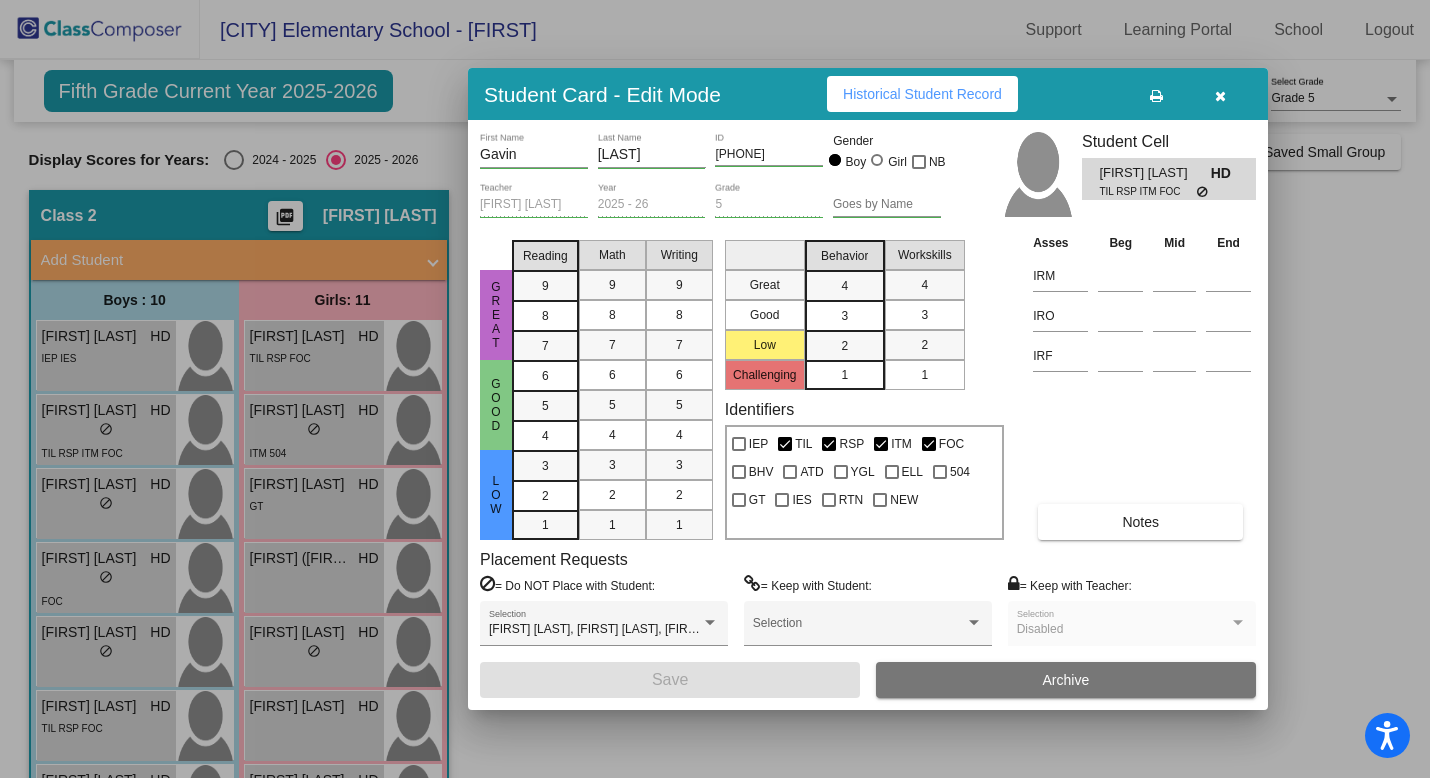 click at bounding box center [1220, 96] 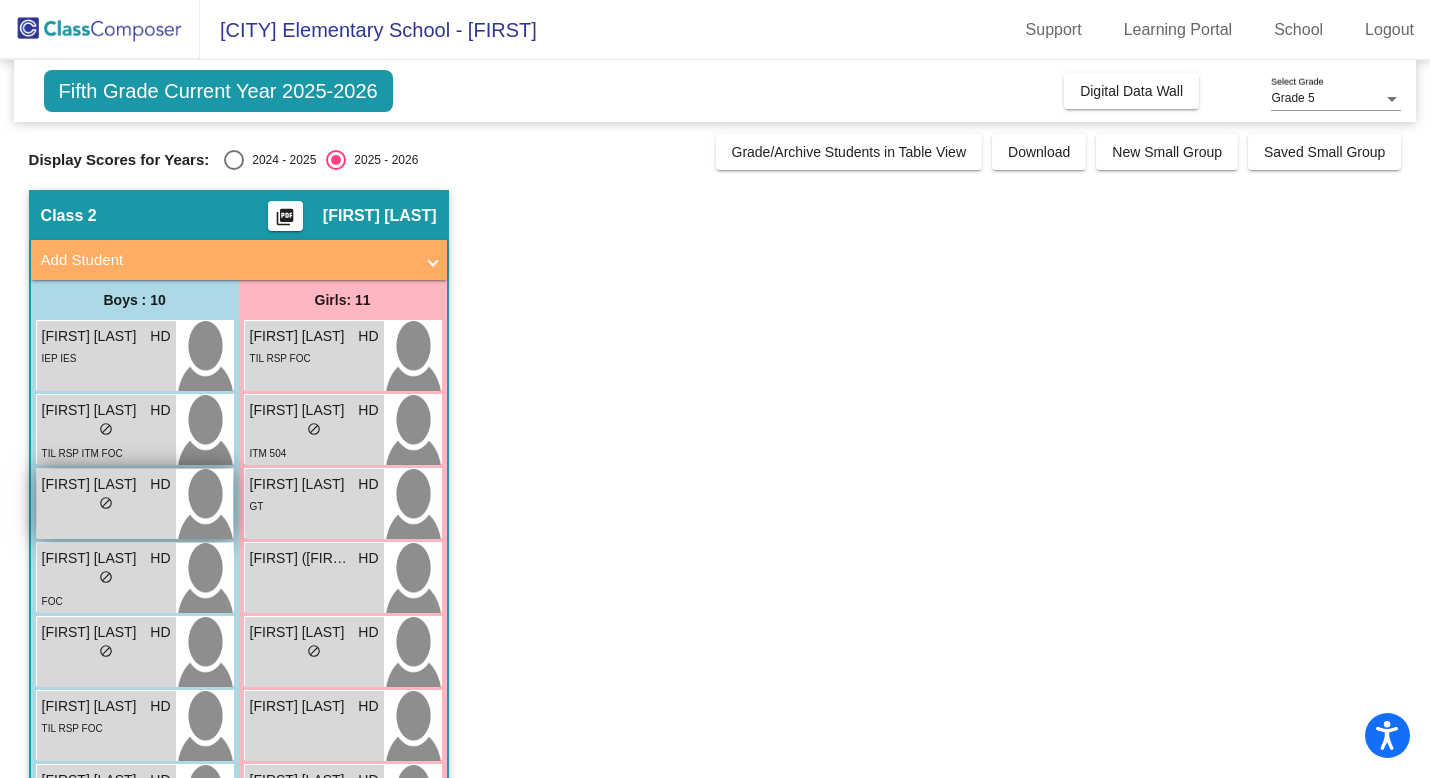 click on "lock do_not_disturb_alt" at bounding box center (106, 505) 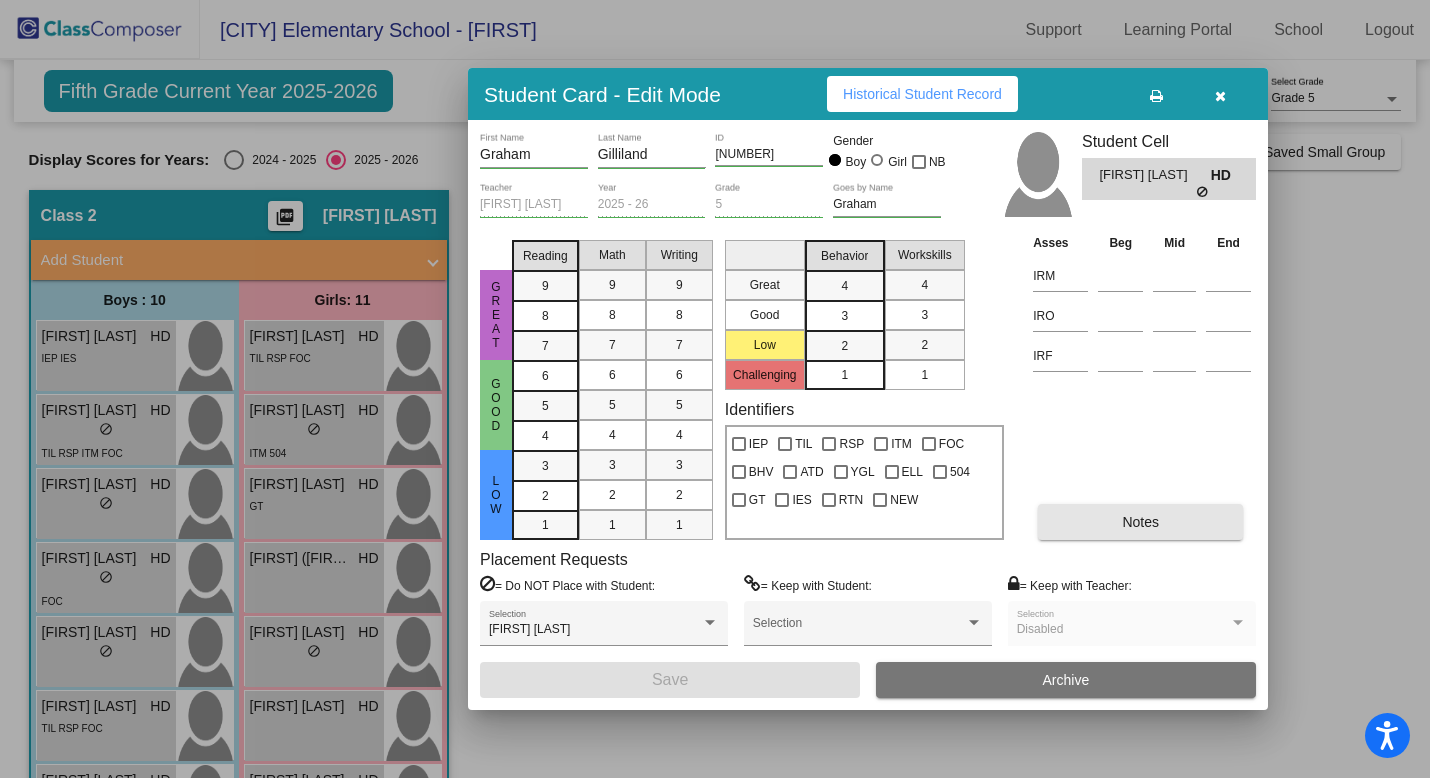 click on "Notes" at bounding box center (1140, 522) 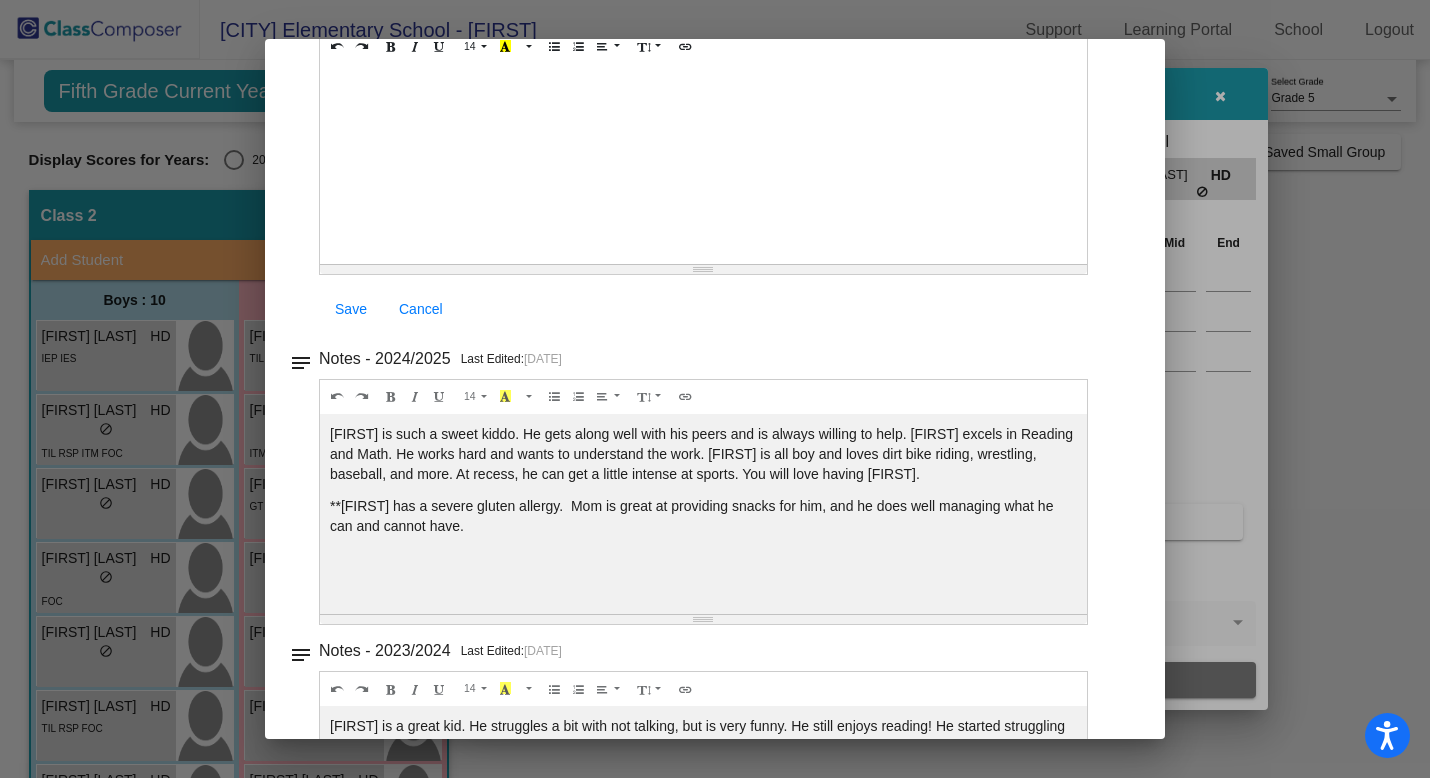 scroll, scrollTop: 0, scrollLeft: 0, axis: both 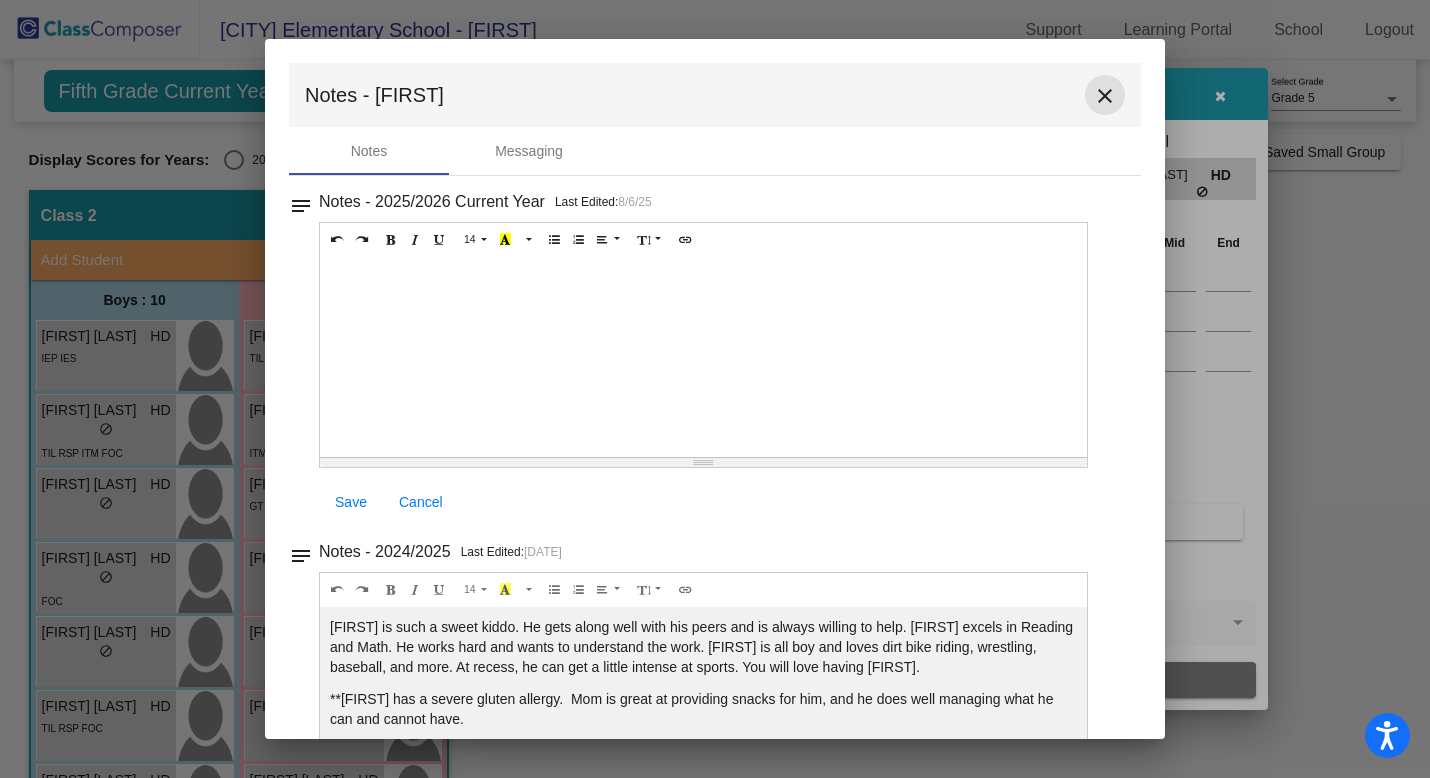 click on "close" at bounding box center [1105, 96] 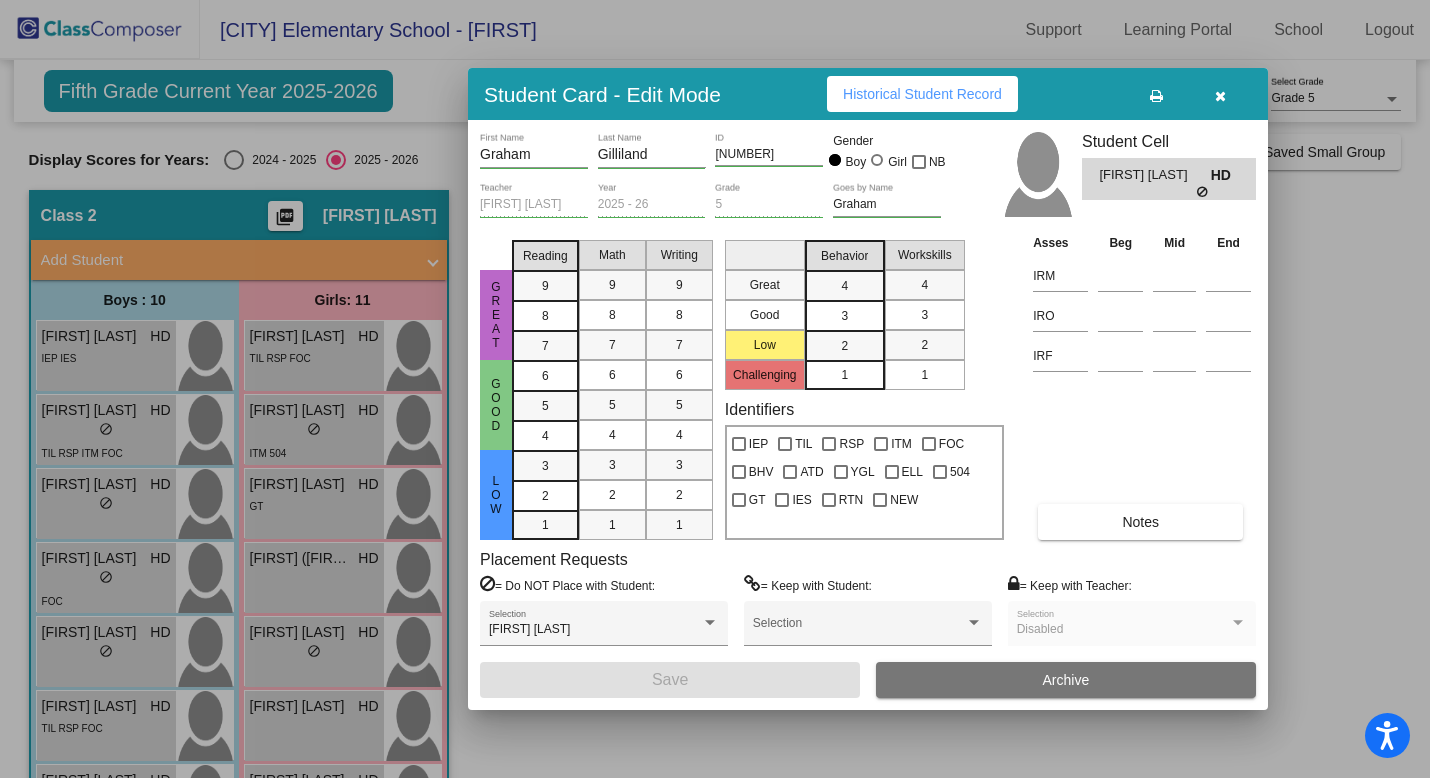 click at bounding box center (1220, 96) 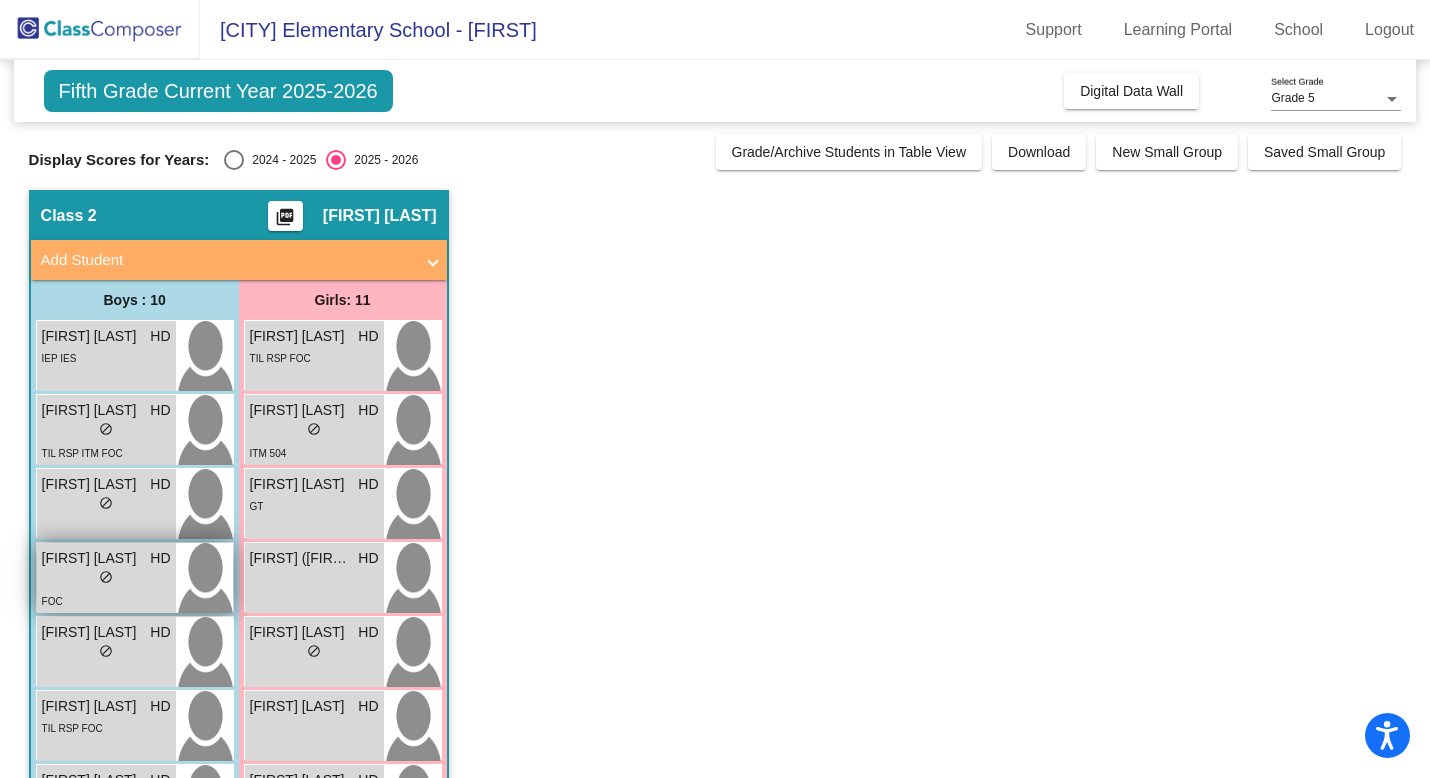 click on "lock do_not_disturb_alt" at bounding box center [106, 579] 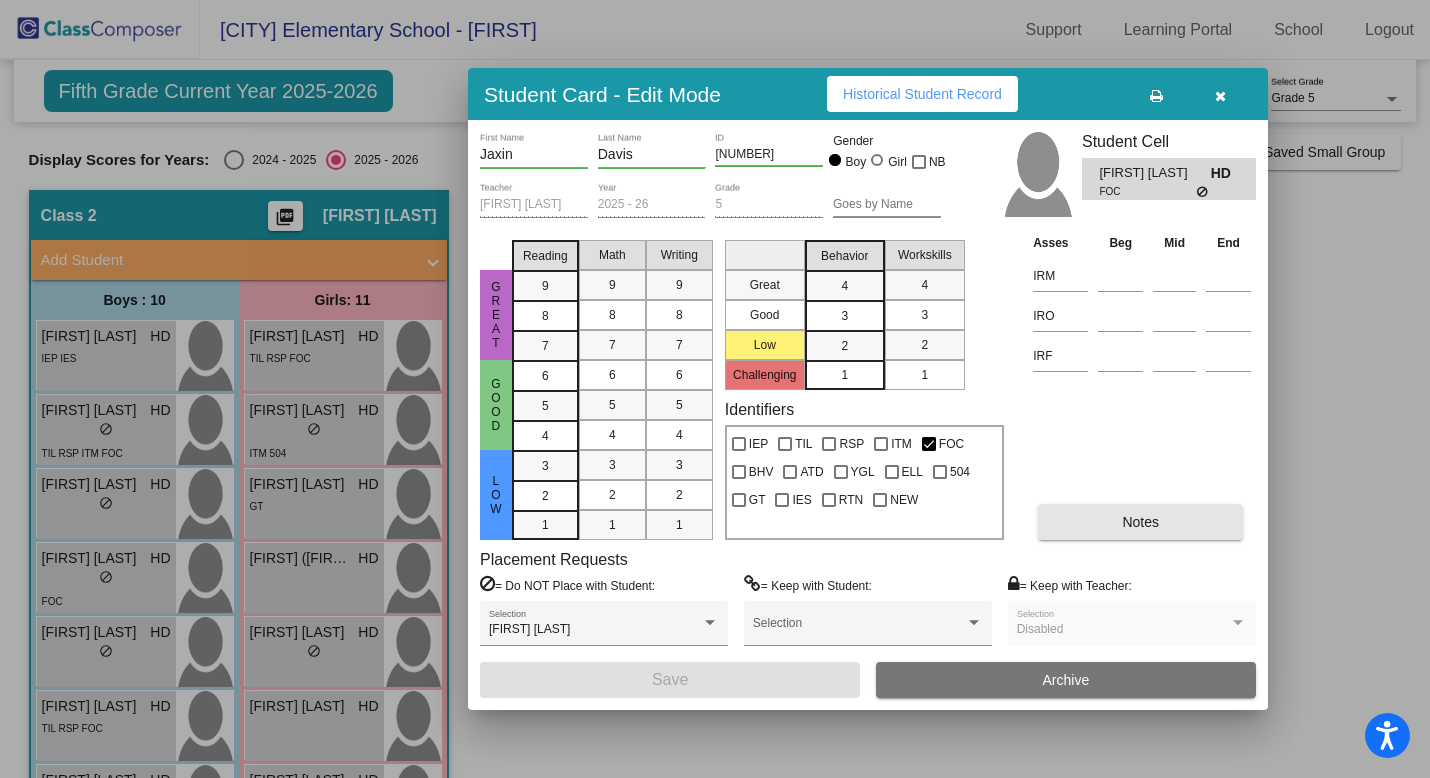 click on "Notes" at bounding box center (1140, 522) 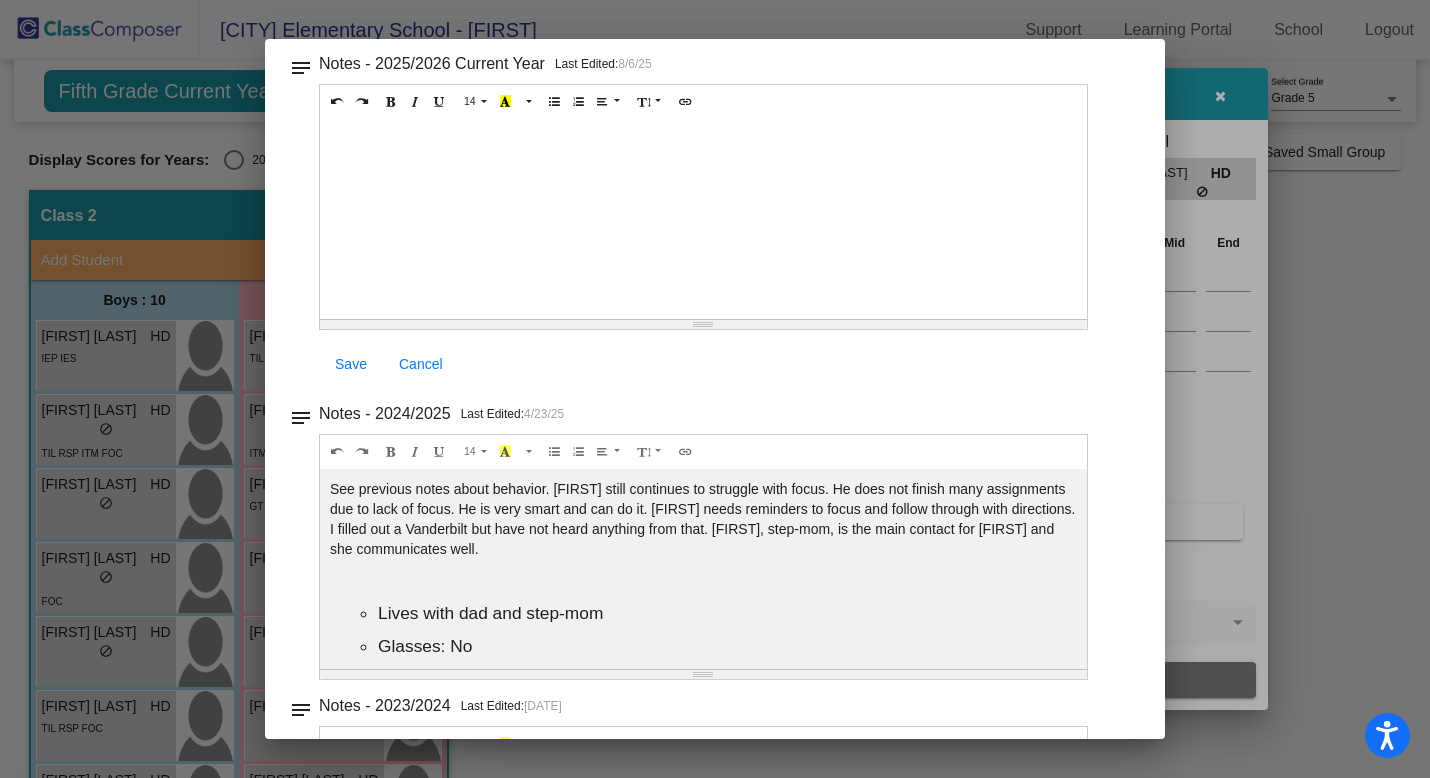 scroll, scrollTop: 152, scrollLeft: 0, axis: vertical 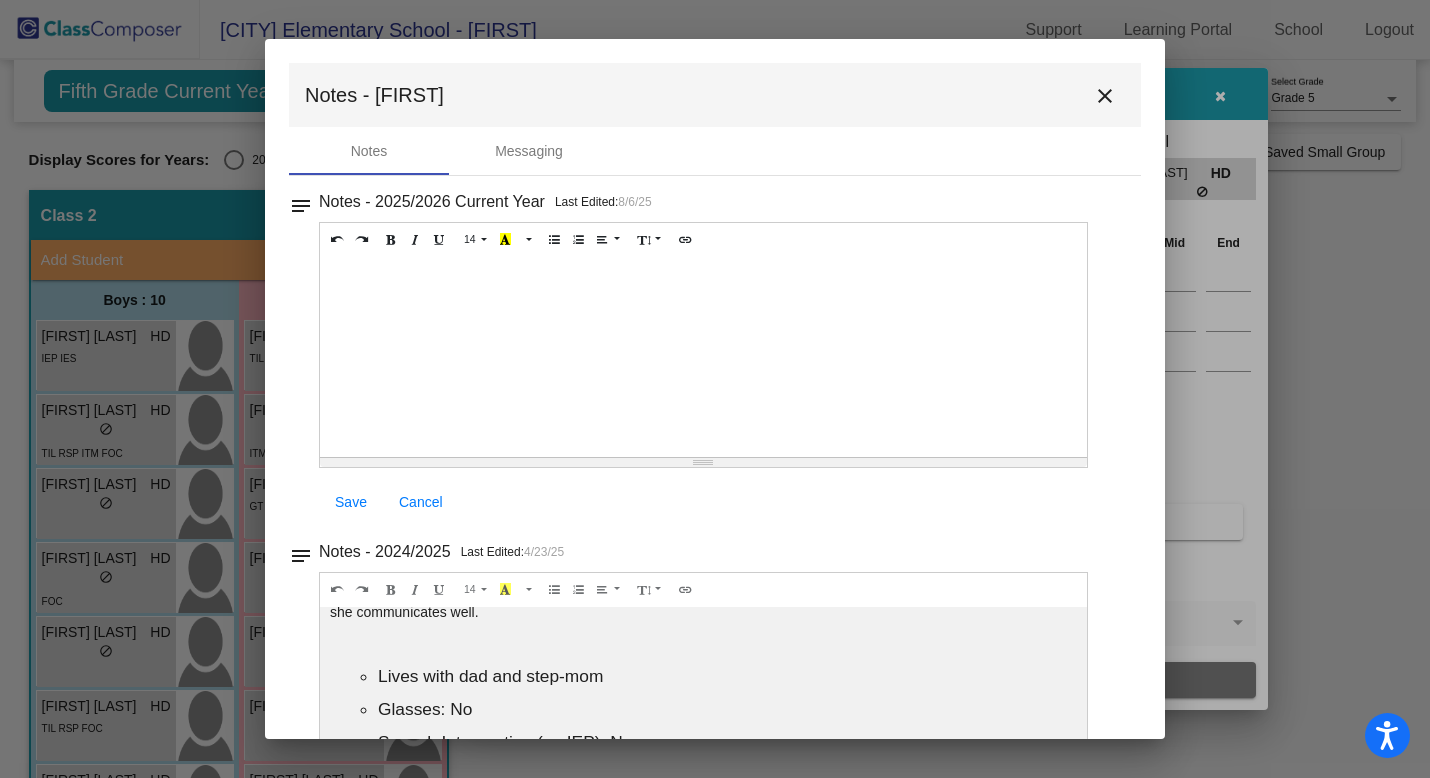 click on "close" at bounding box center [1105, 96] 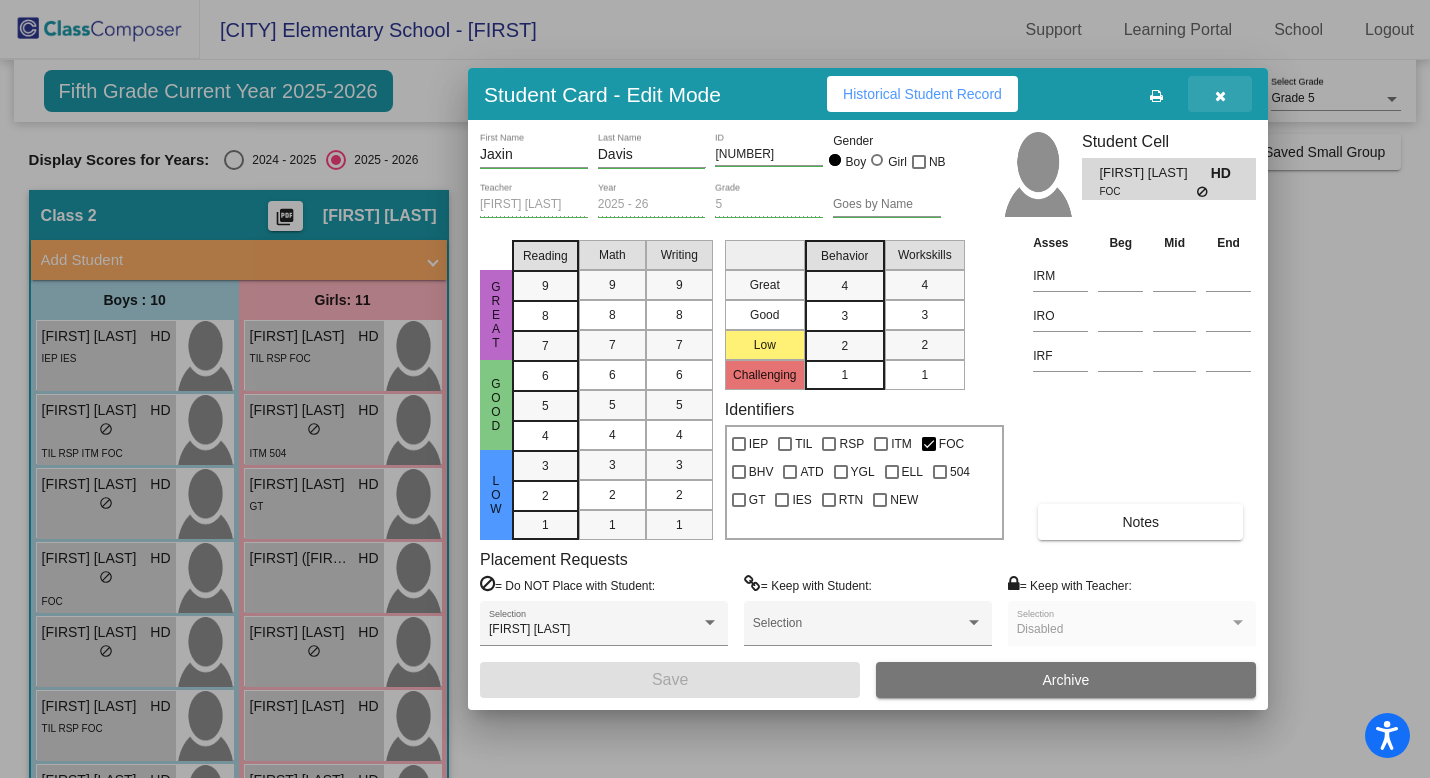 click at bounding box center (1220, 94) 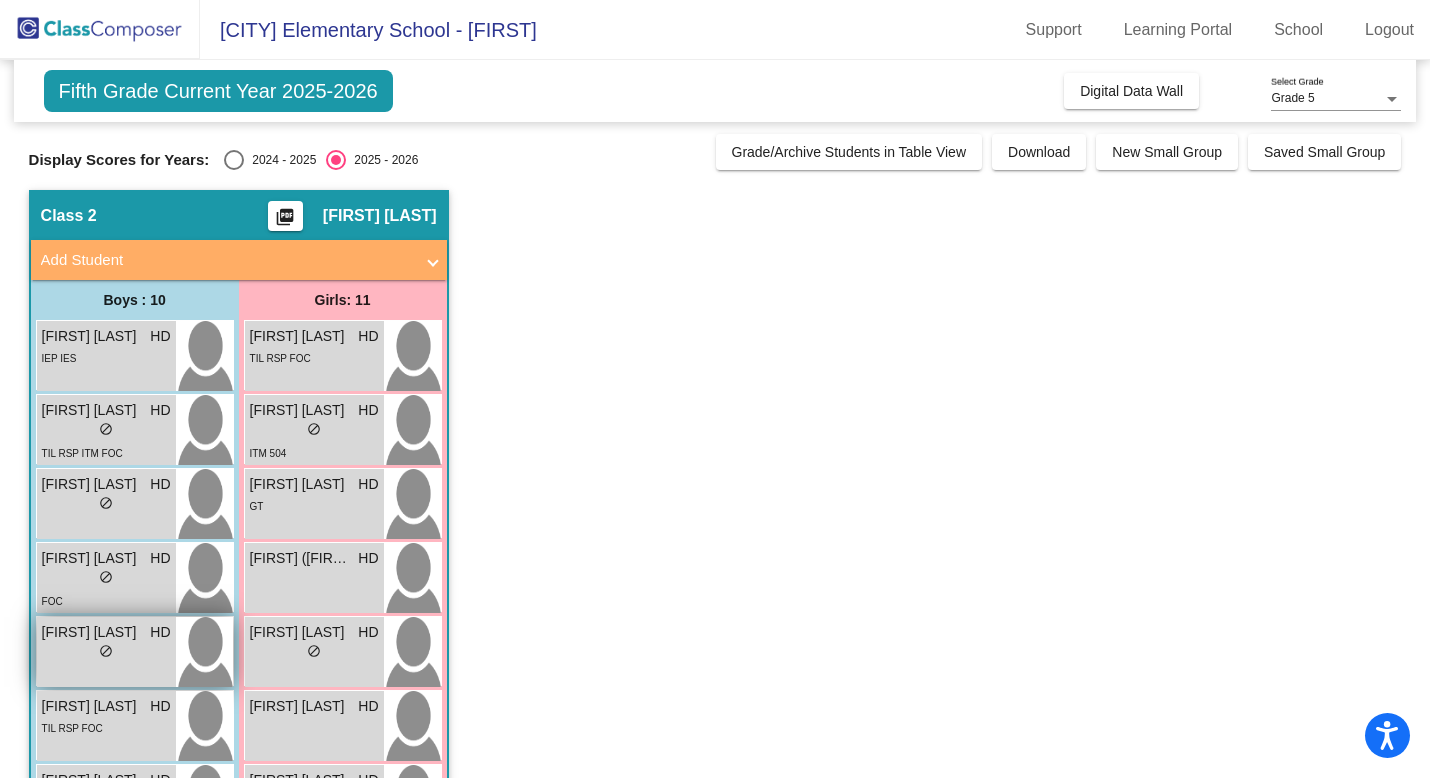 click on "lock do_not_disturb_alt" at bounding box center (106, 653) 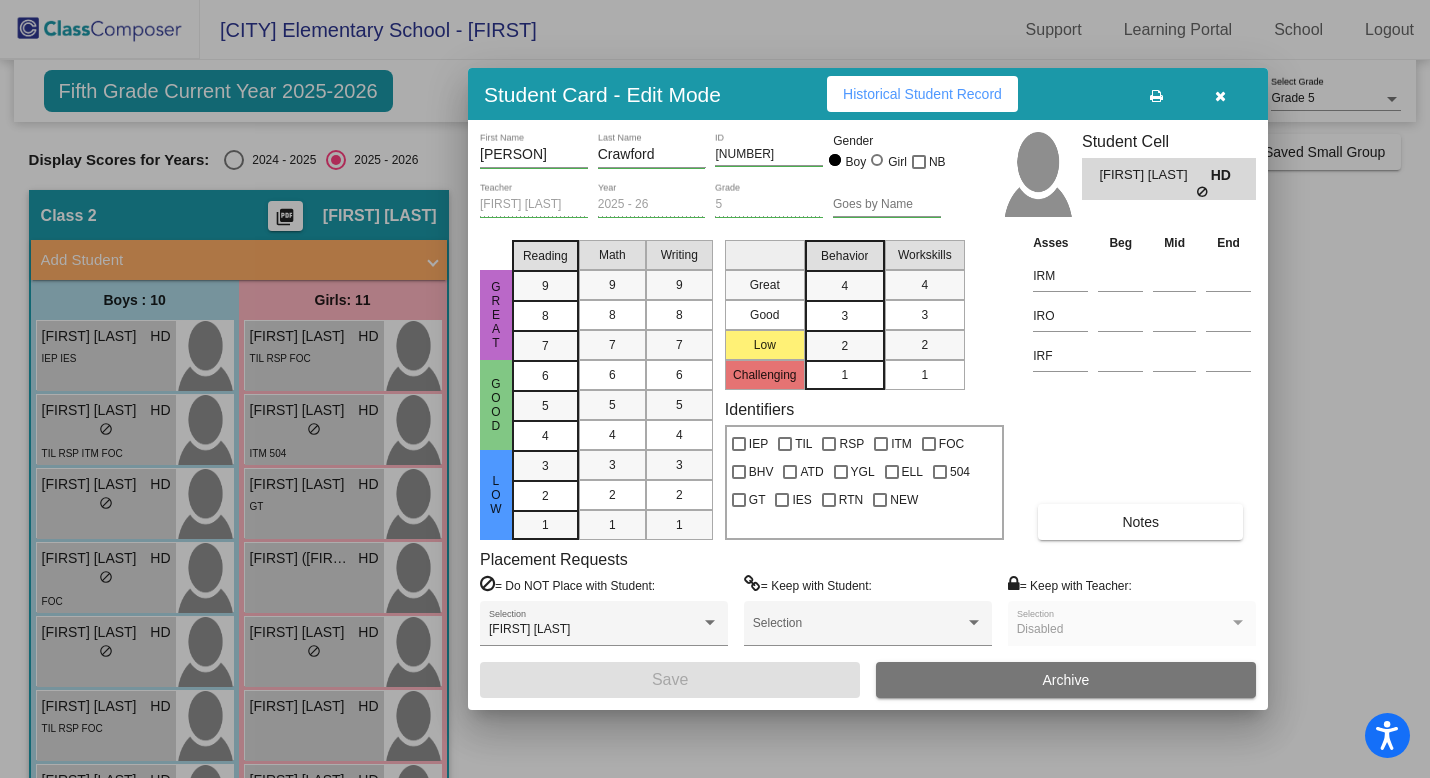 click on "Notes" at bounding box center (1140, 522) 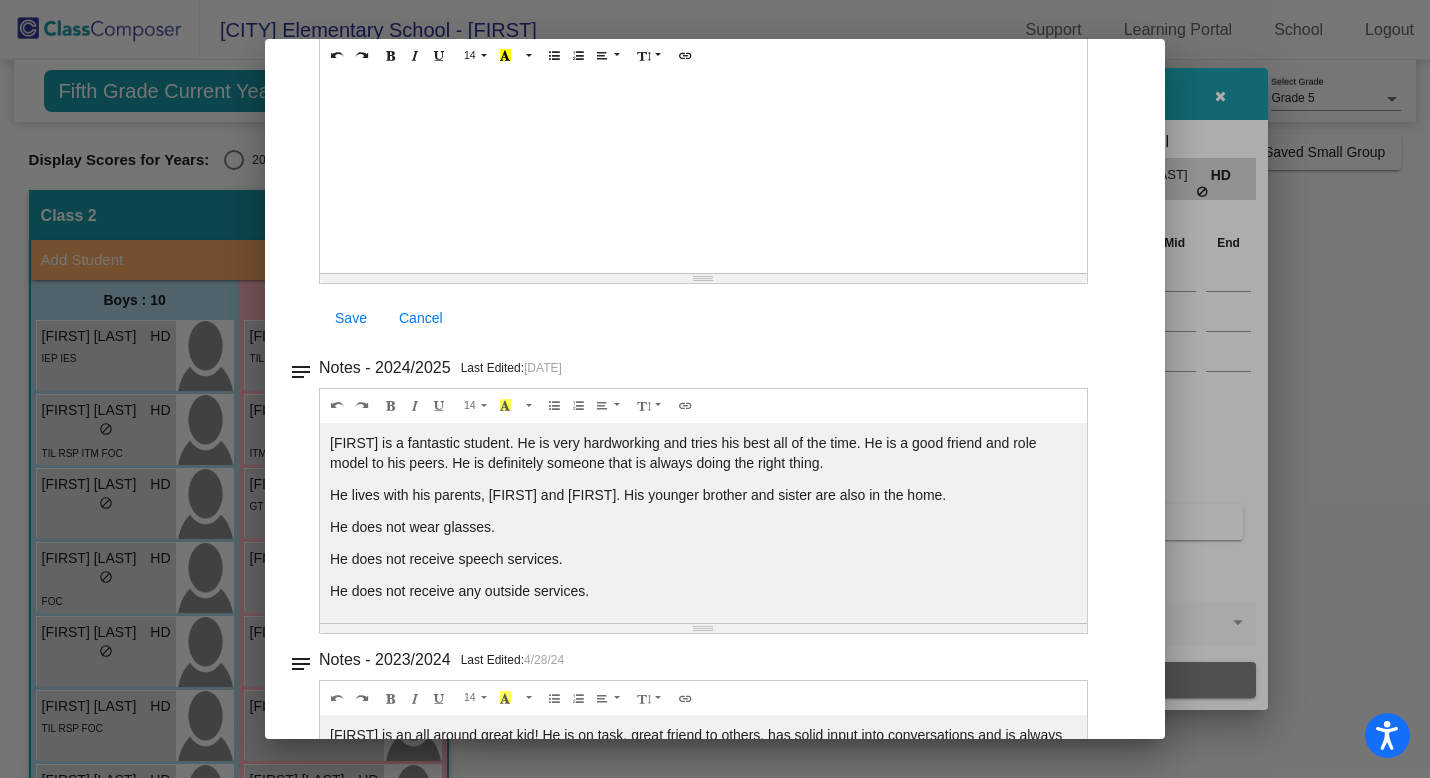 scroll, scrollTop: 0, scrollLeft: 0, axis: both 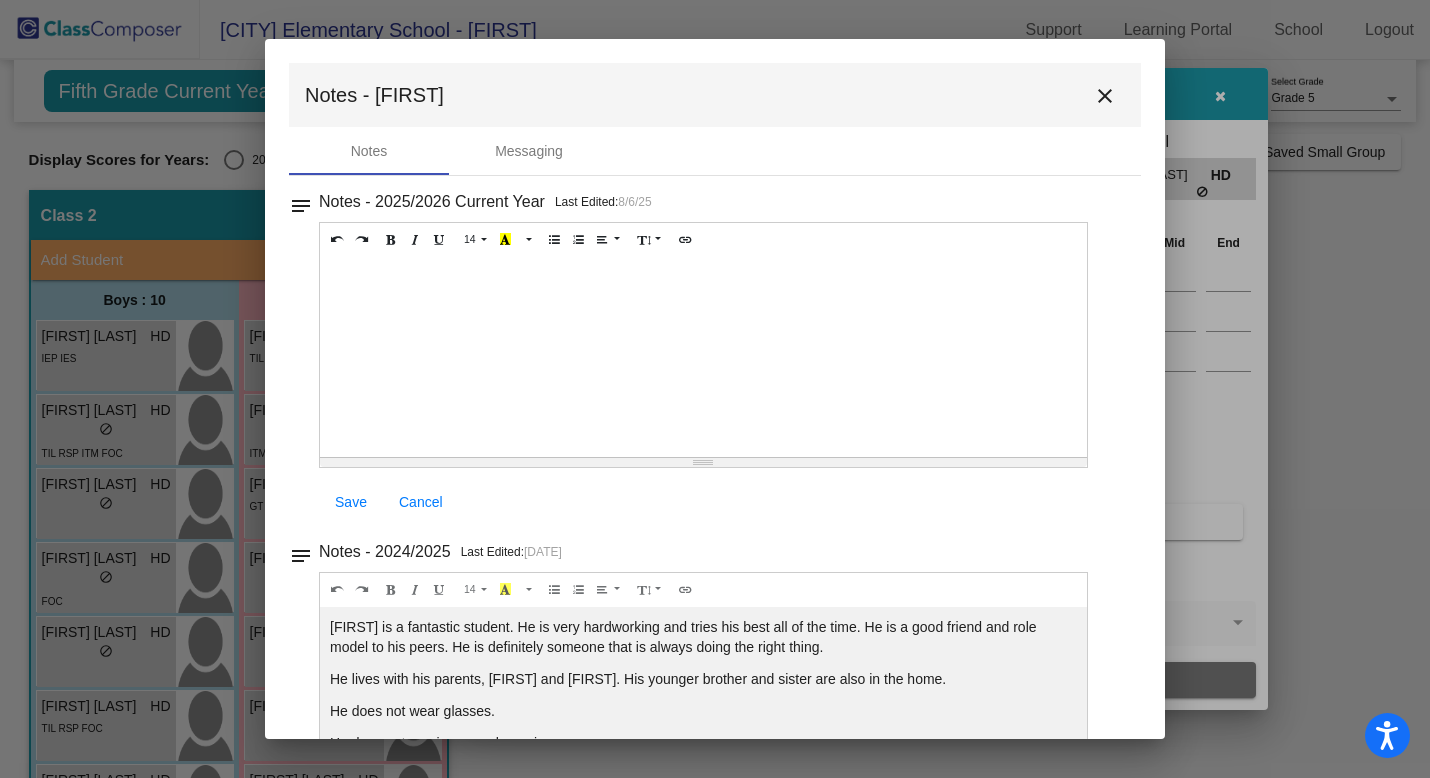 click on "close" at bounding box center (1105, 96) 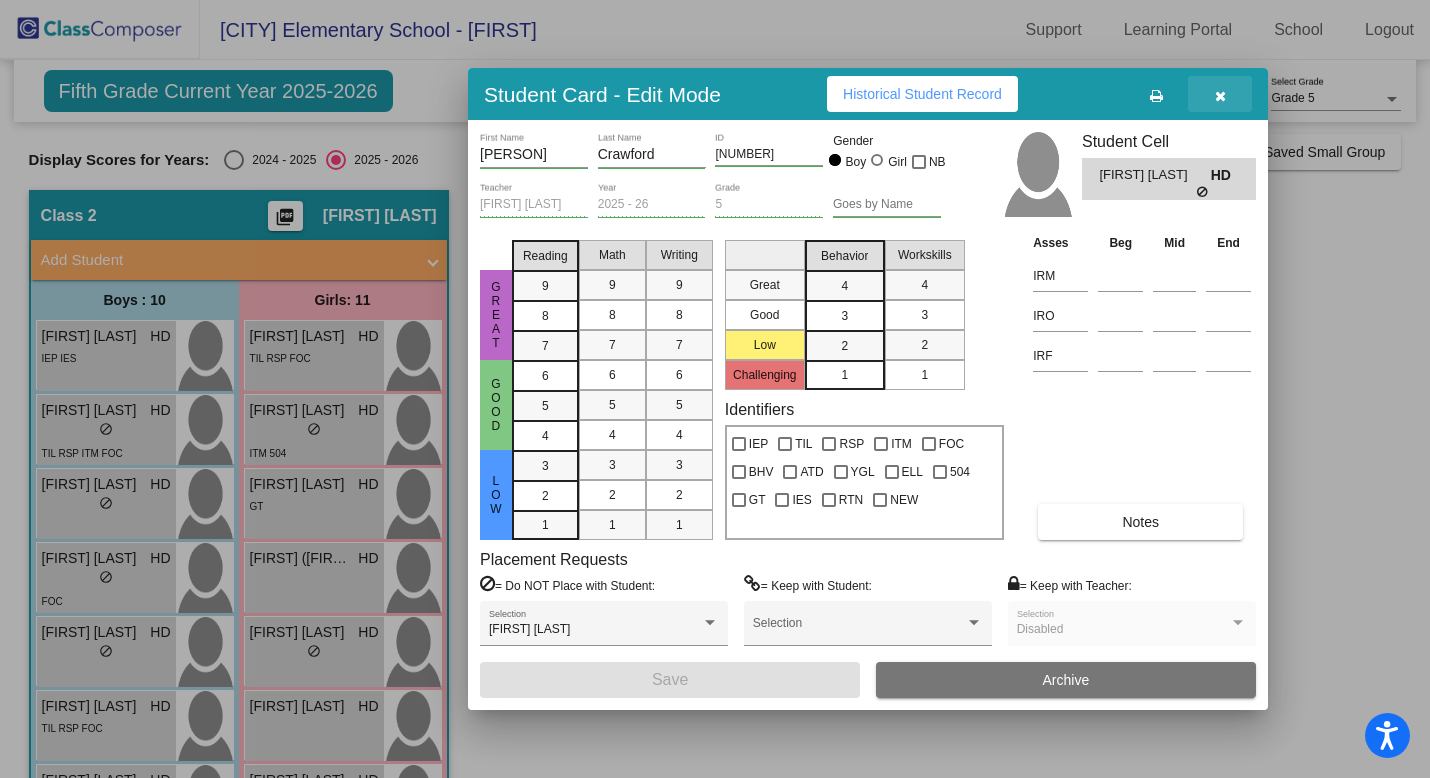 click at bounding box center (1220, 96) 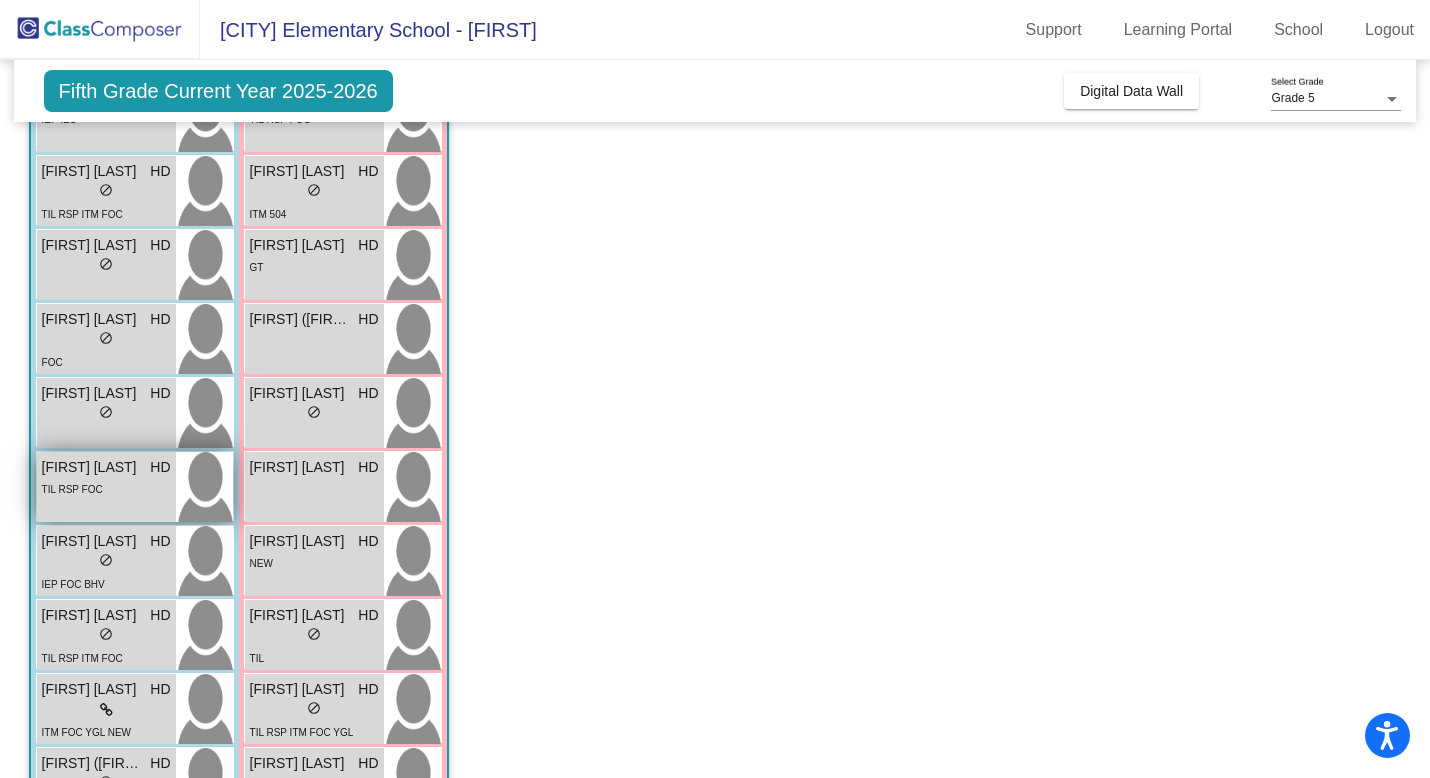 scroll, scrollTop: 249, scrollLeft: 0, axis: vertical 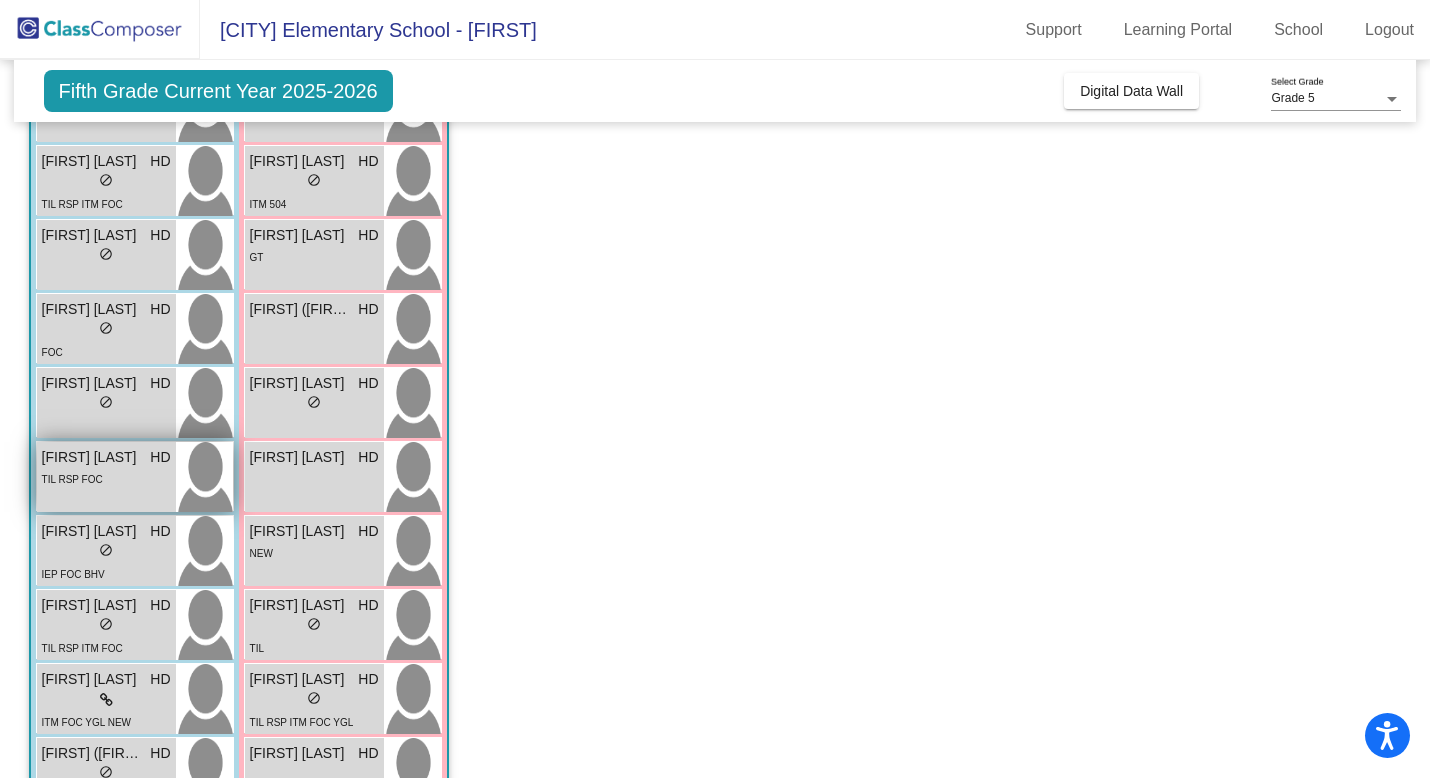 click on "[FIRST] [LAST] do_not_disturb_alt TIL RSP FOC" at bounding box center [106, 477] 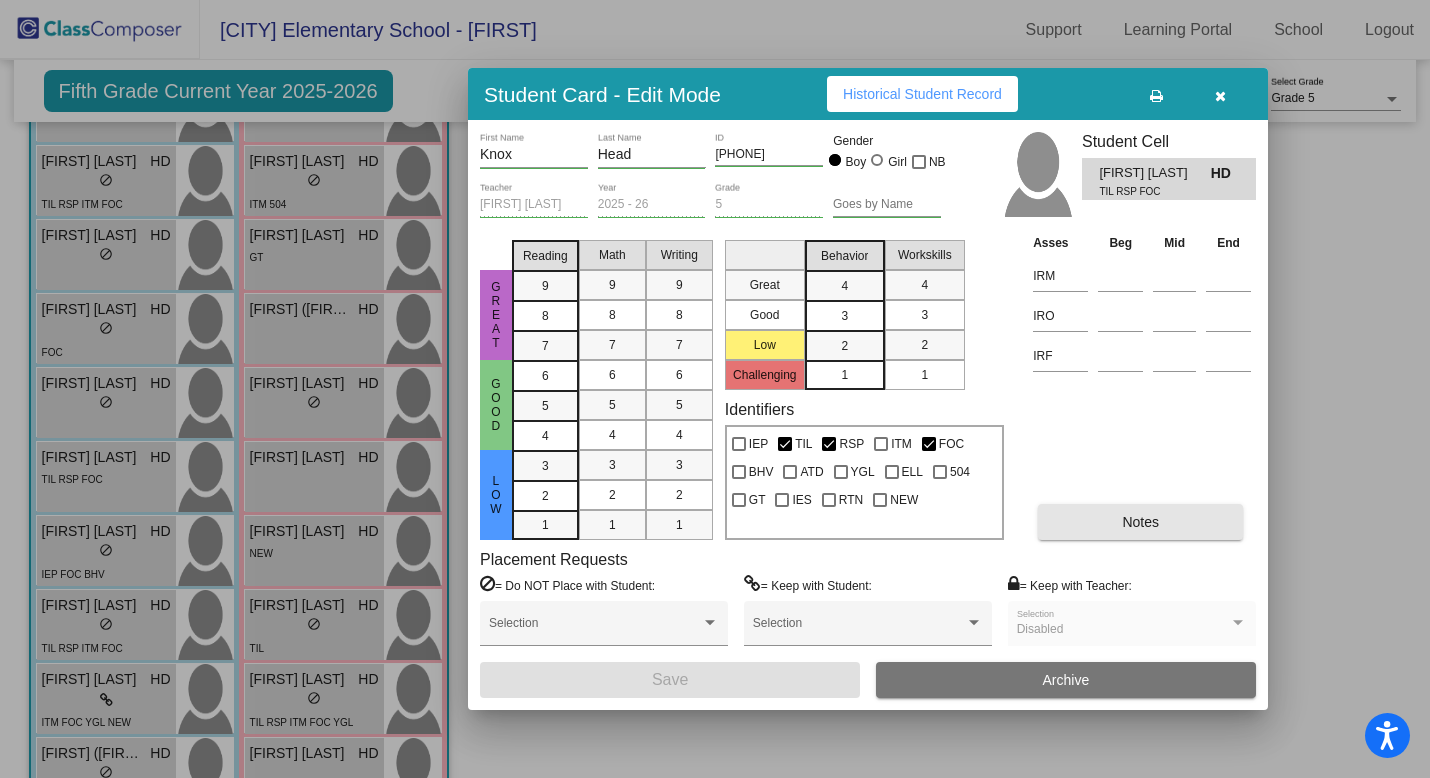 click on "Notes" at bounding box center (1140, 522) 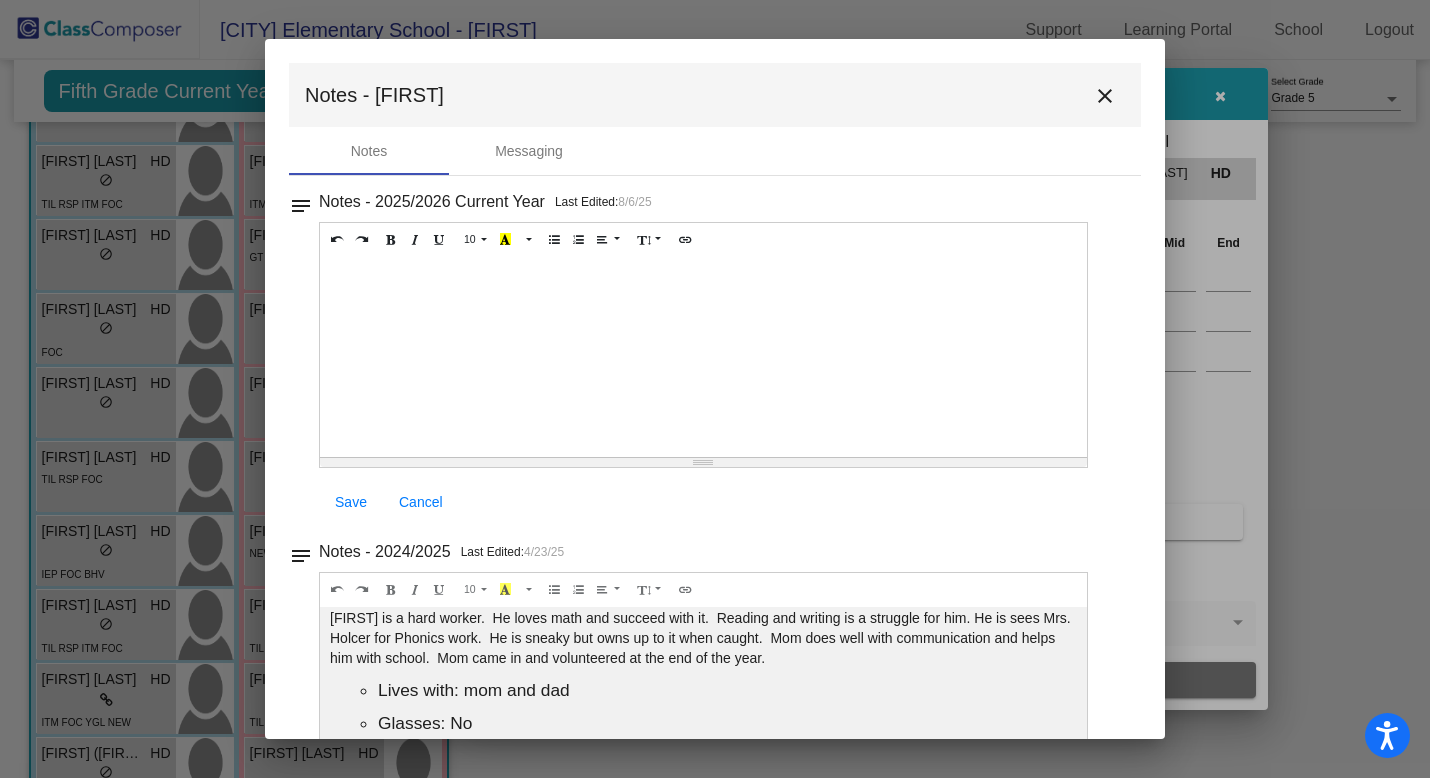 scroll, scrollTop: 0, scrollLeft: 0, axis: both 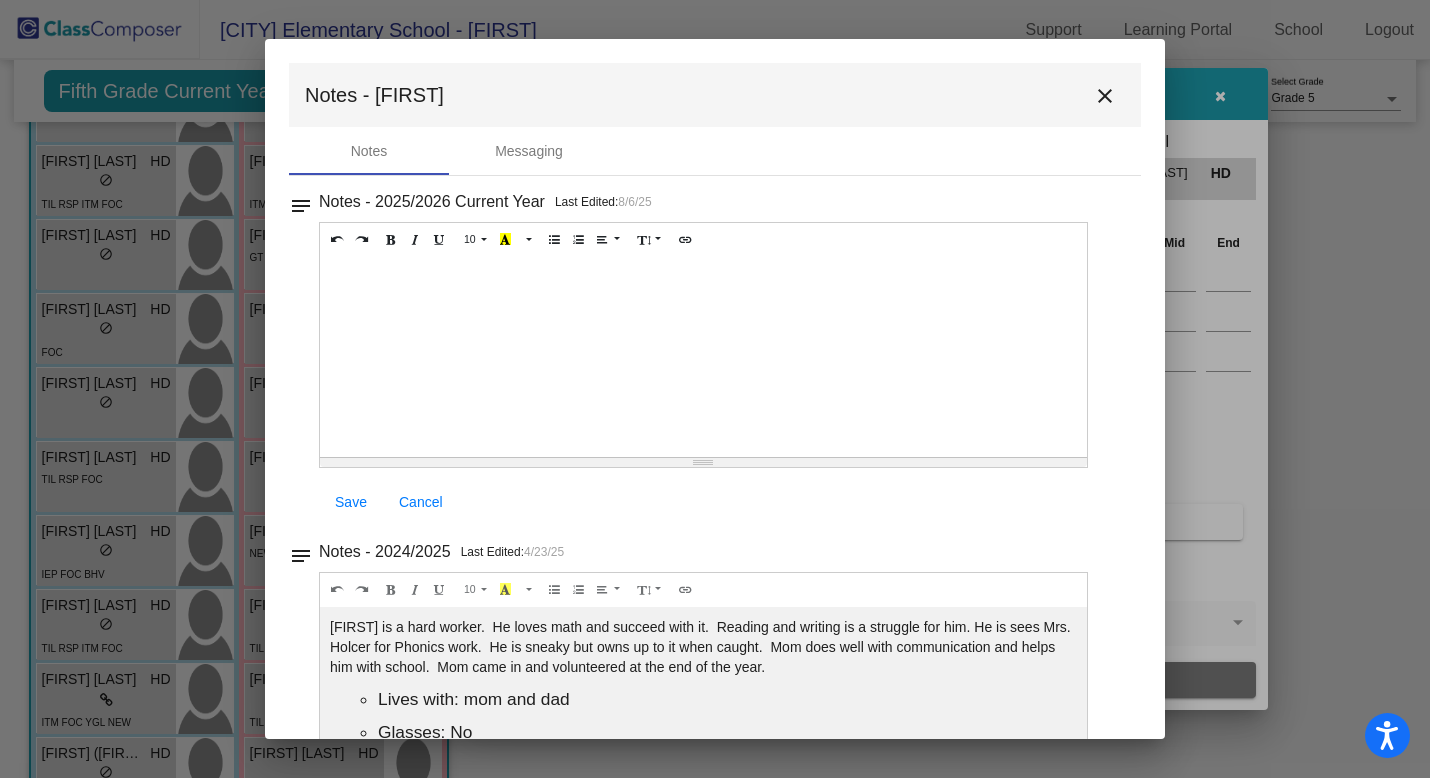 click on "close" at bounding box center (1105, 96) 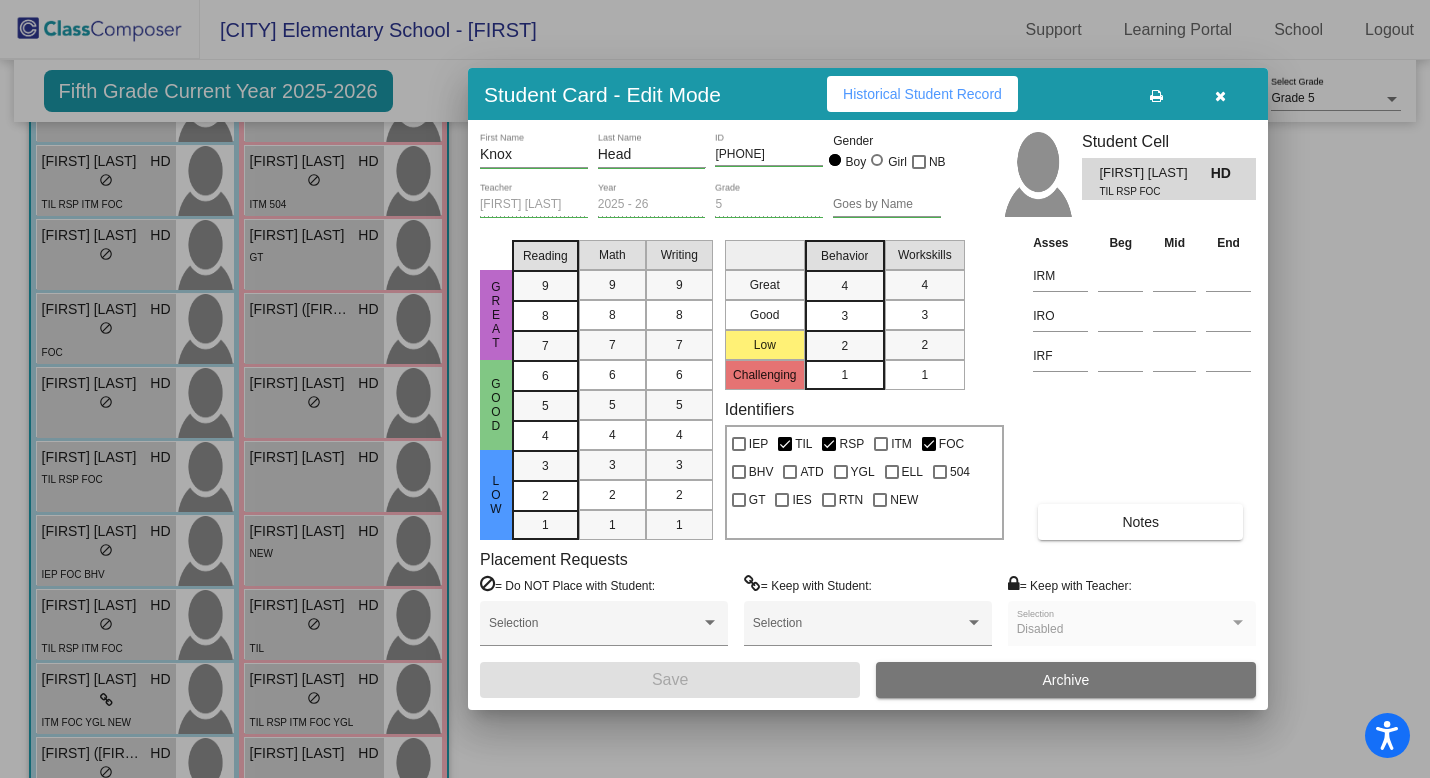 click at bounding box center [1220, 96] 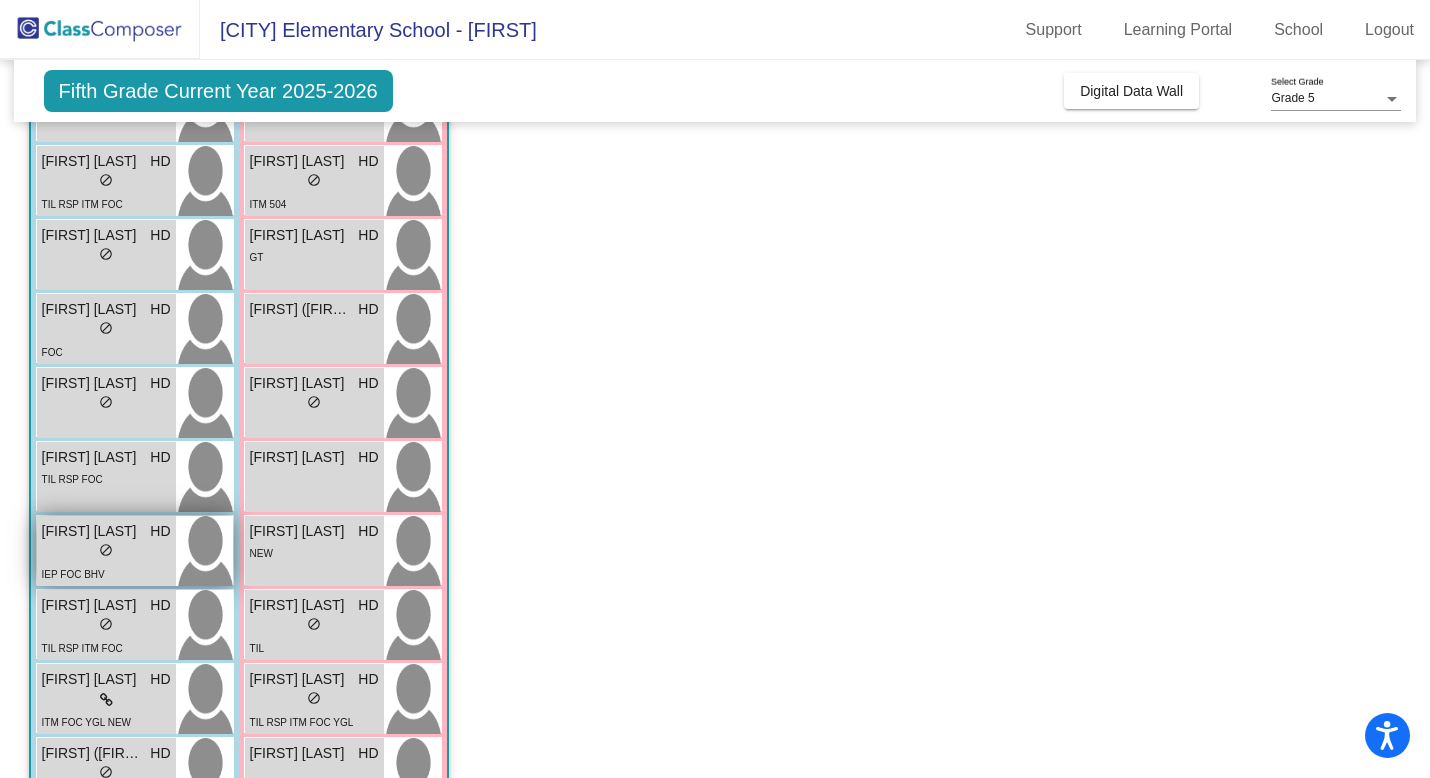 click on "lock do_not_disturb_alt" at bounding box center [106, 552] 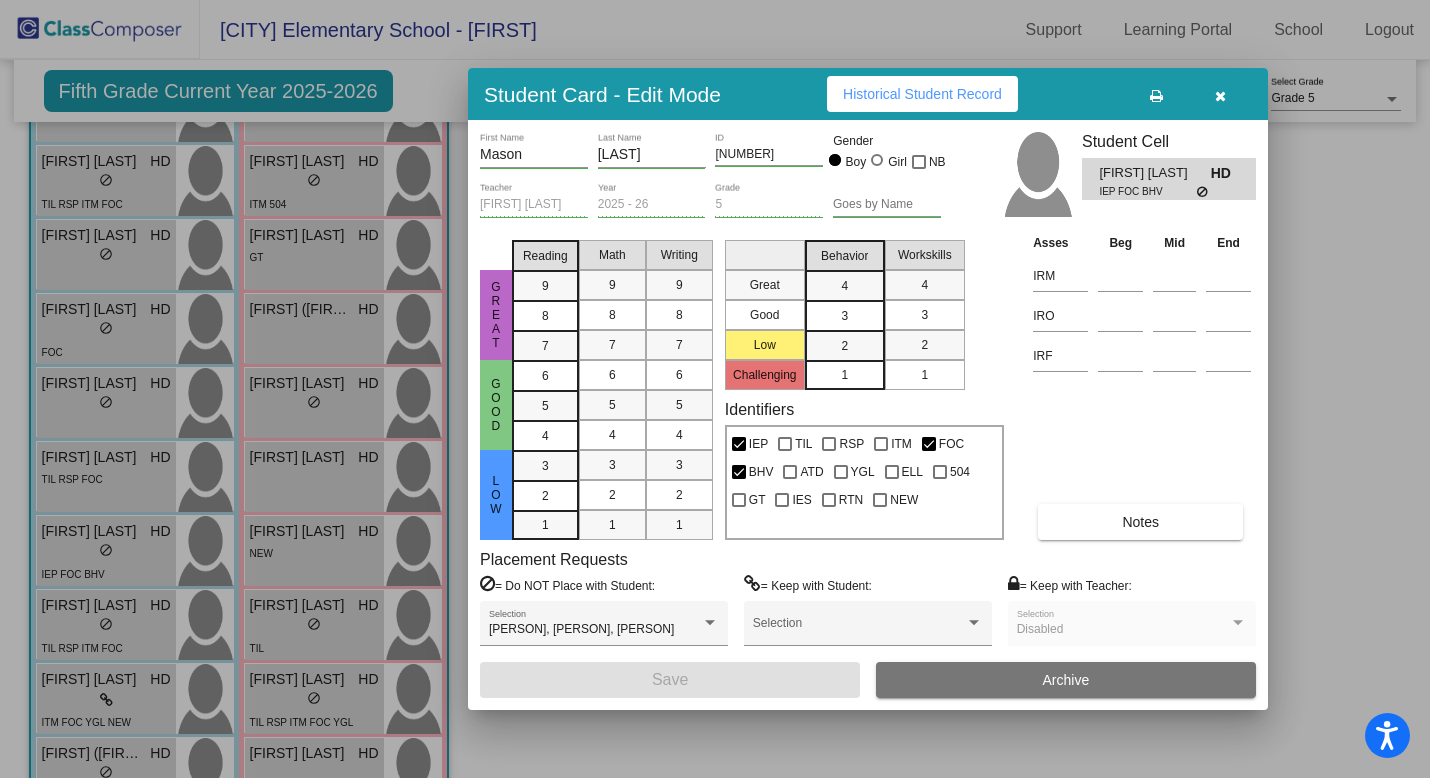 click on "Notes" at bounding box center [1140, 522] 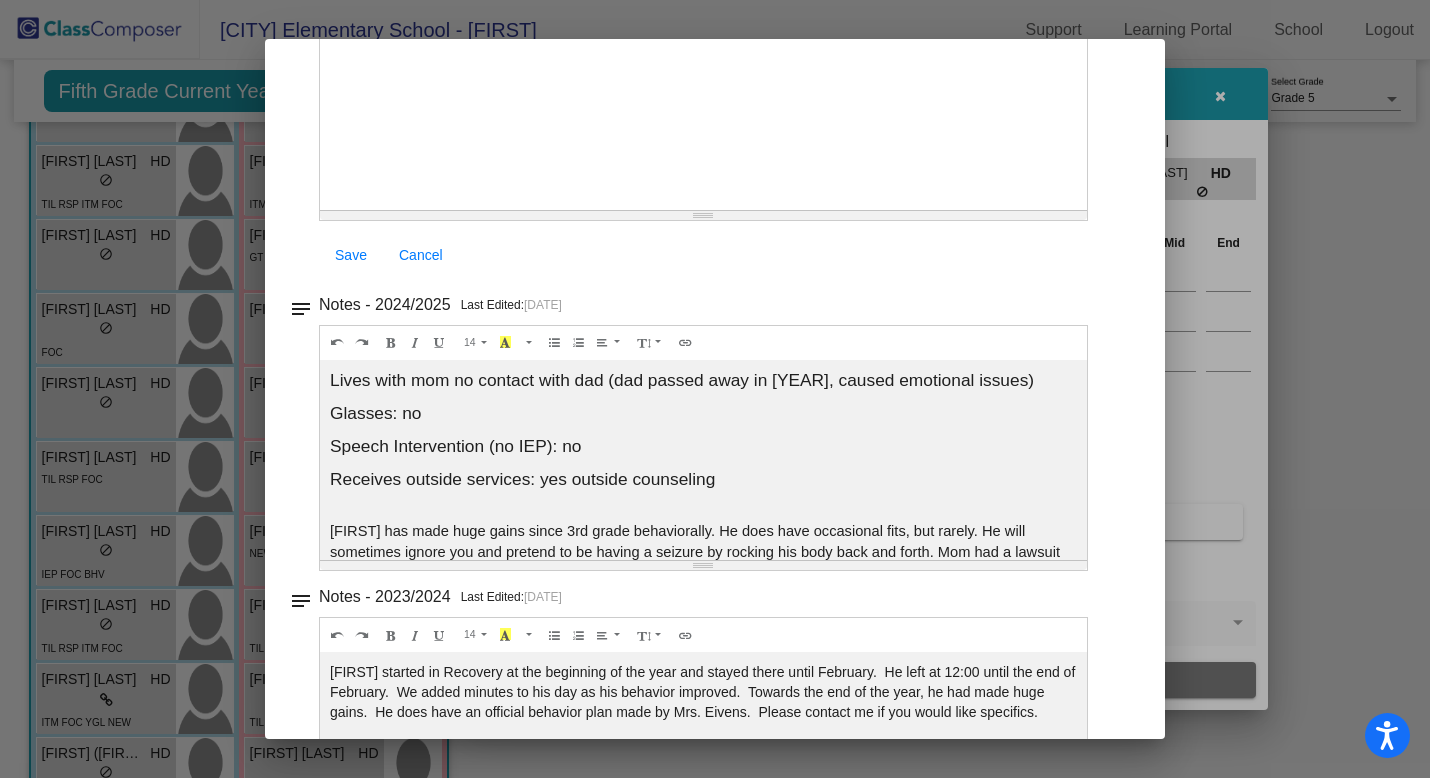 scroll, scrollTop: 249, scrollLeft: 0, axis: vertical 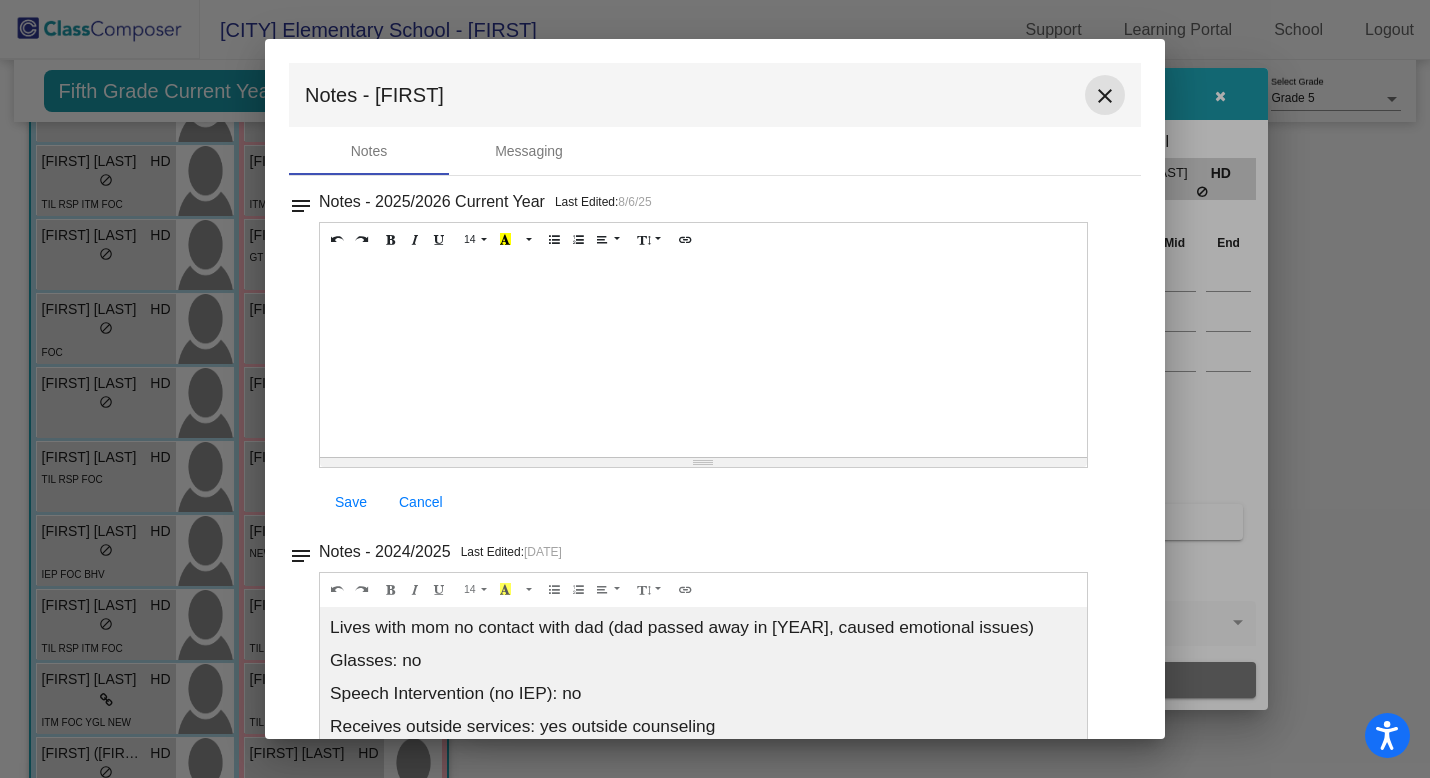 click on "close" at bounding box center (1105, 96) 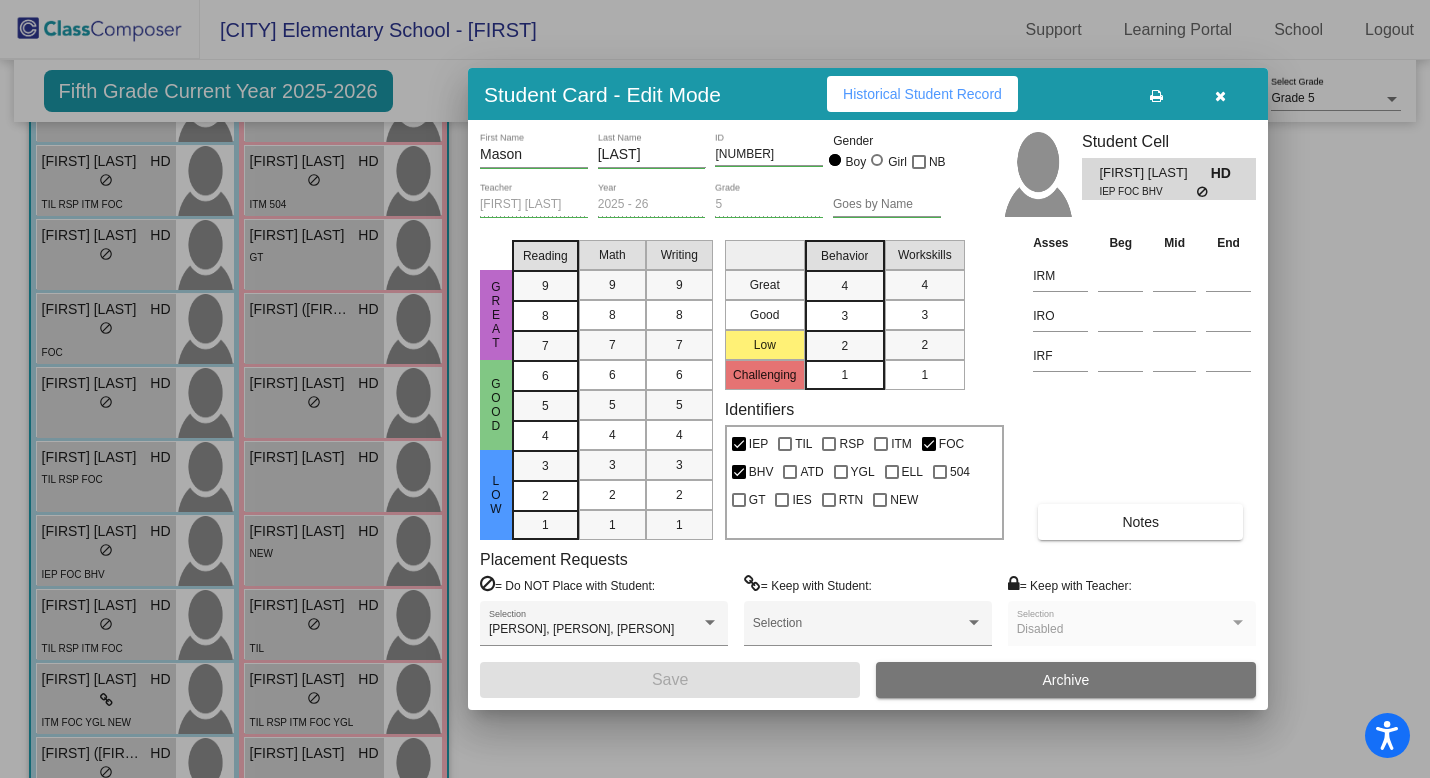 click at bounding box center (715, 389) 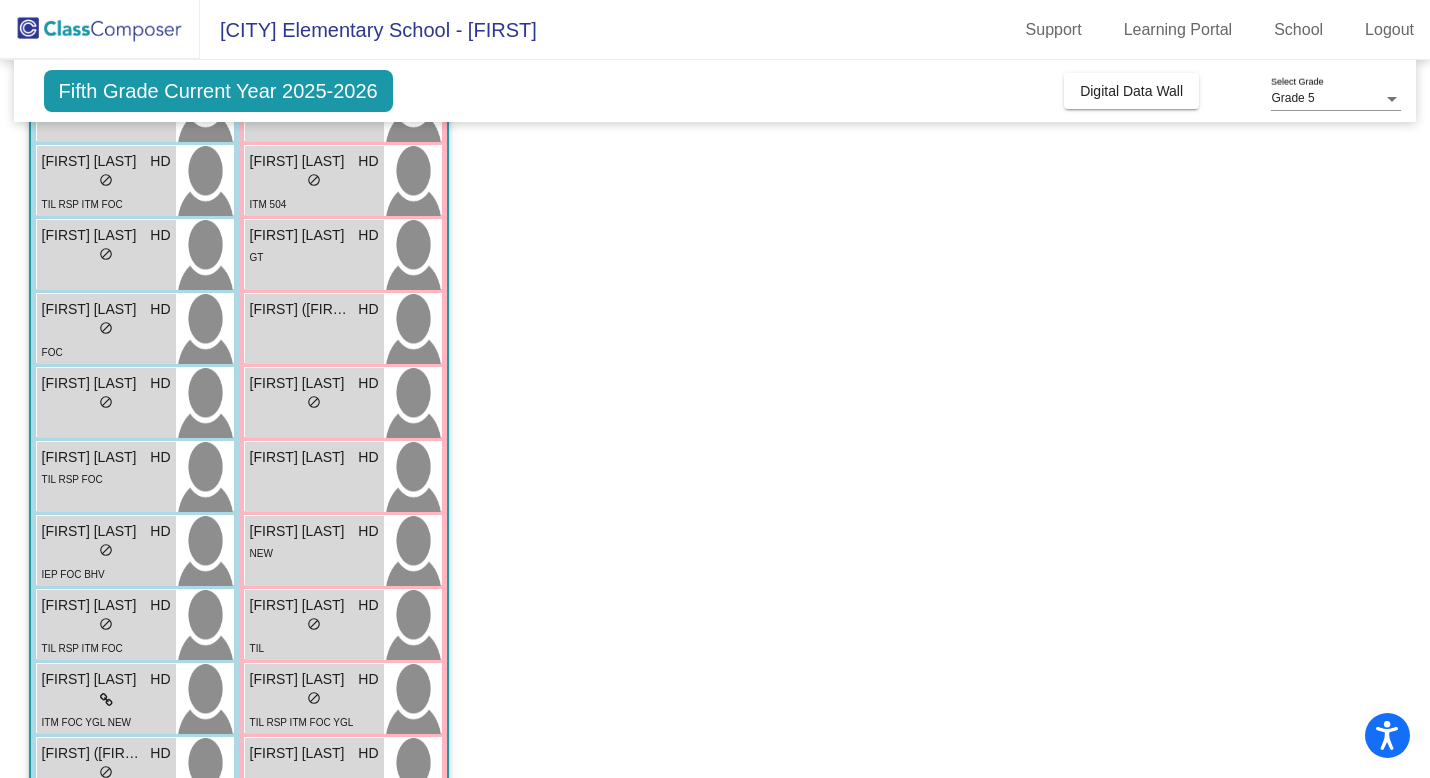 click on "lock do_not_disturb_alt" at bounding box center [106, 626] 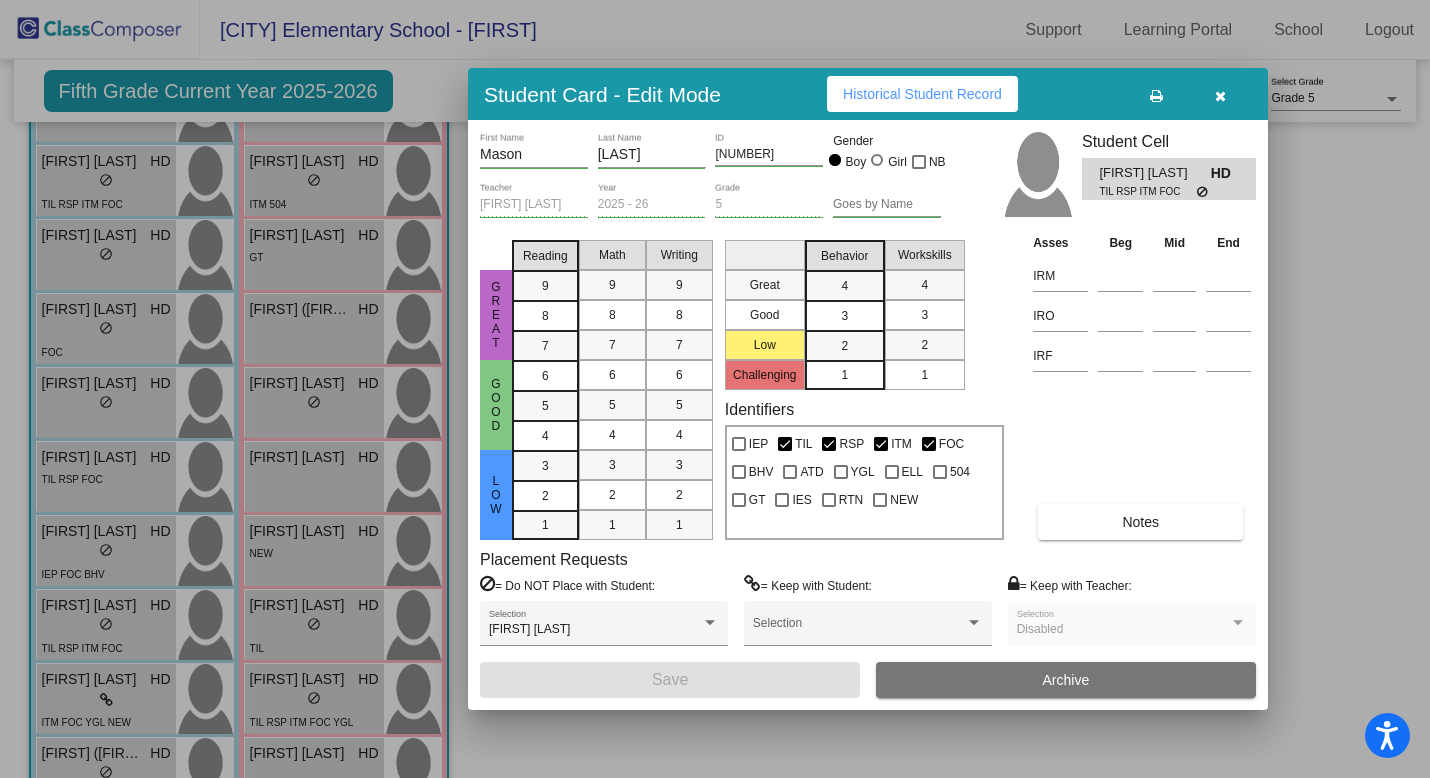 click on "Notes" at bounding box center (1140, 522) 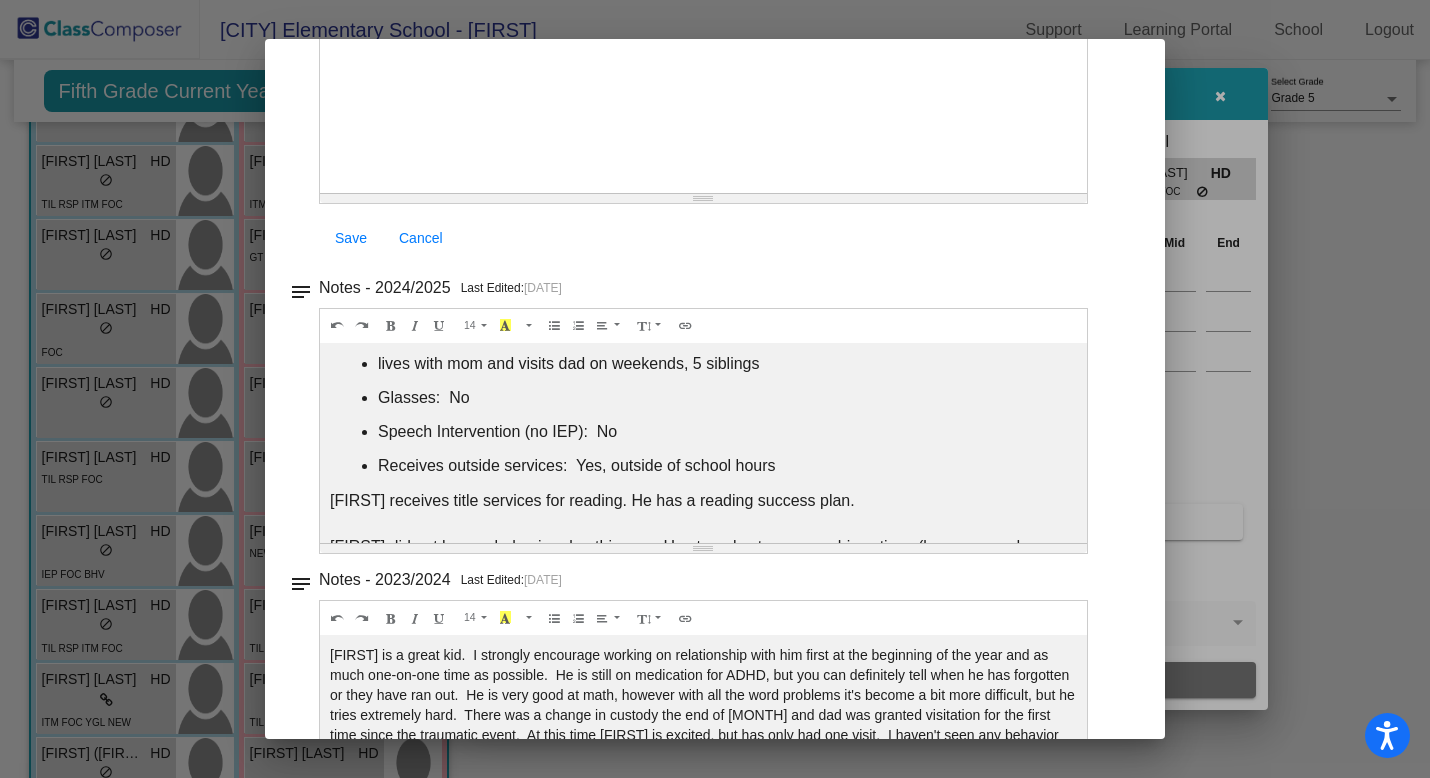 scroll, scrollTop: 269, scrollLeft: 0, axis: vertical 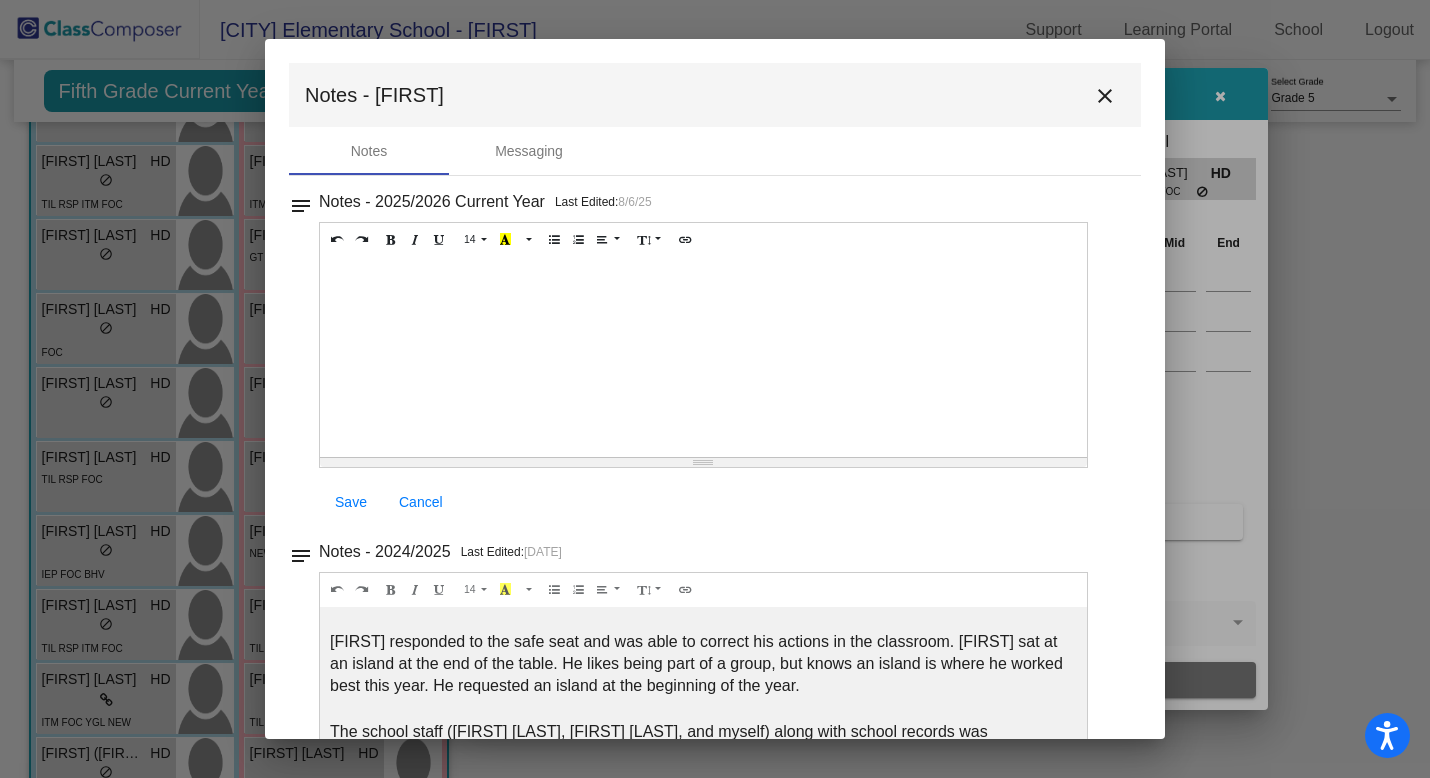 click on "close" at bounding box center [1105, 96] 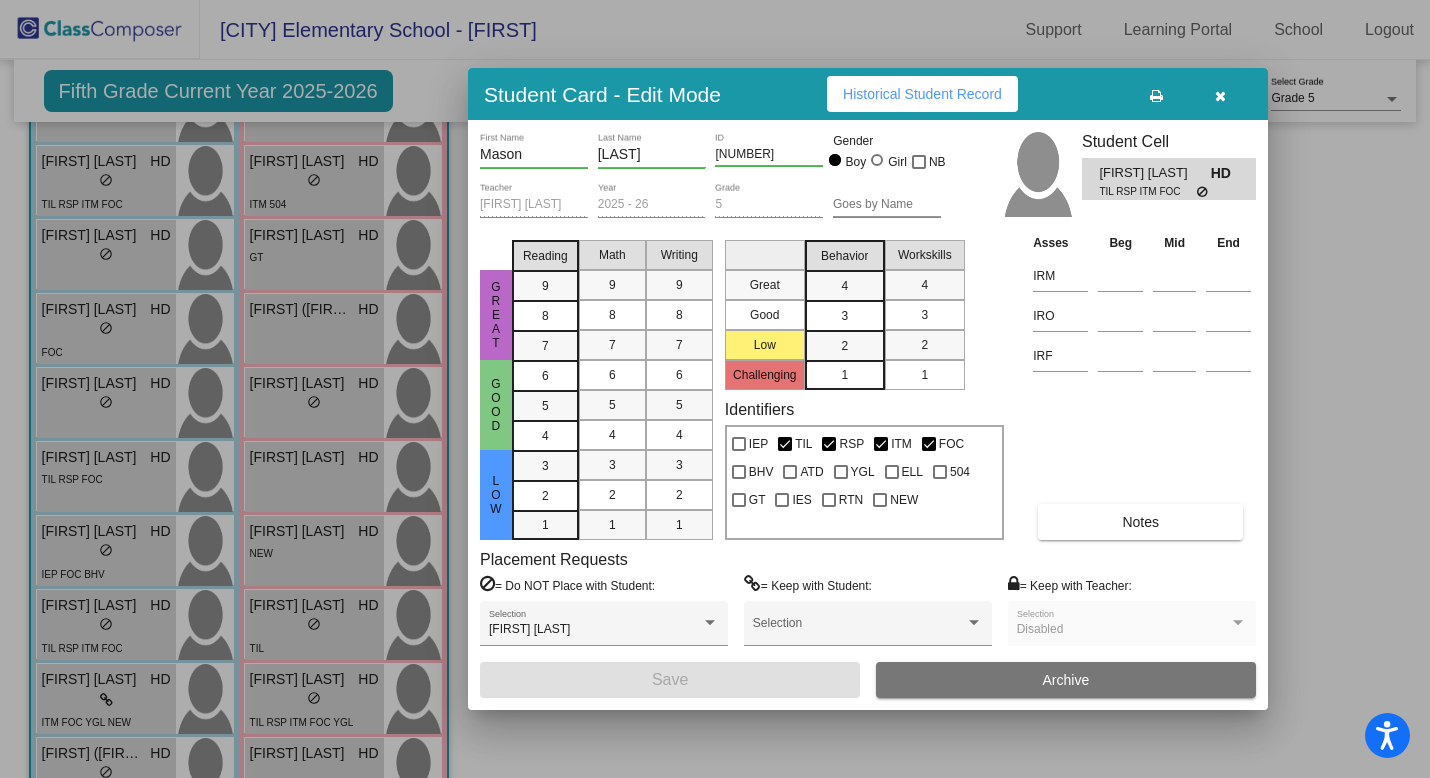 click at bounding box center [1220, 96] 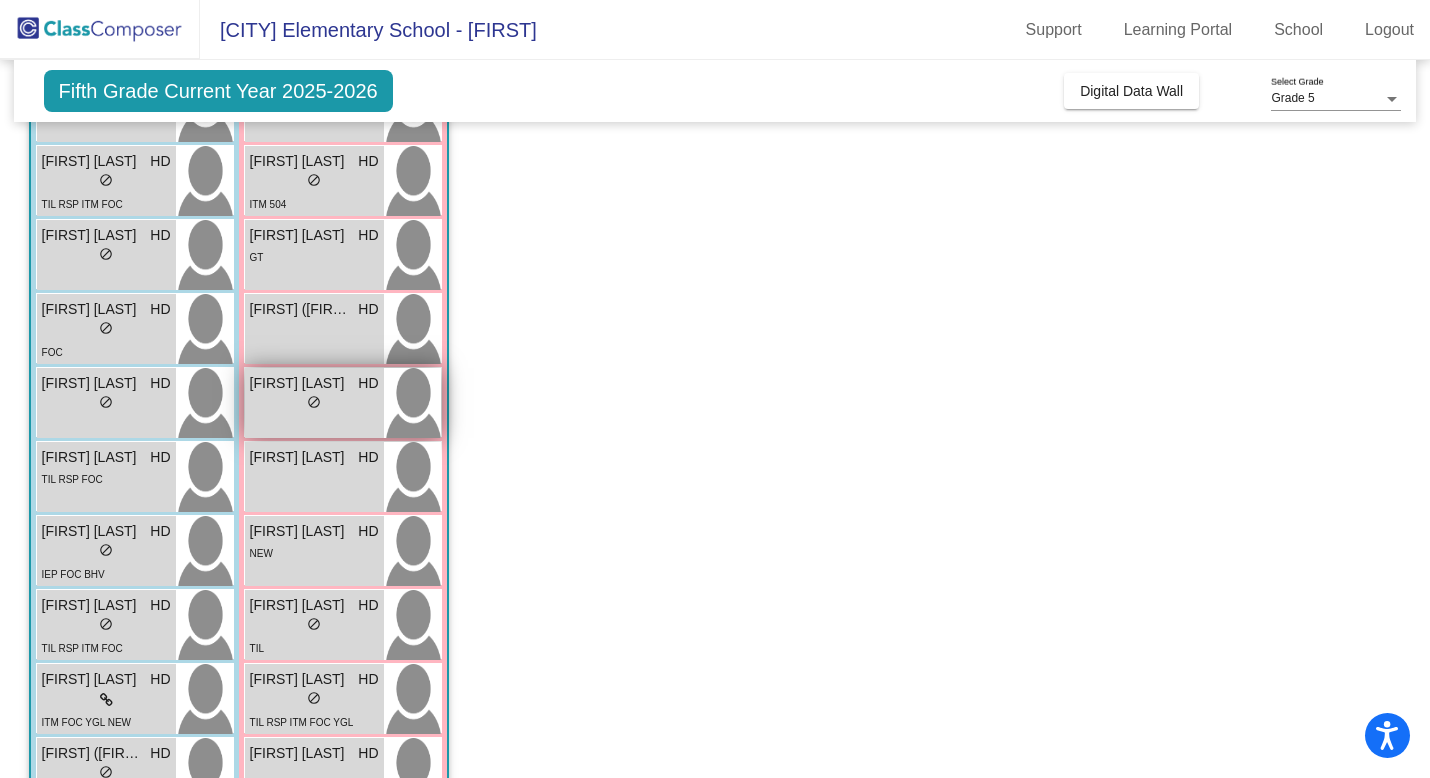 scroll, scrollTop: 388, scrollLeft: 0, axis: vertical 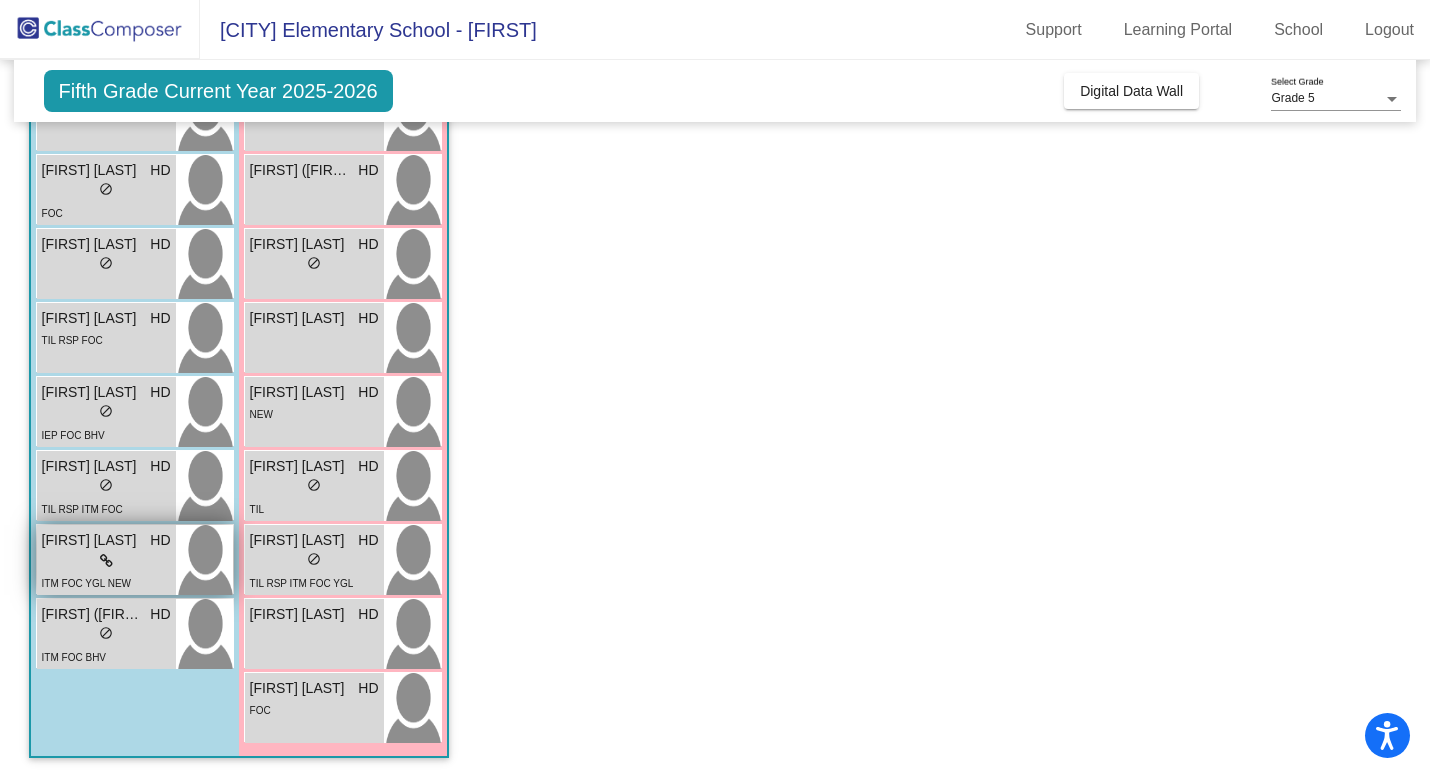 click on "lock do_not_disturb_alt" at bounding box center [106, 561] 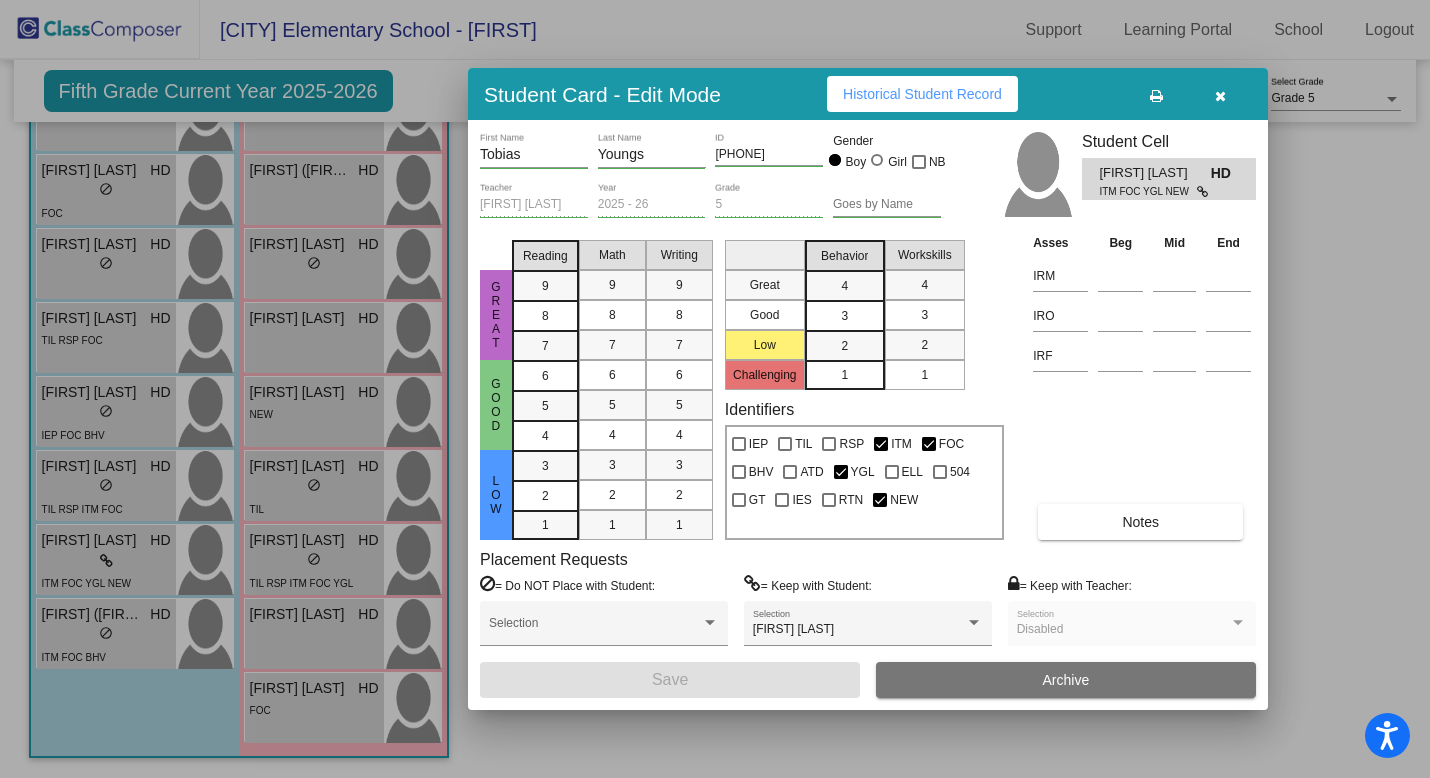 click on "Notes" at bounding box center [1140, 522] 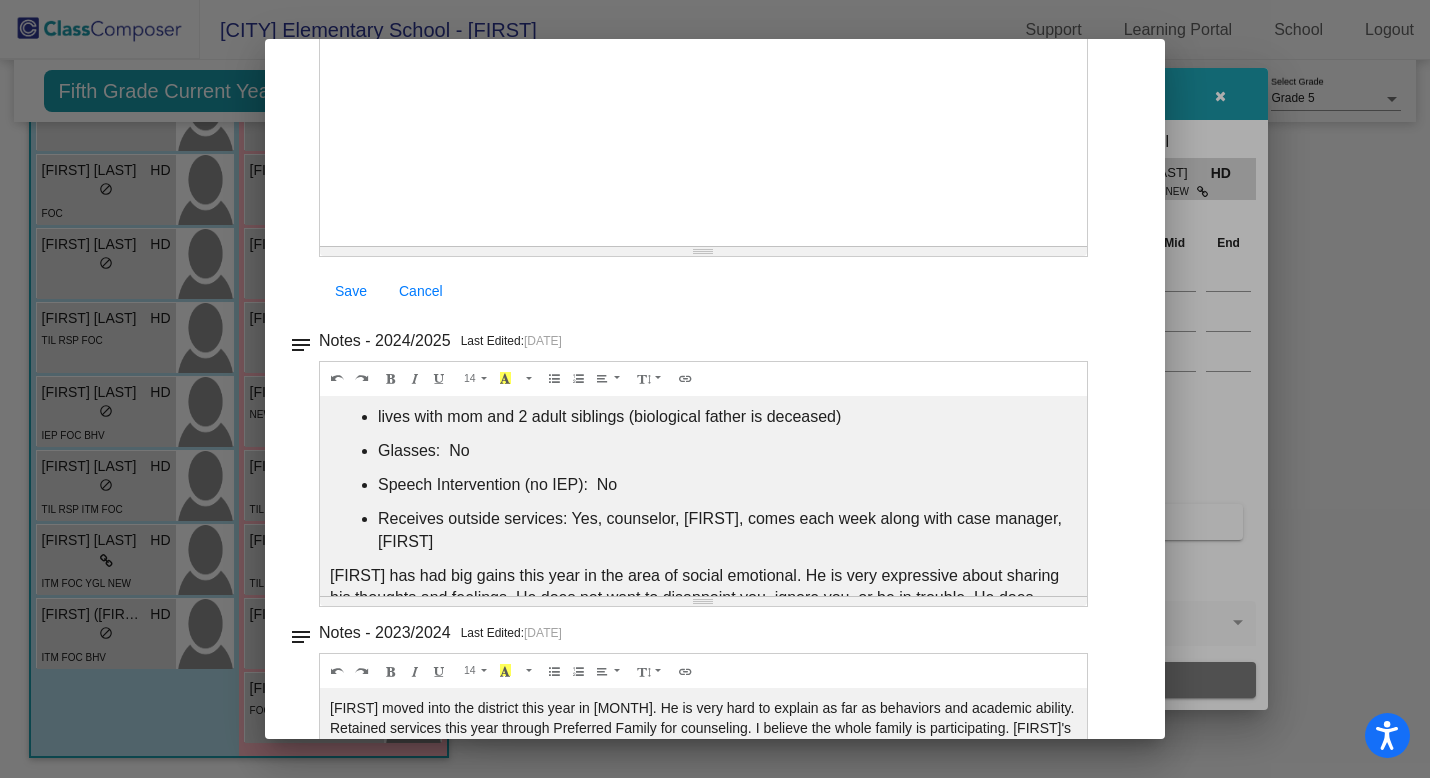 scroll, scrollTop: 235, scrollLeft: 0, axis: vertical 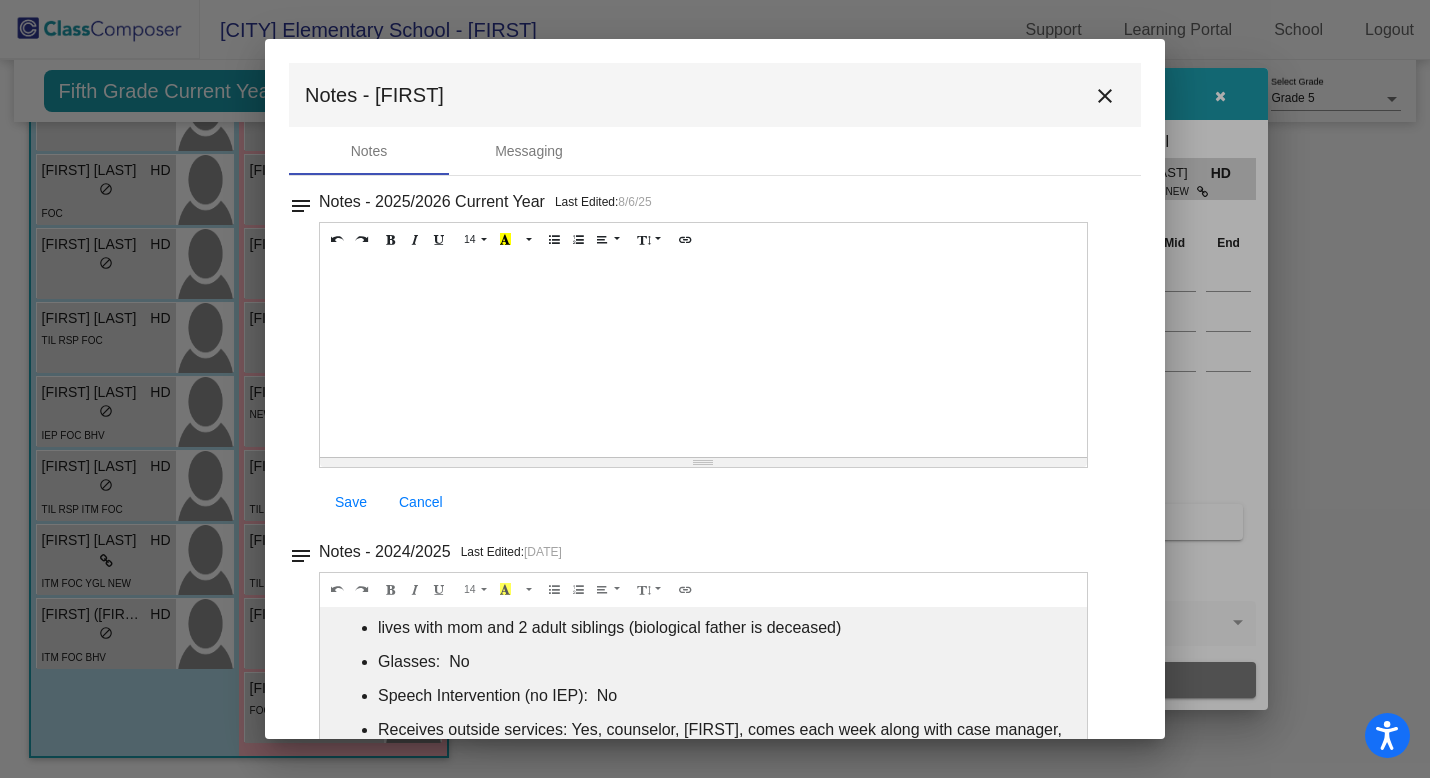 click on "close" at bounding box center (1105, 96) 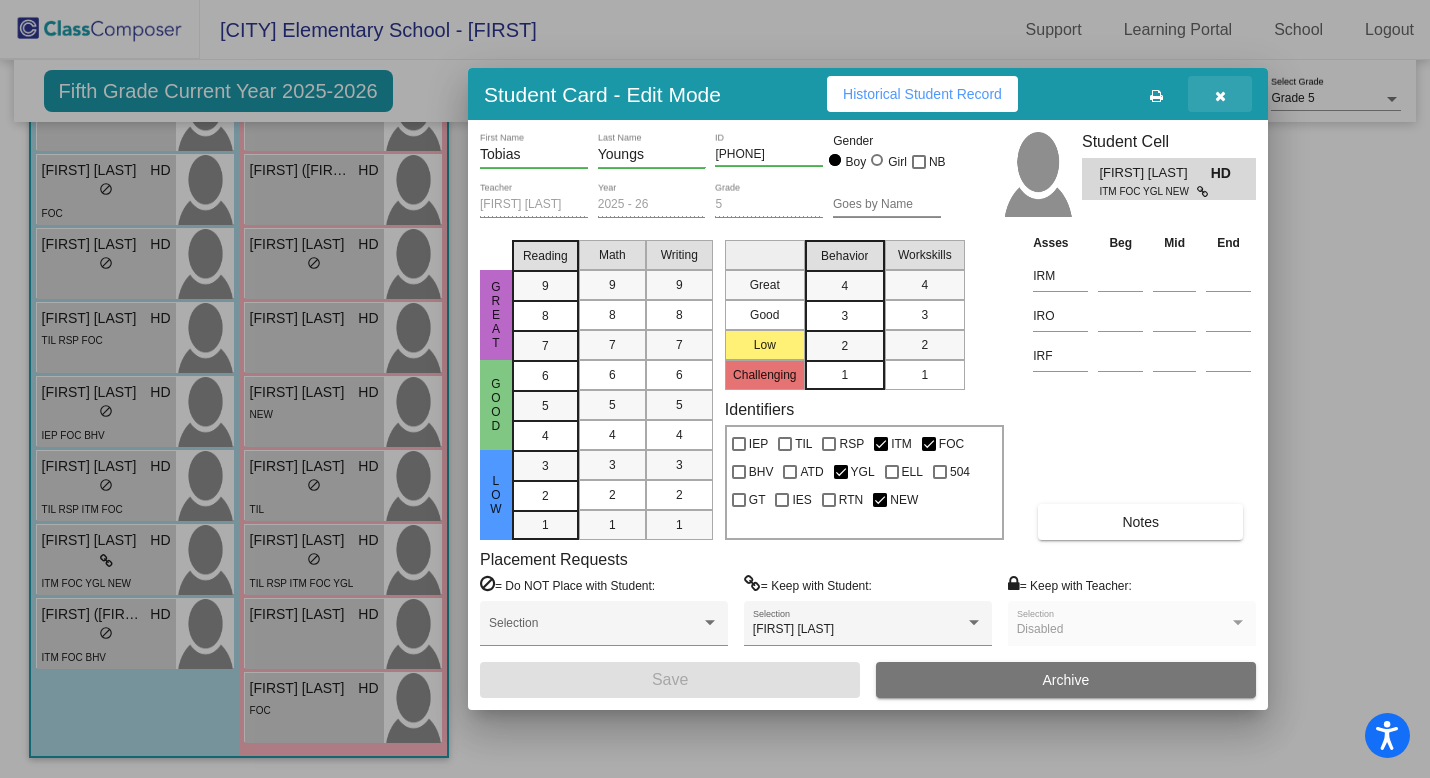click at bounding box center (1220, 96) 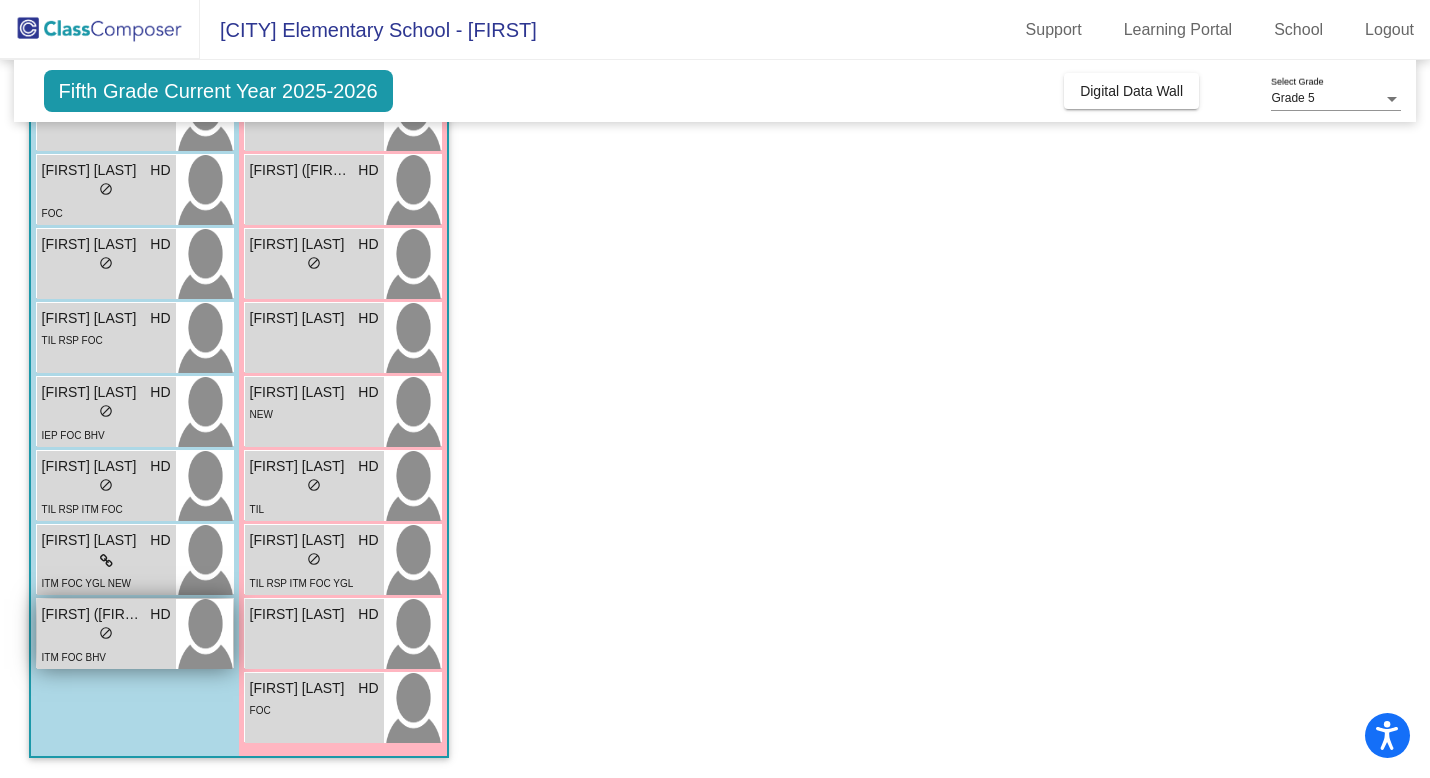 click on "lock do_not_disturb_alt" at bounding box center [106, 635] 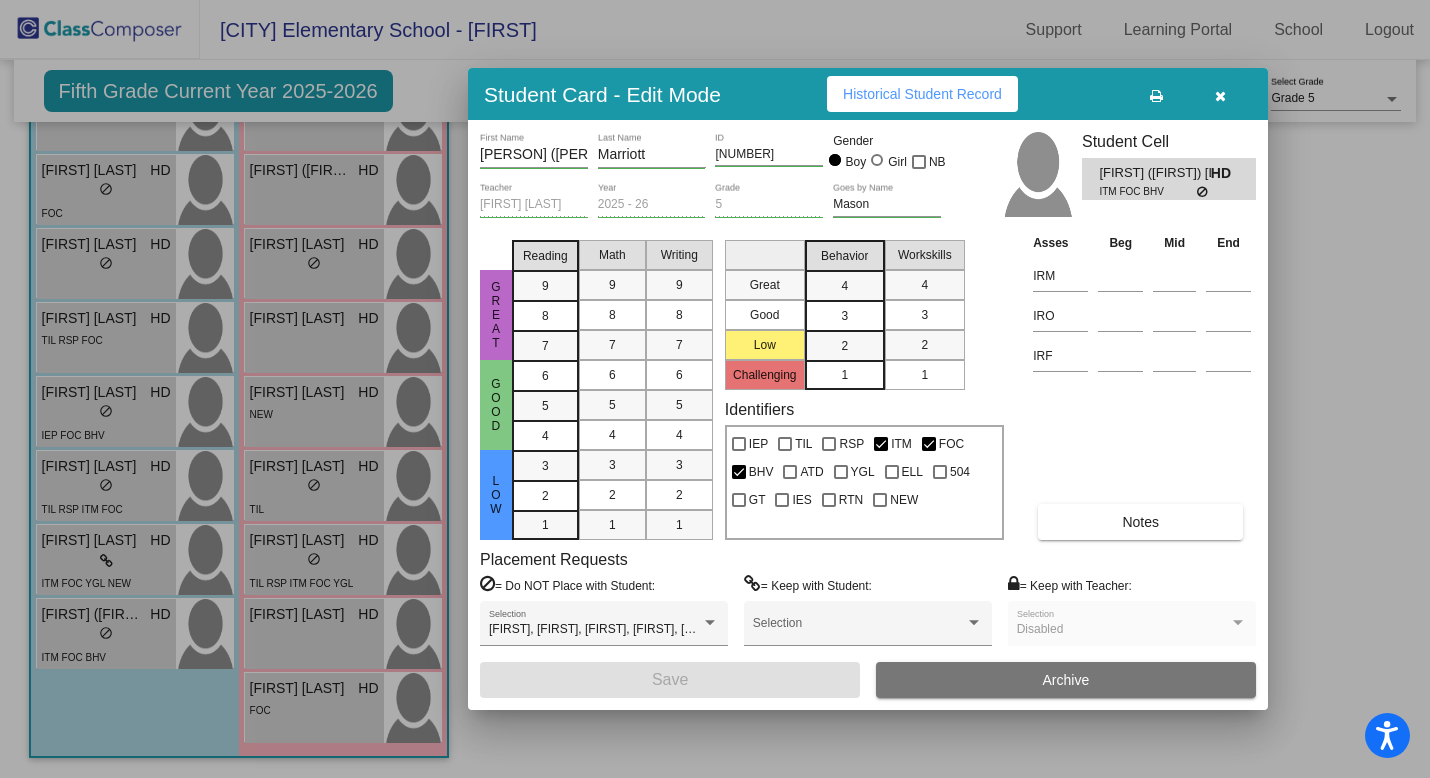 click on "Notes" at bounding box center (1140, 522) 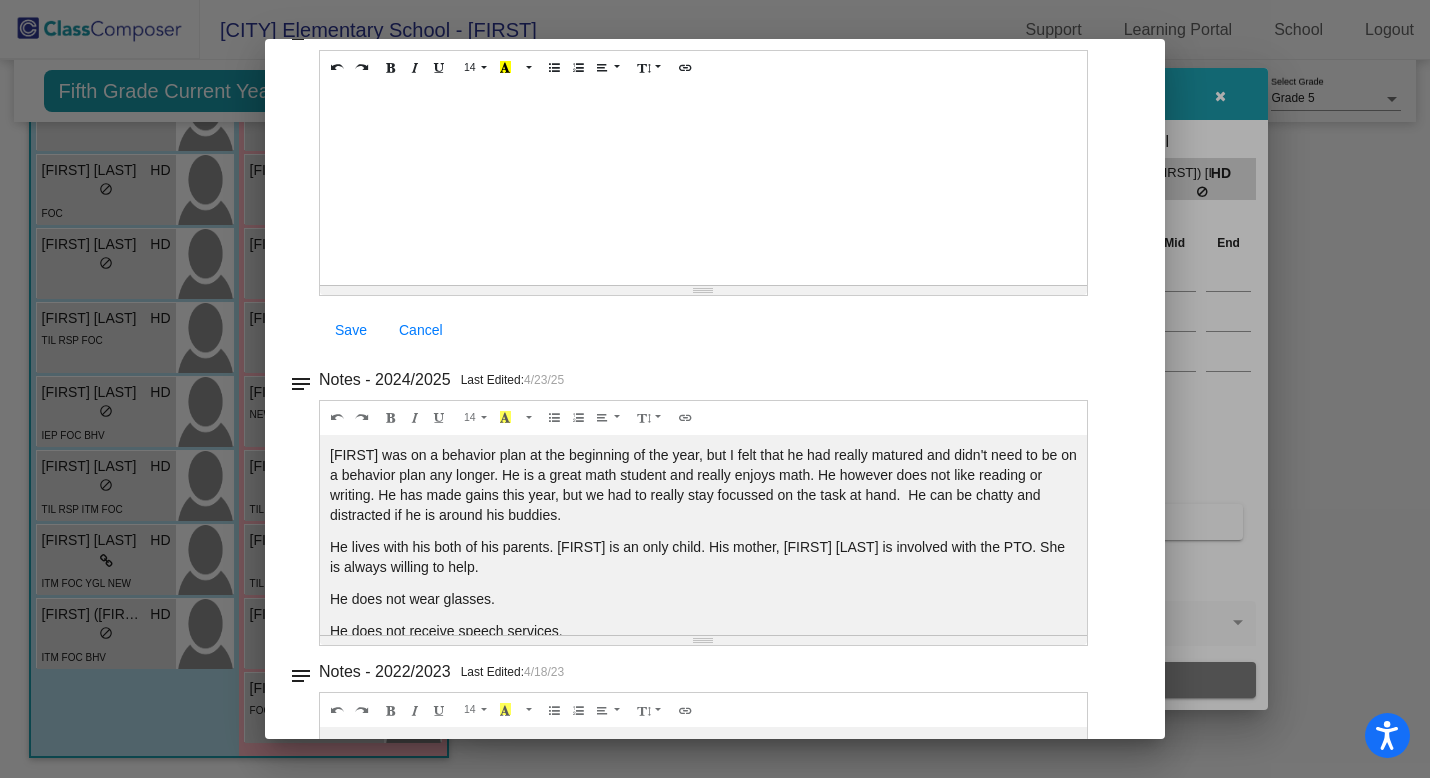 scroll, scrollTop: 193, scrollLeft: 0, axis: vertical 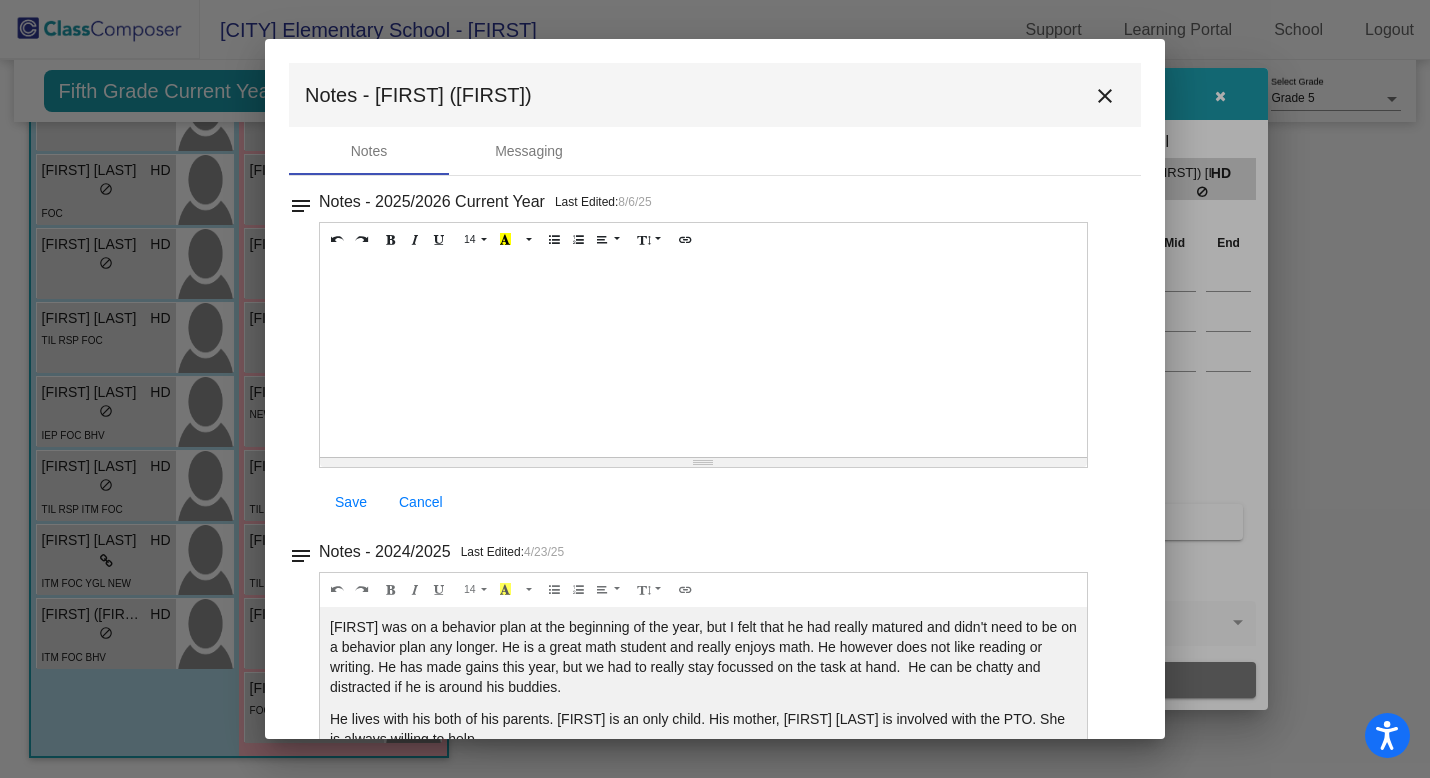 click on "close" at bounding box center [1105, 96] 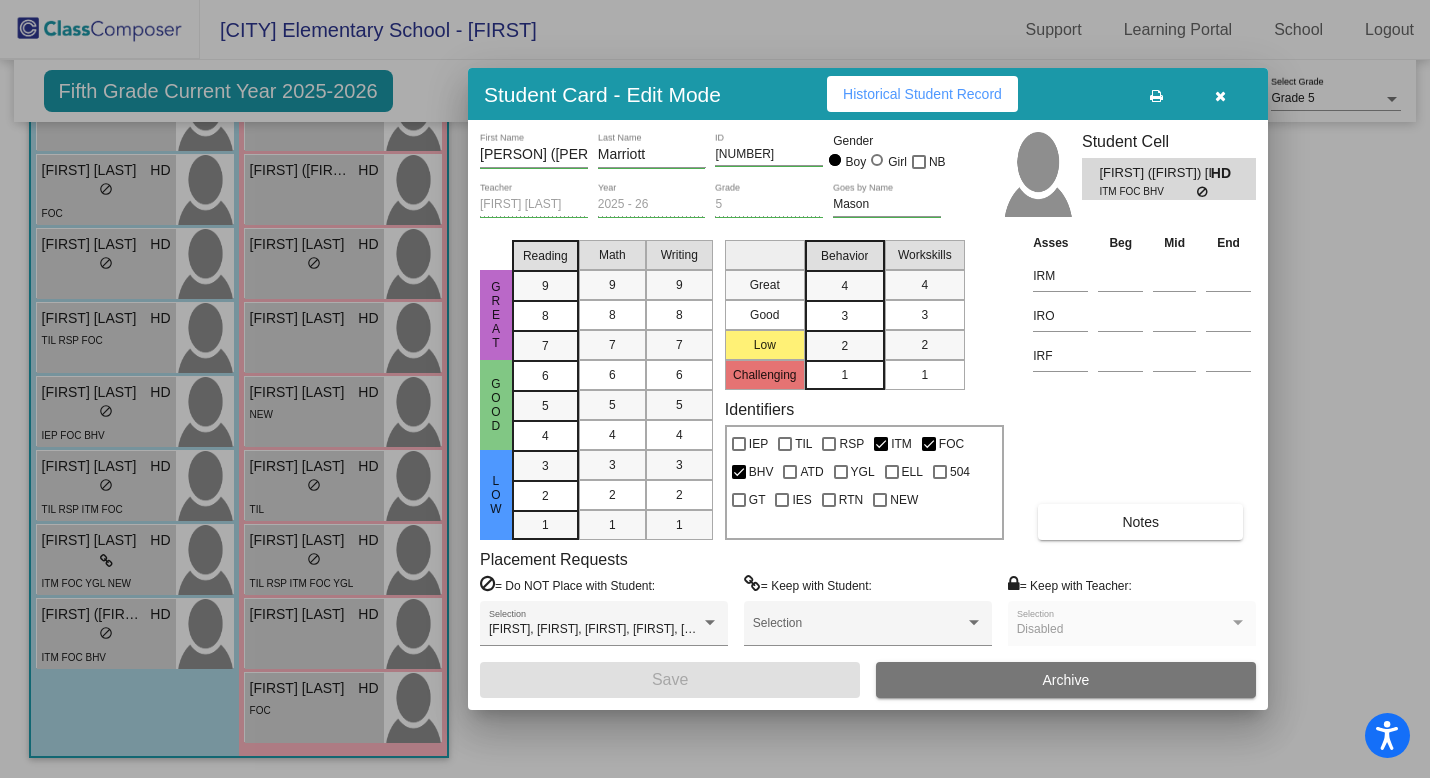 click at bounding box center [1220, 96] 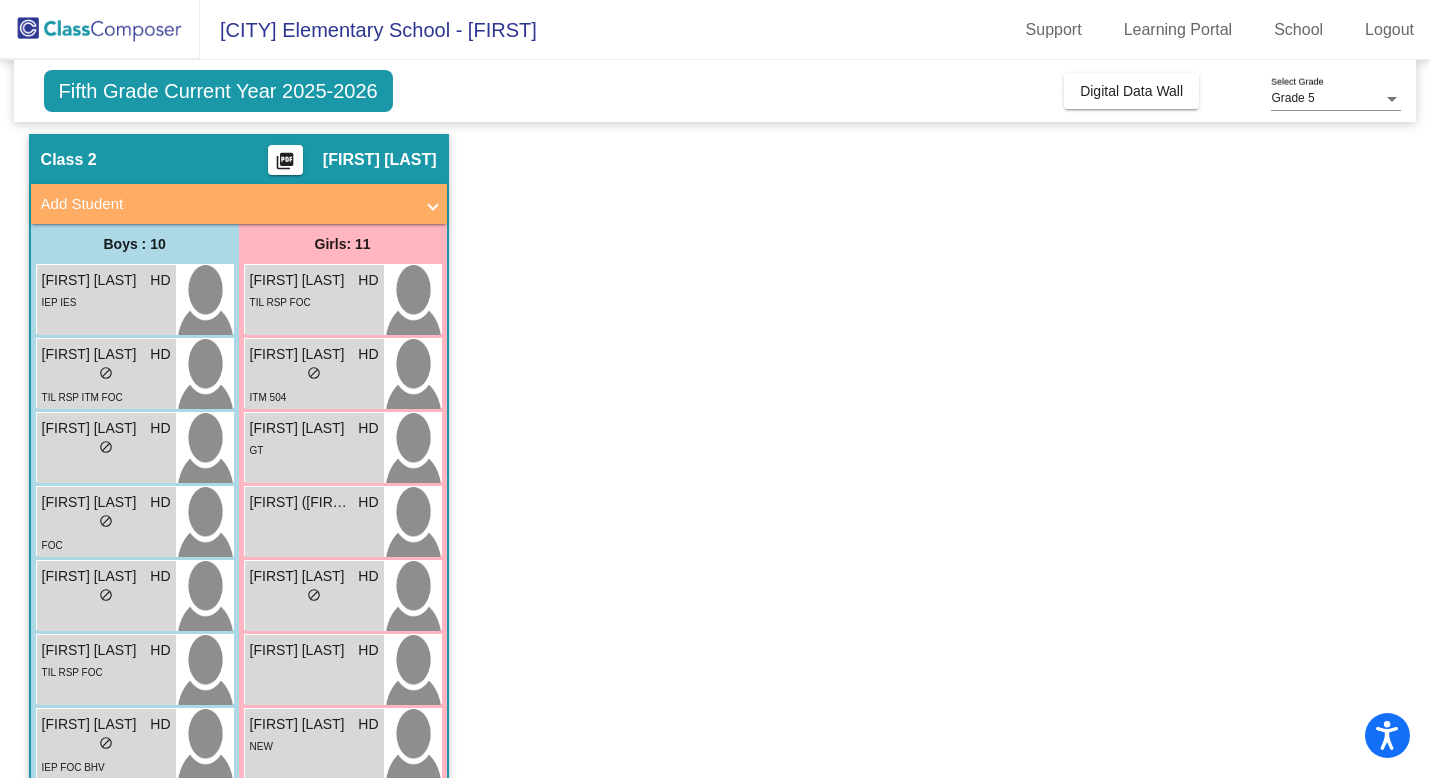 scroll, scrollTop: 0, scrollLeft: 0, axis: both 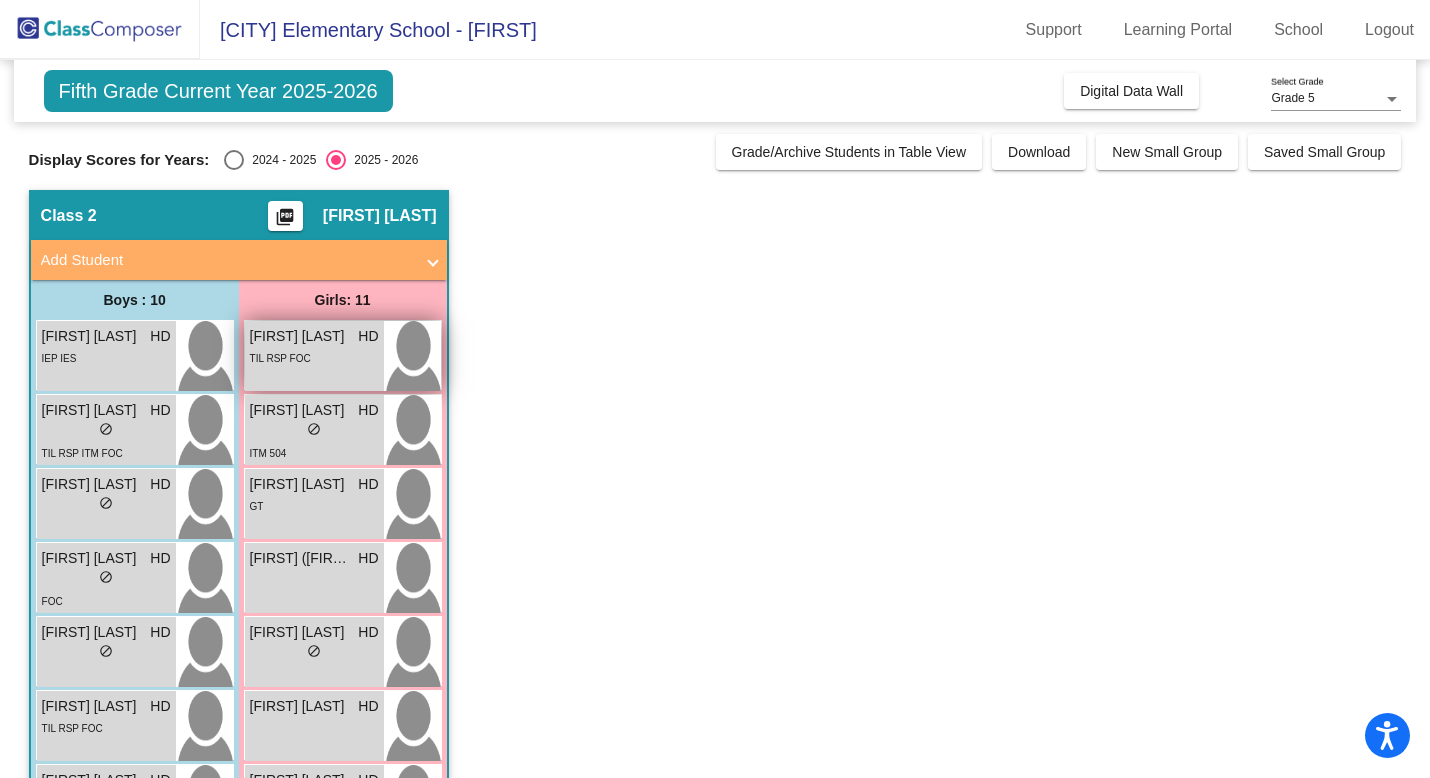 click on "[PERSON] HD lock do_not_disturb_alt TIL RSP FOC" at bounding box center [314, 356] 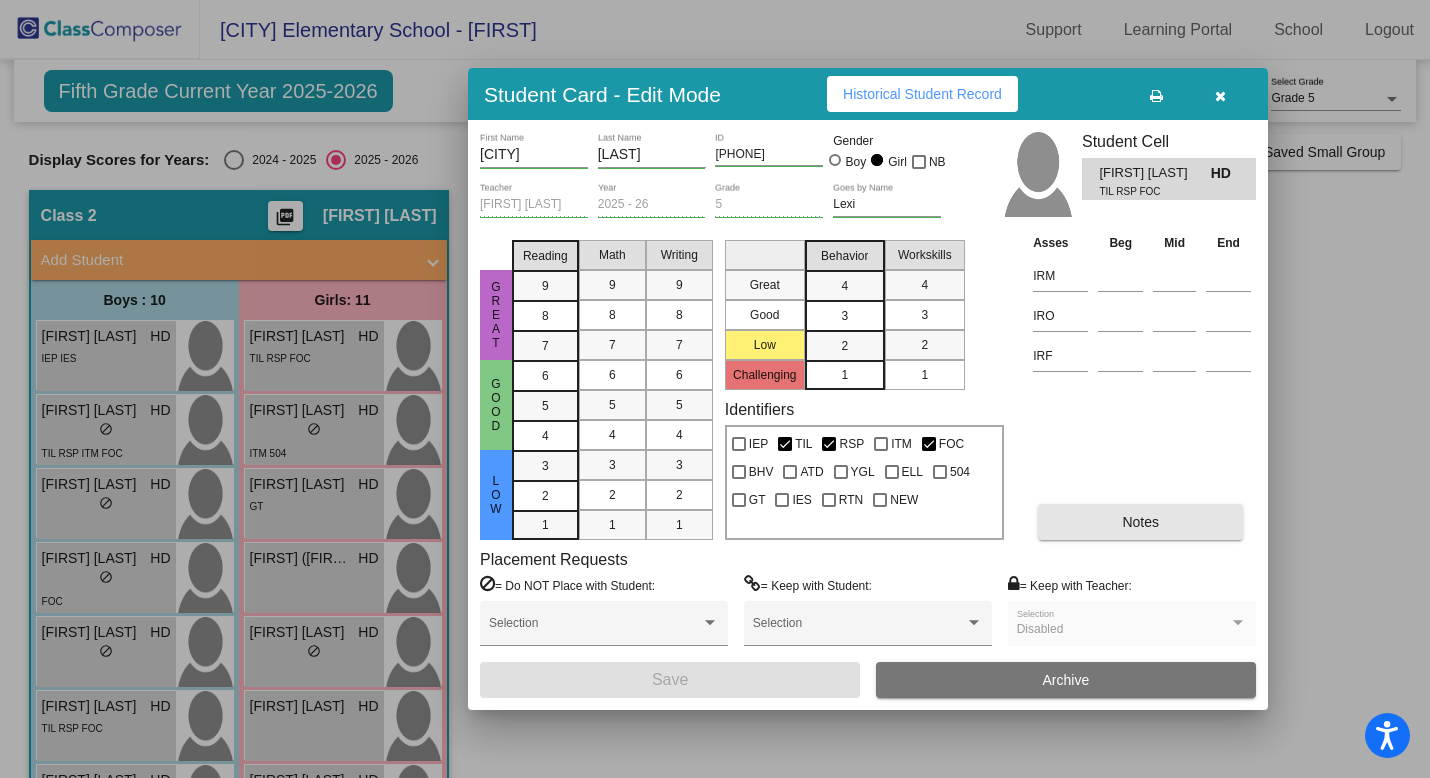 click on "Notes" at bounding box center [1140, 522] 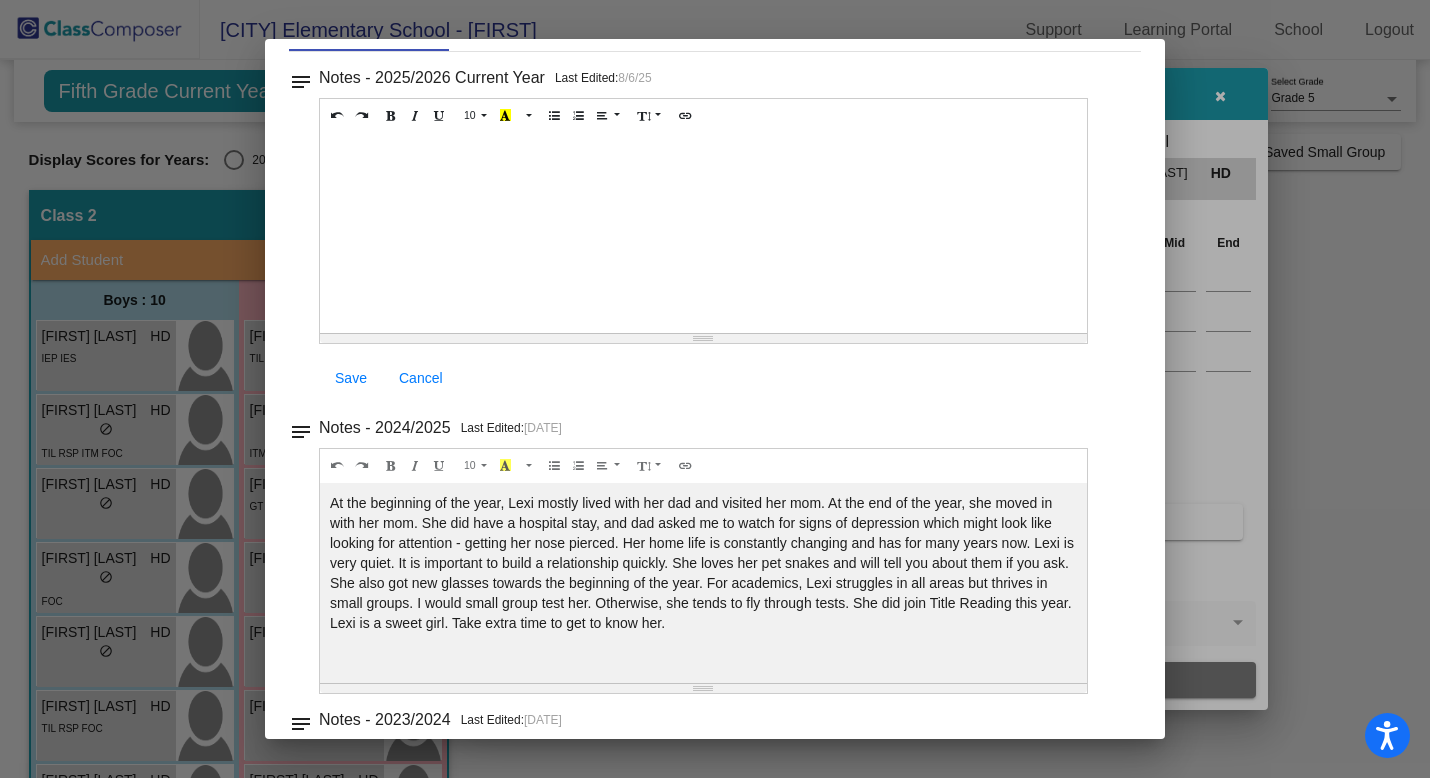 scroll, scrollTop: 0, scrollLeft: 0, axis: both 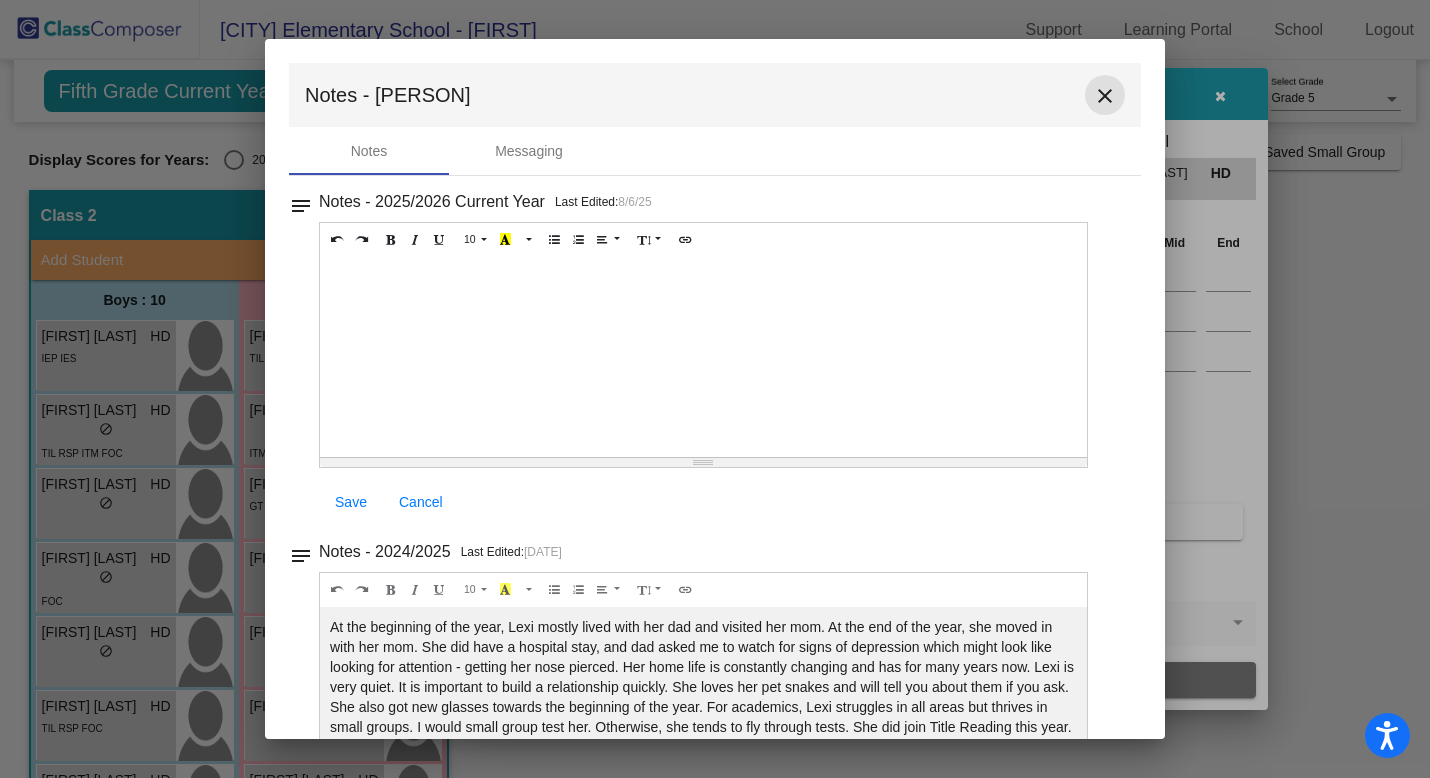 click on "close" at bounding box center (1105, 96) 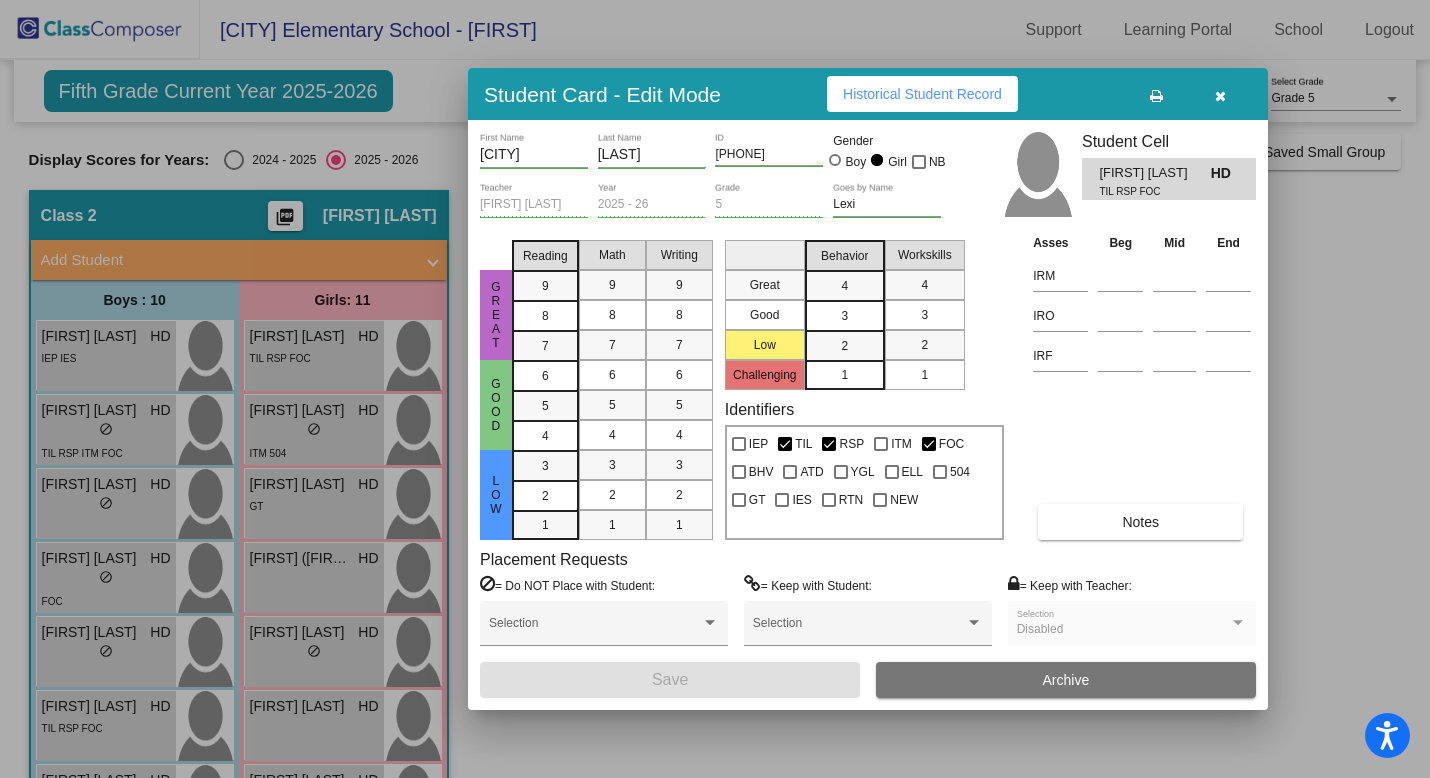 click at bounding box center (1220, 94) 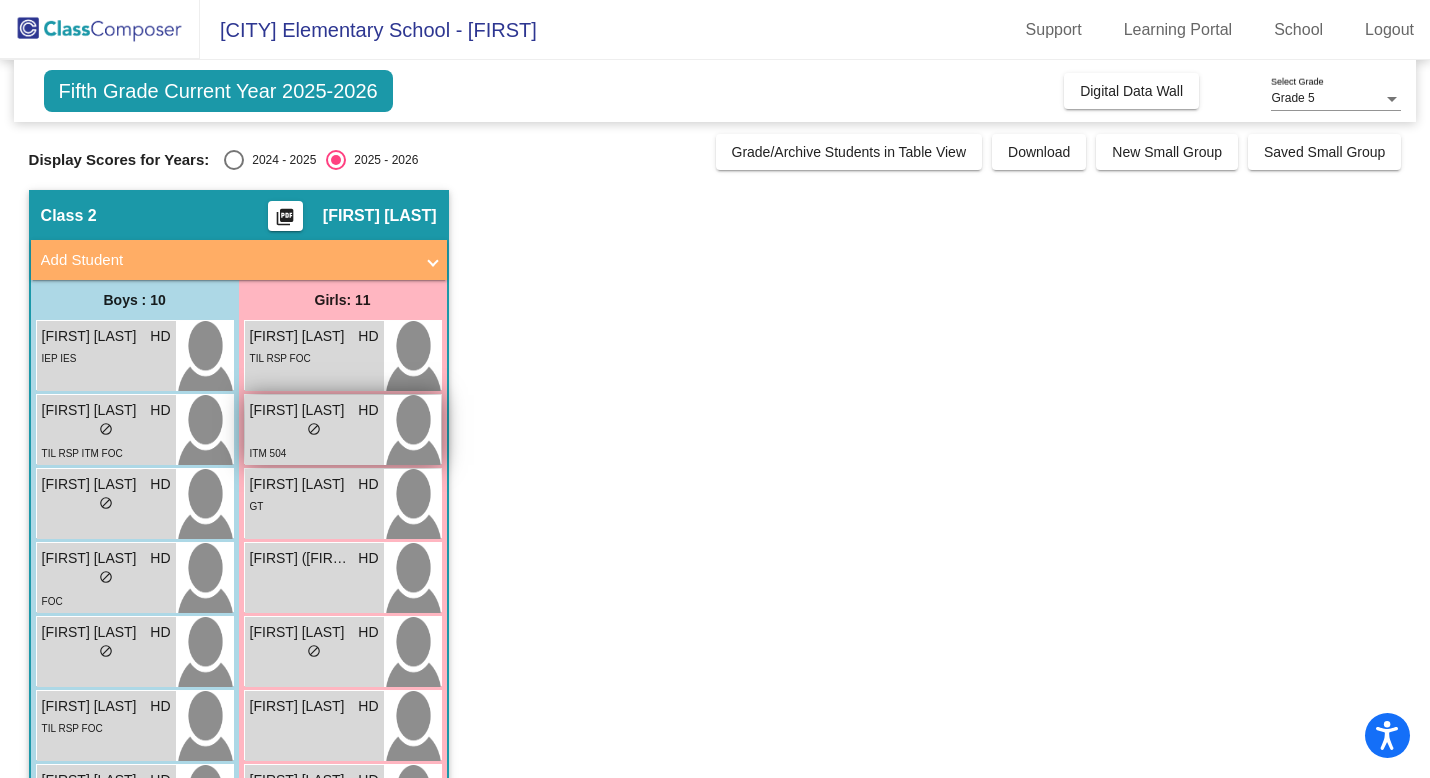 click on "lock do_not_disturb_alt" at bounding box center (314, 431) 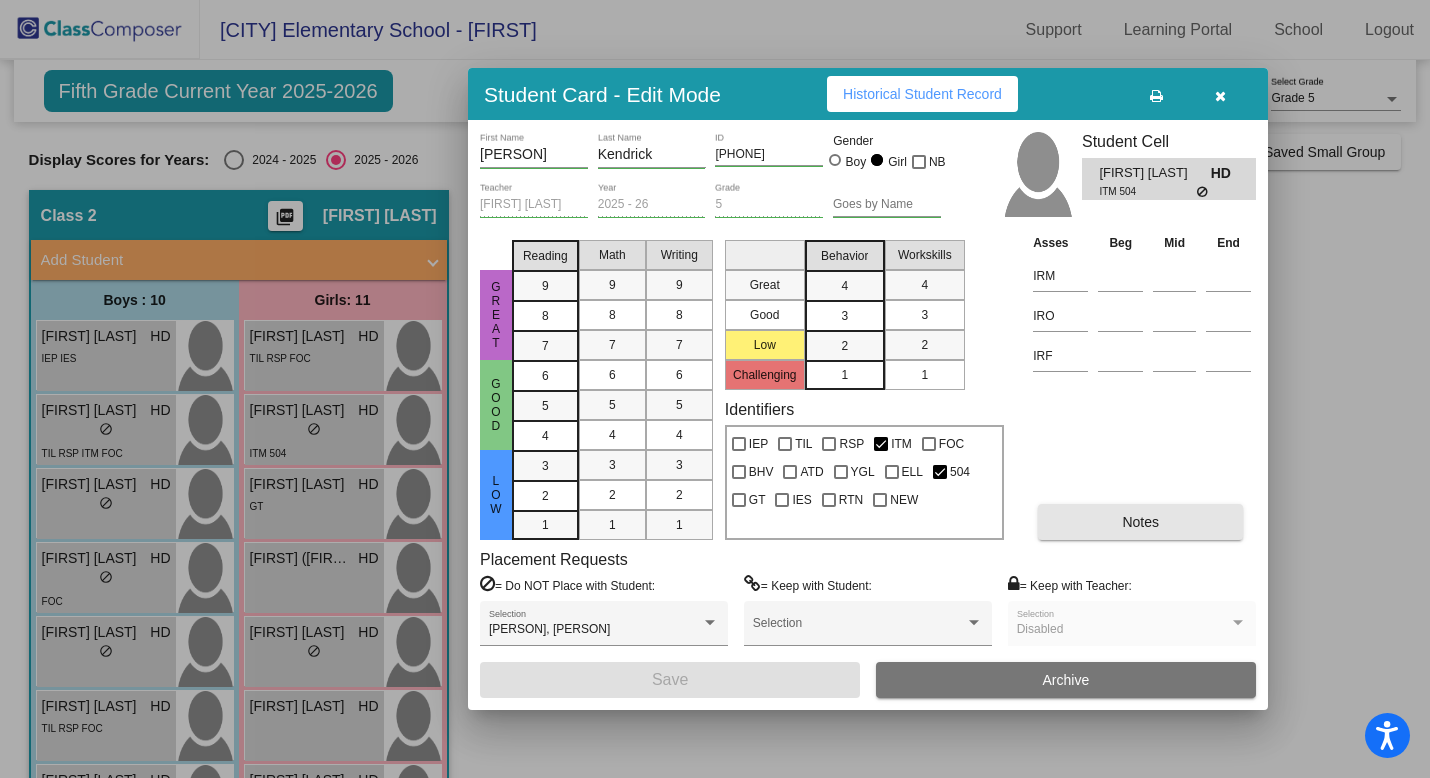 click on "Notes" at bounding box center [1140, 522] 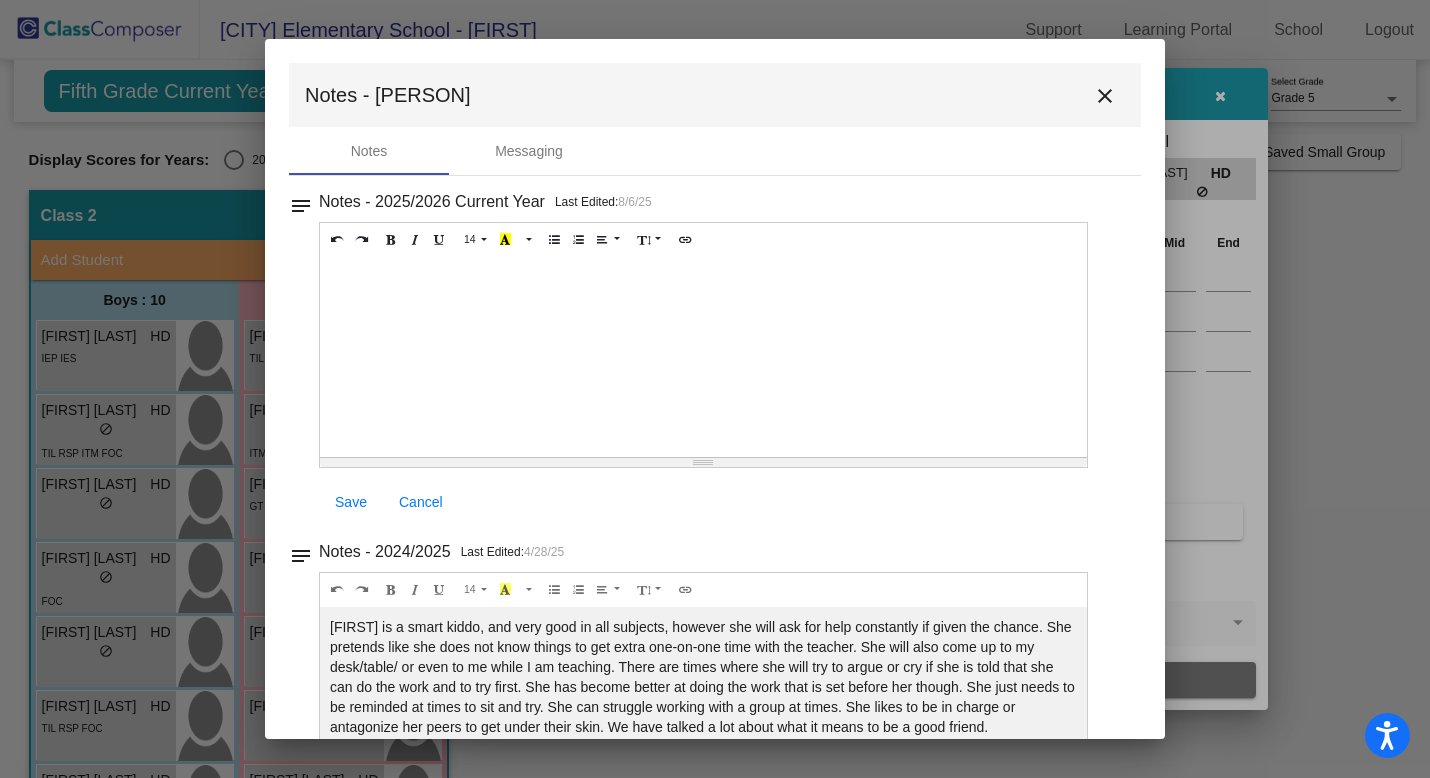 click on "close" at bounding box center (1105, 96) 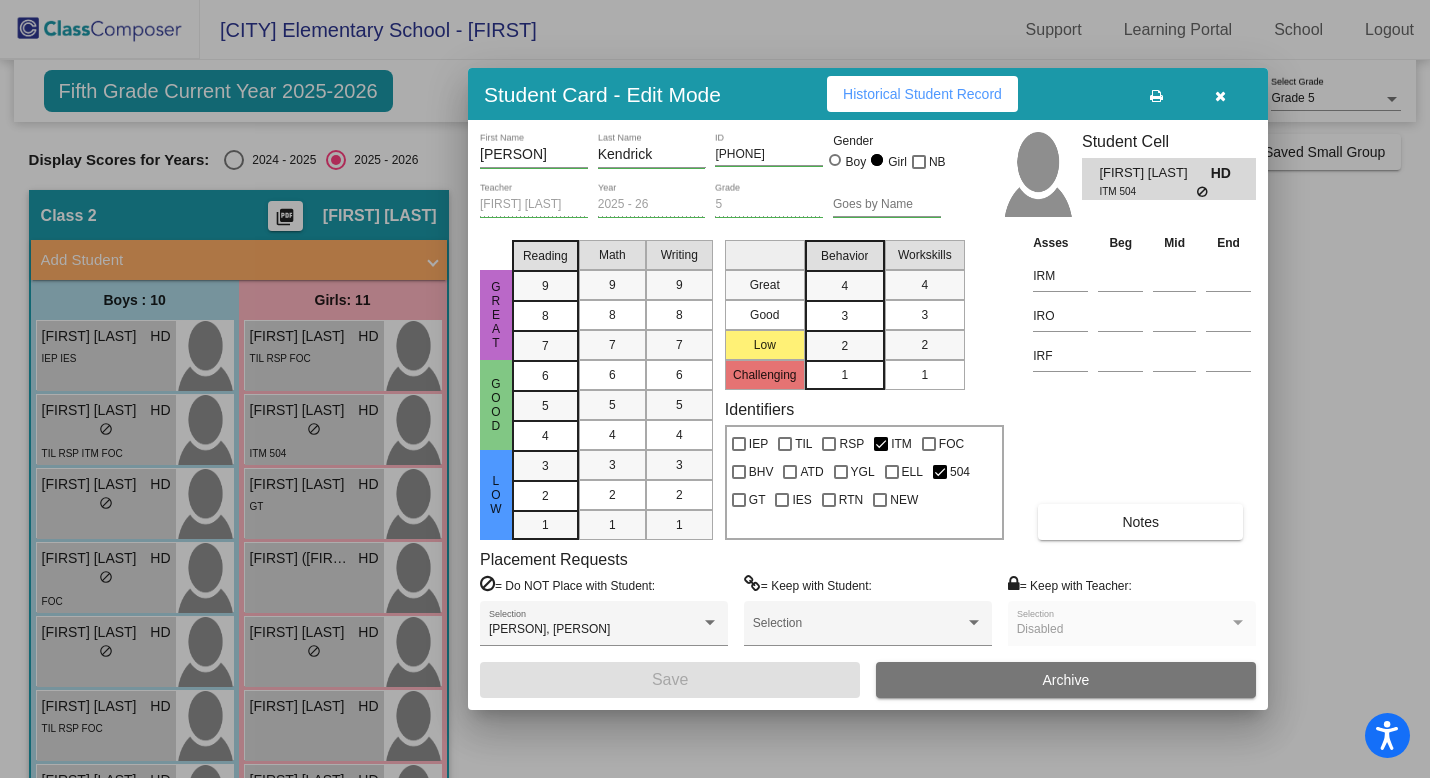 click on "Notes" at bounding box center [1140, 522] 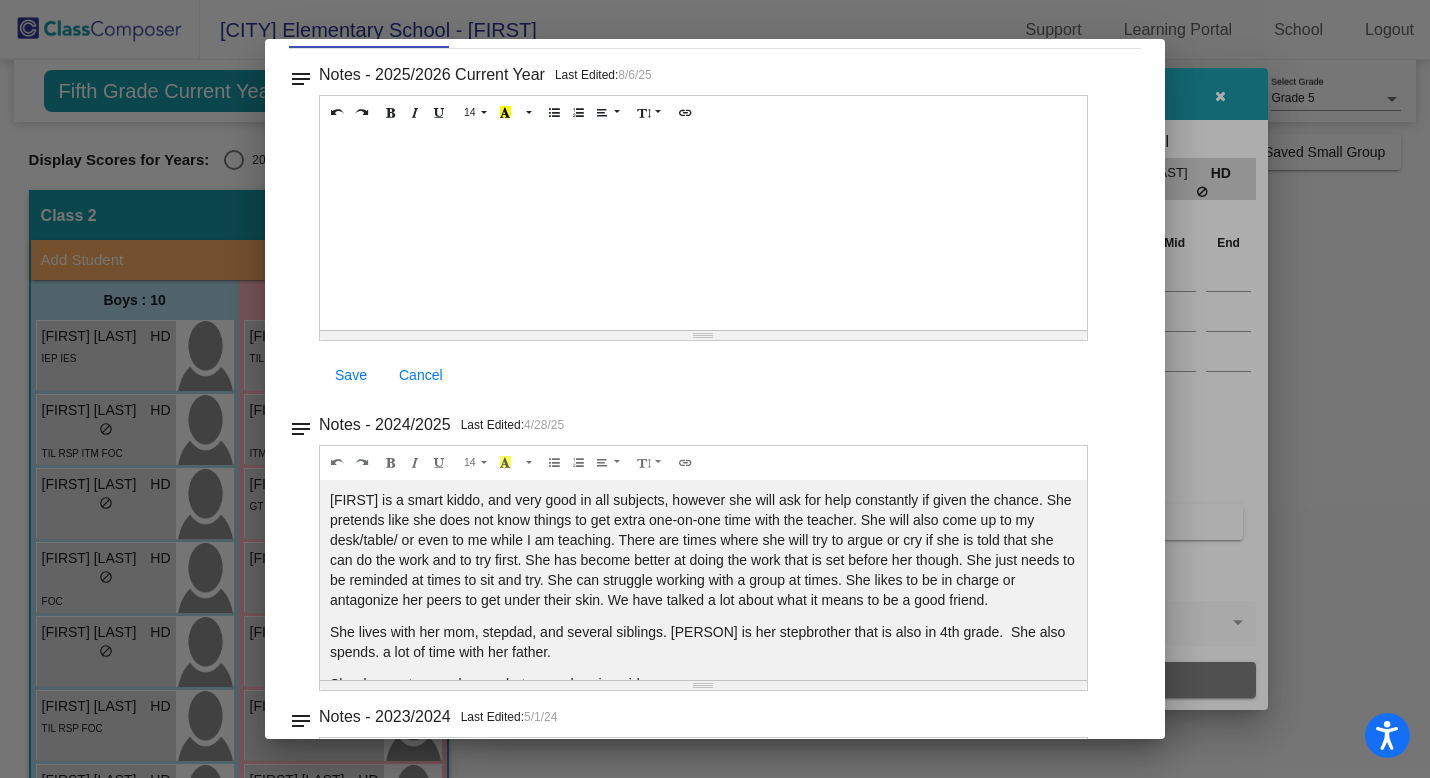 scroll, scrollTop: 129, scrollLeft: 0, axis: vertical 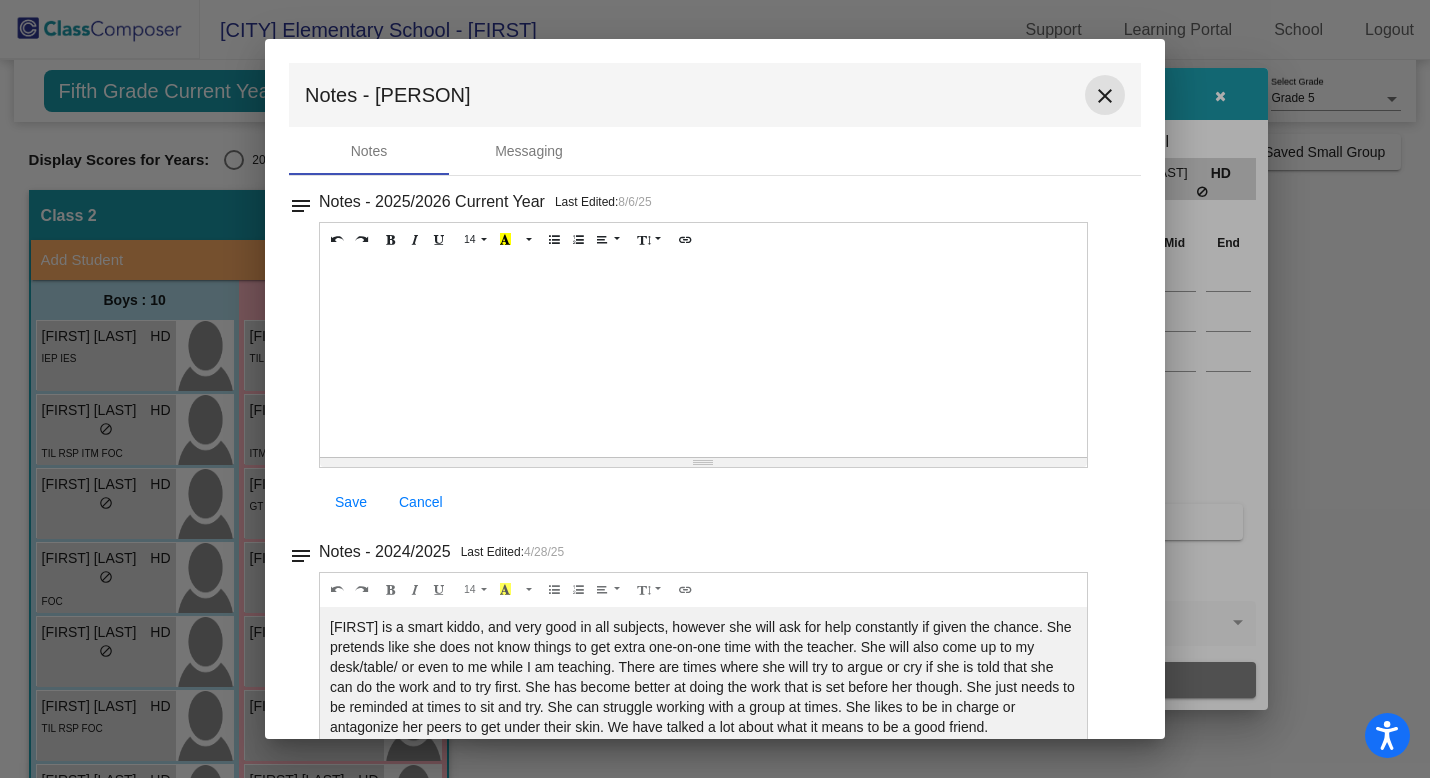 click on "close" at bounding box center [1105, 96] 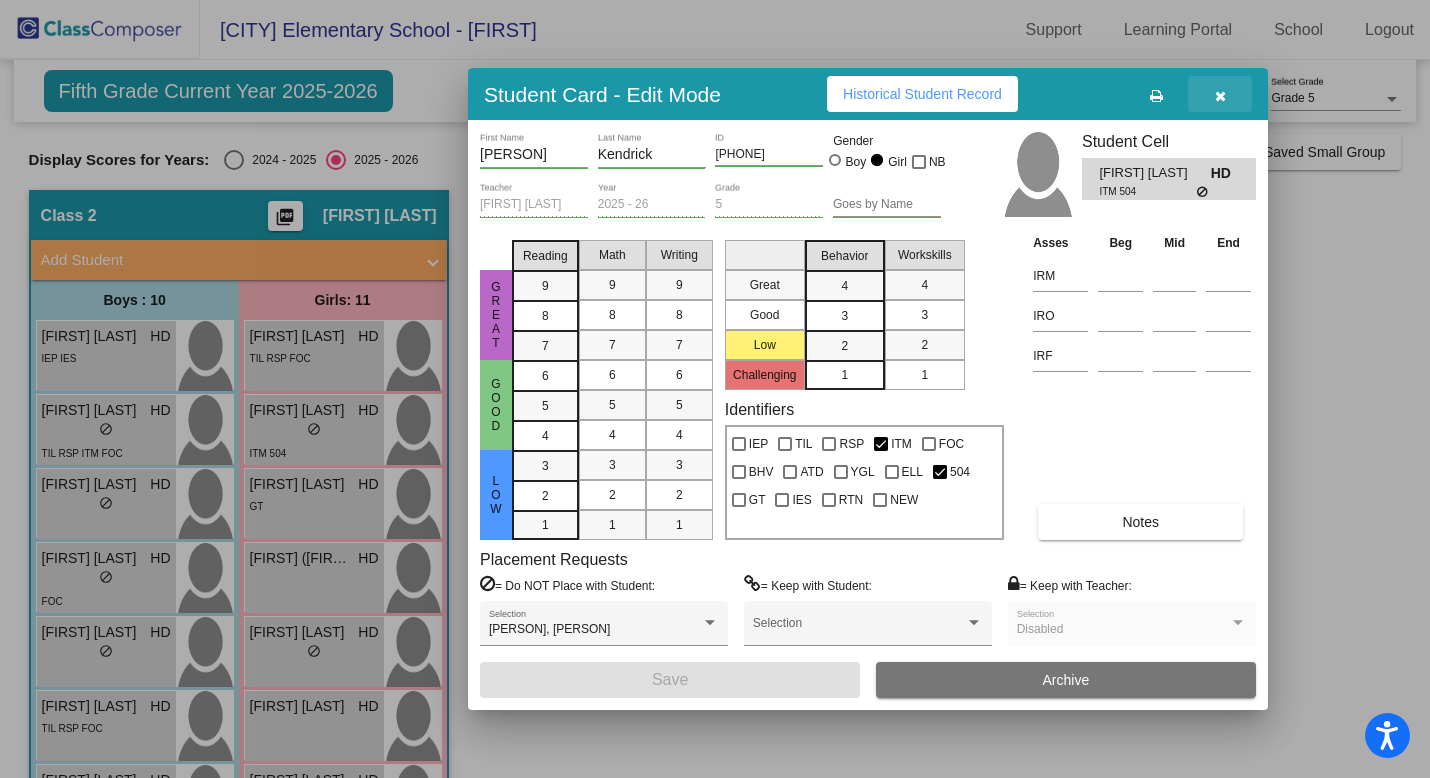 click at bounding box center [1220, 96] 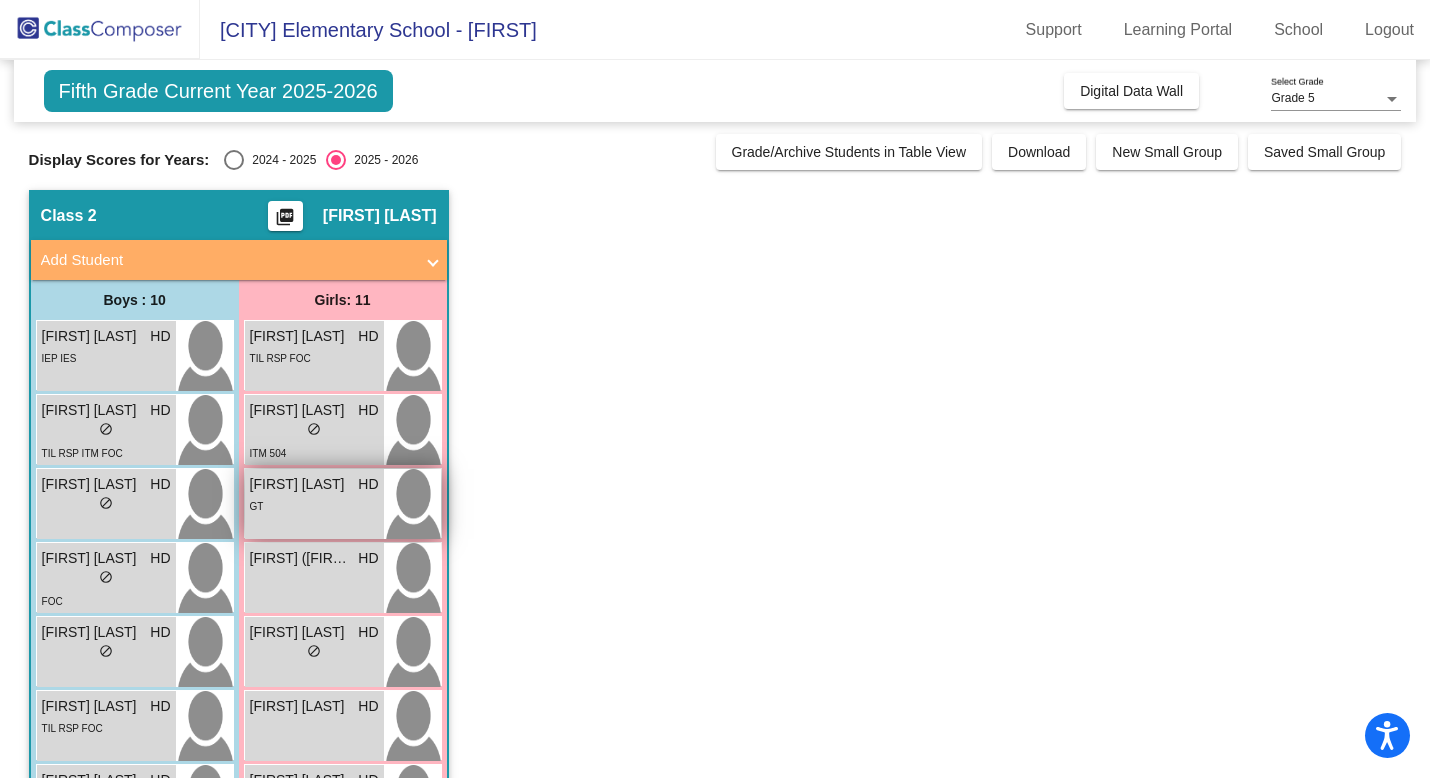 click on "GT" at bounding box center (314, 505) 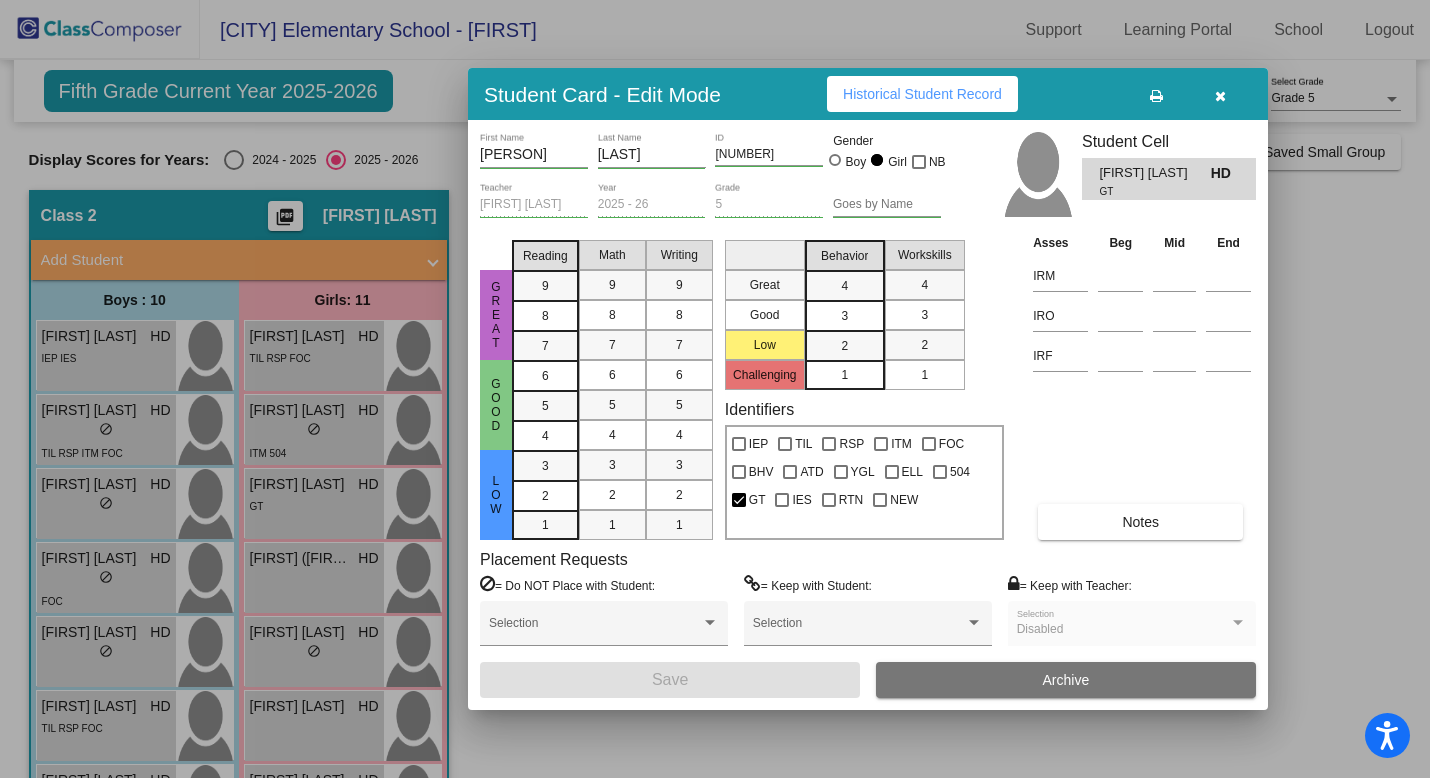 click on "Notes" at bounding box center [1140, 522] 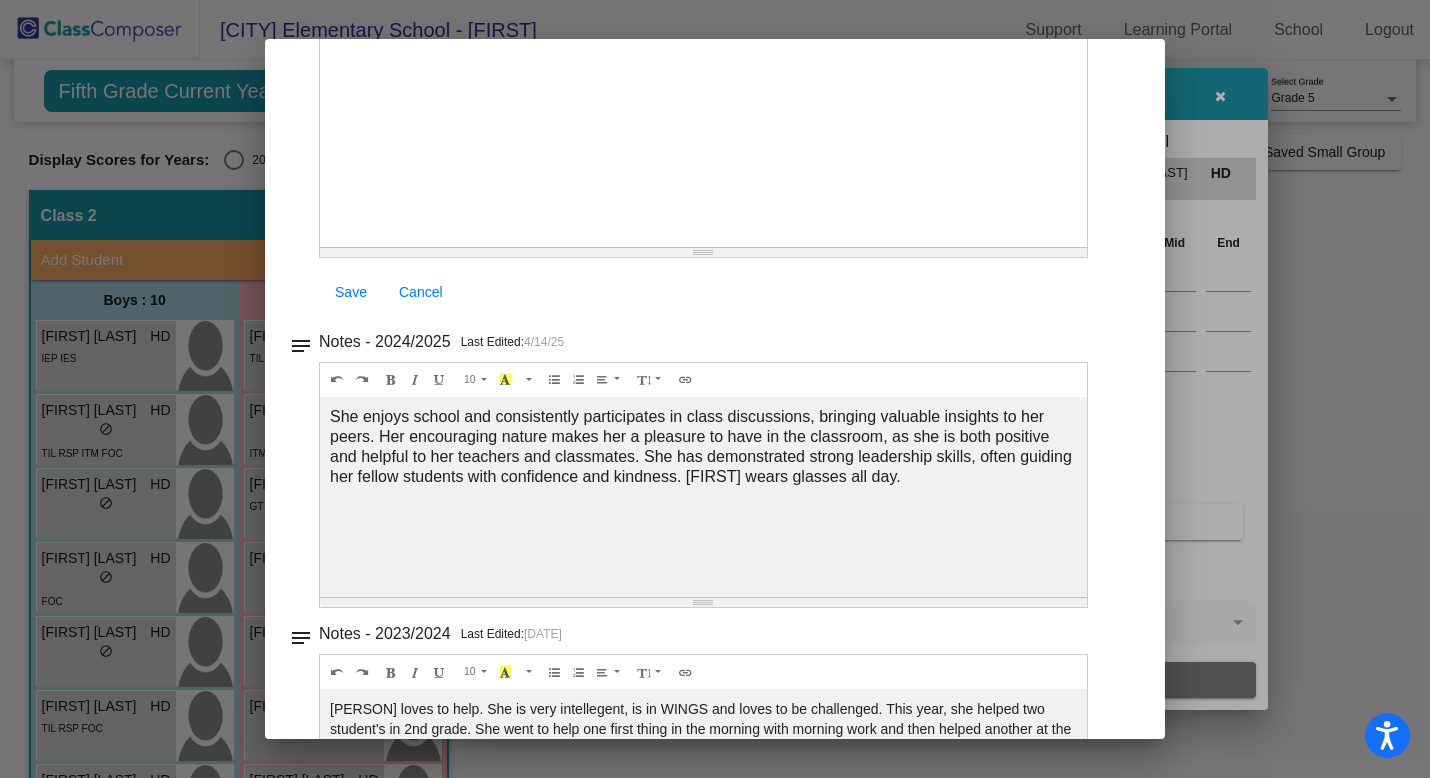scroll, scrollTop: 0, scrollLeft: 0, axis: both 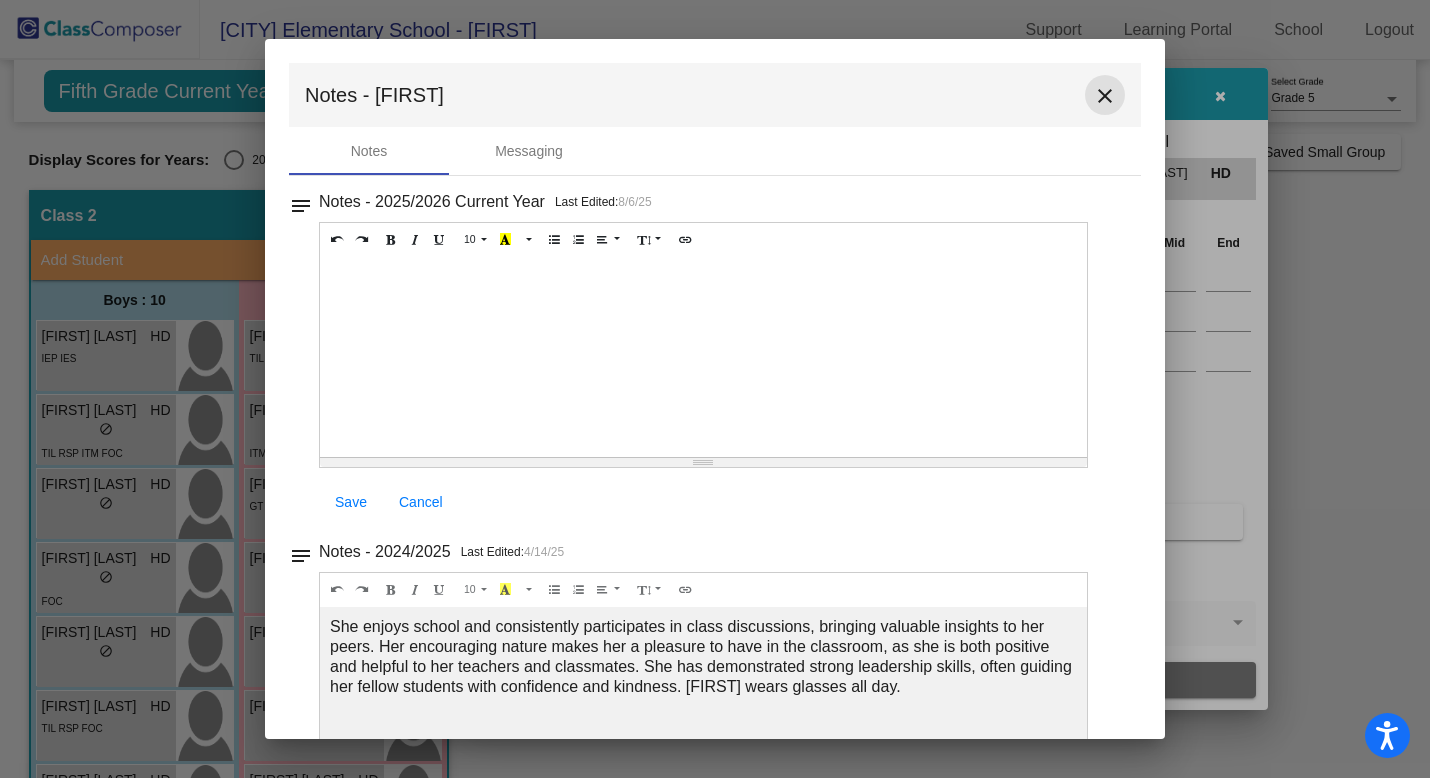 click on "close" at bounding box center (1105, 96) 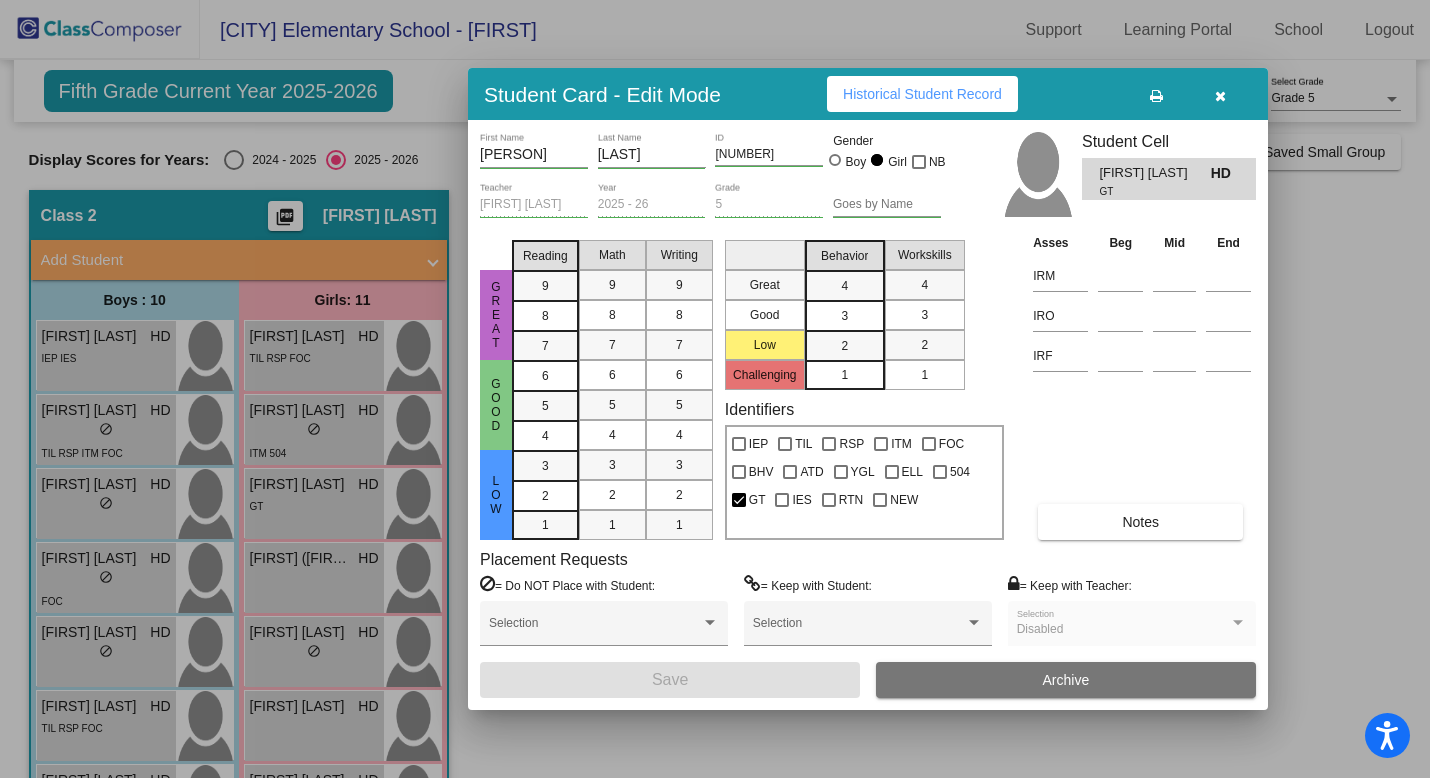 click at bounding box center (1220, 94) 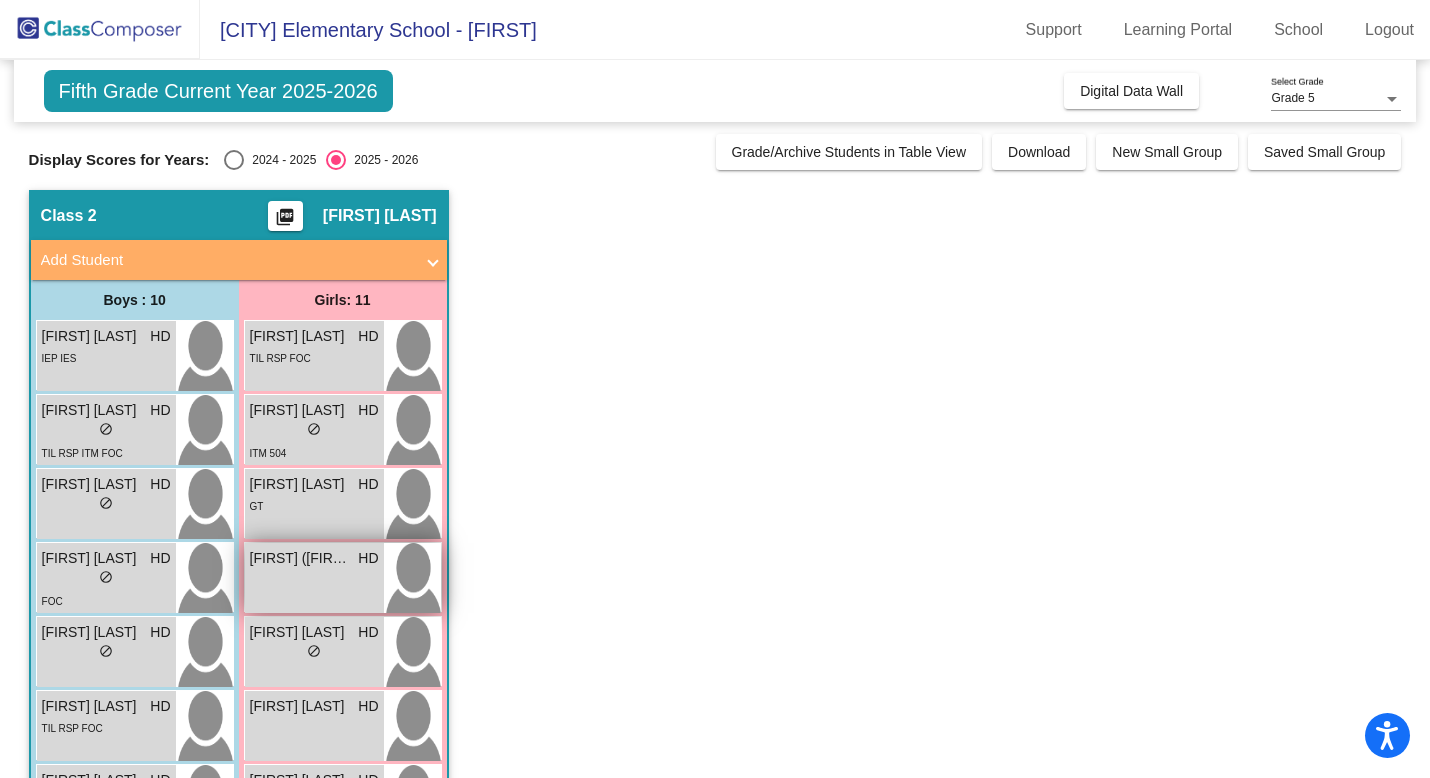 click on "[FIRST] ([FIRST]) [LAST] HD lock do_not_disturb_alt" at bounding box center [314, 578] 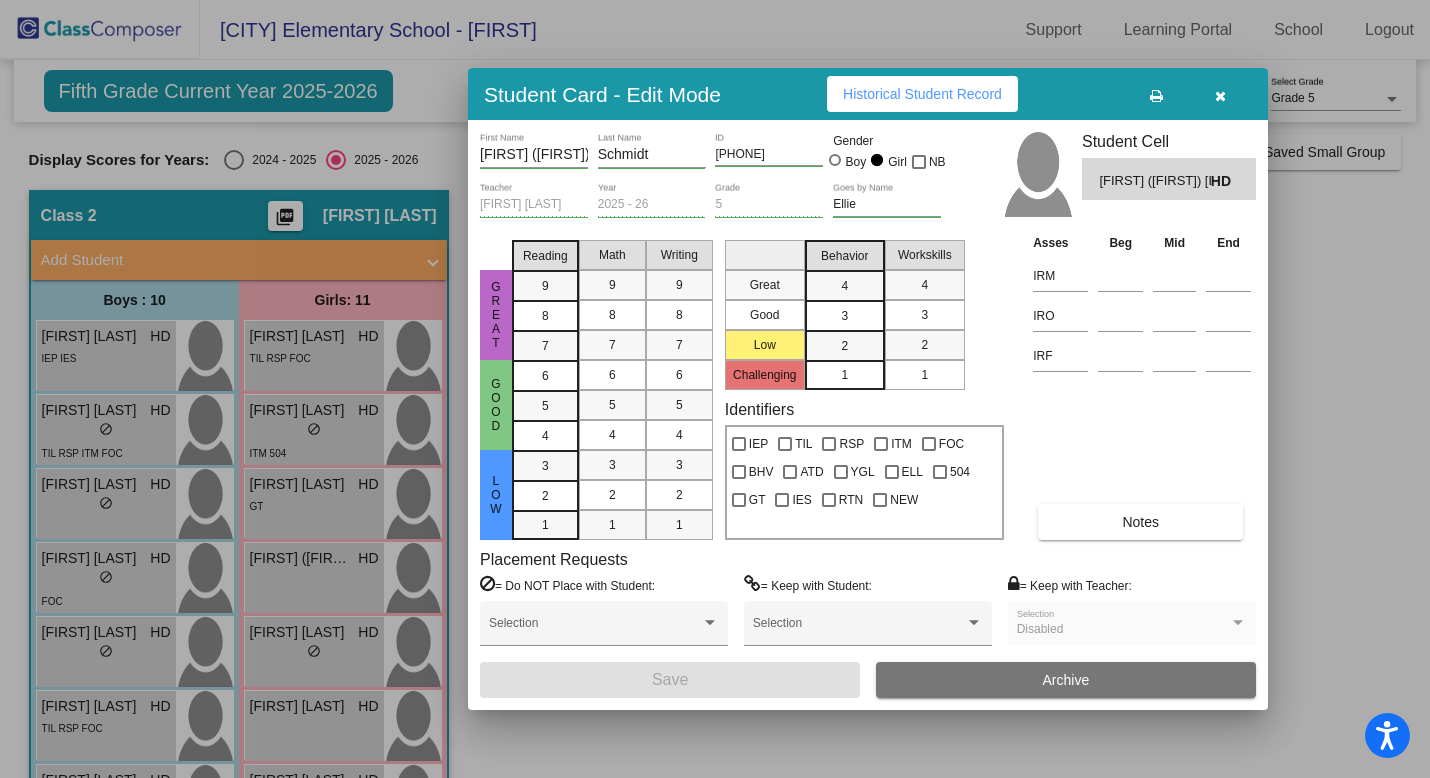 click on "Notes" at bounding box center (1140, 522) 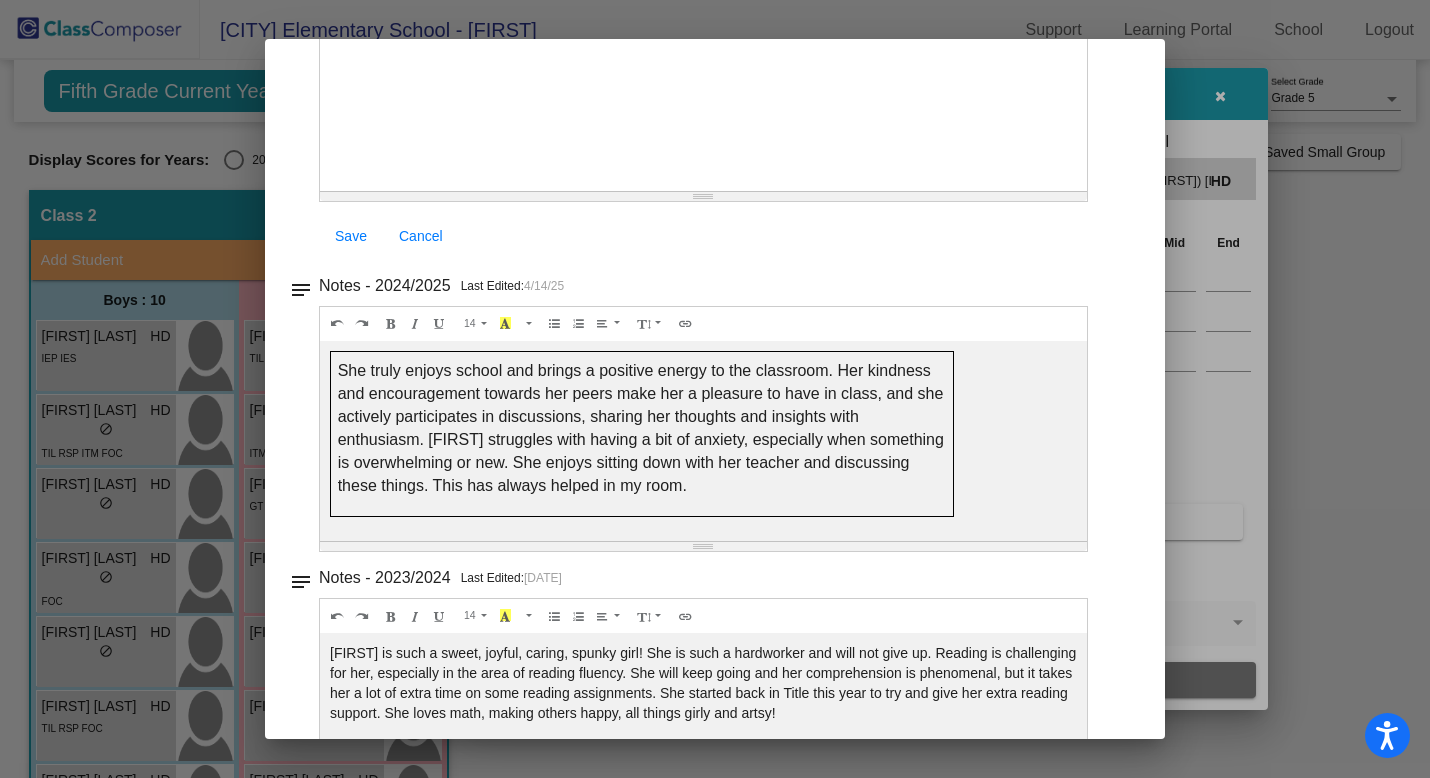 scroll, scrollTop: 0, scrollLeft: 0, axis: both 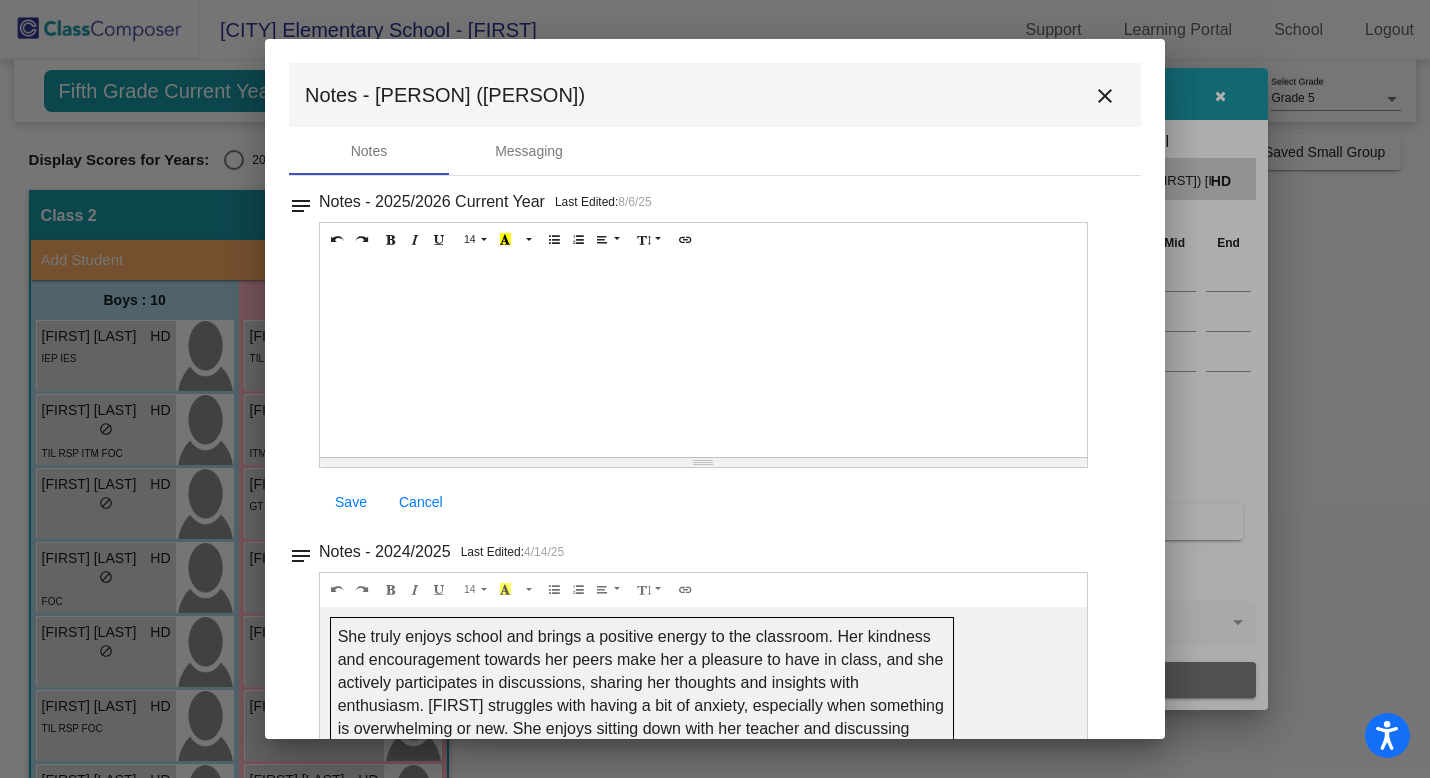 click on "close" at bounding box center [1105, 96] 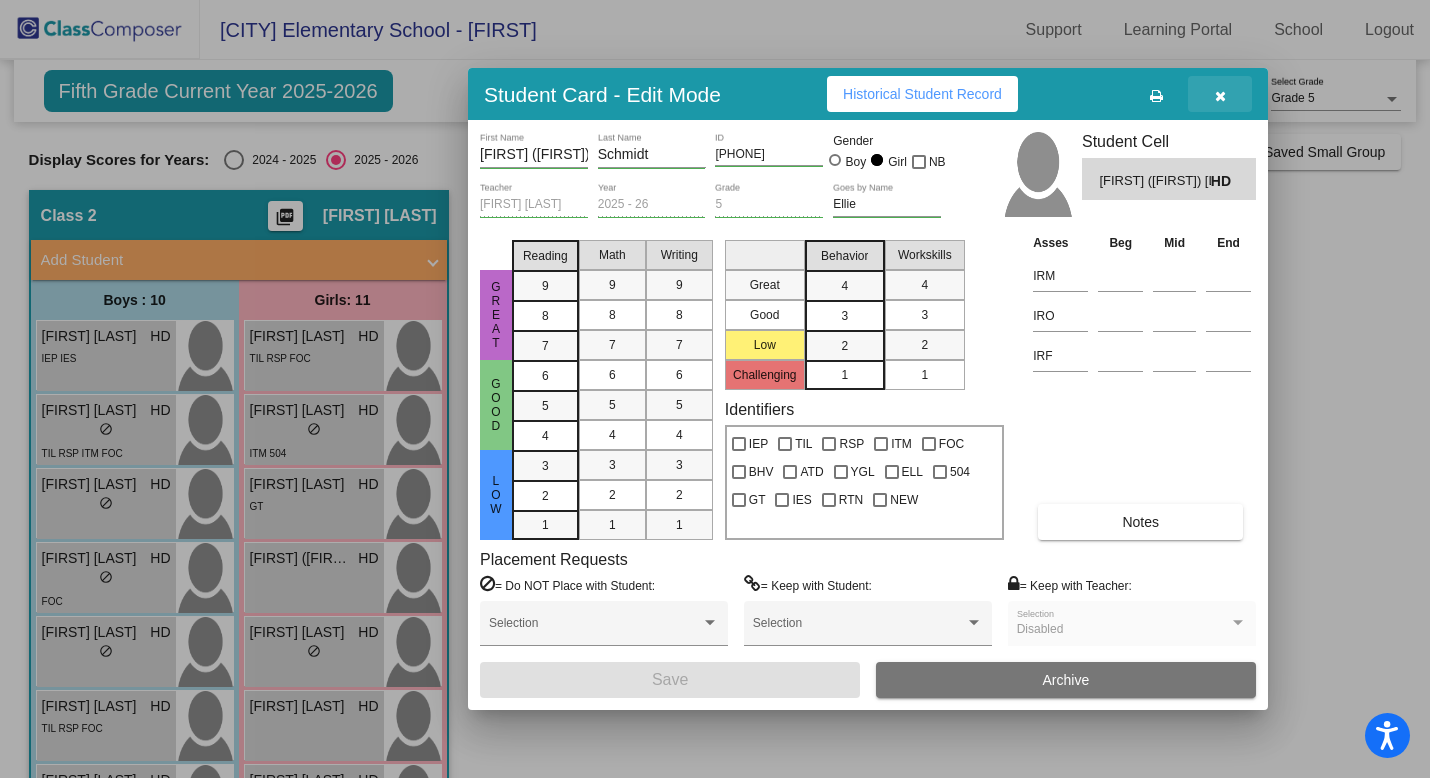 click at bounding box center [1220, 94] 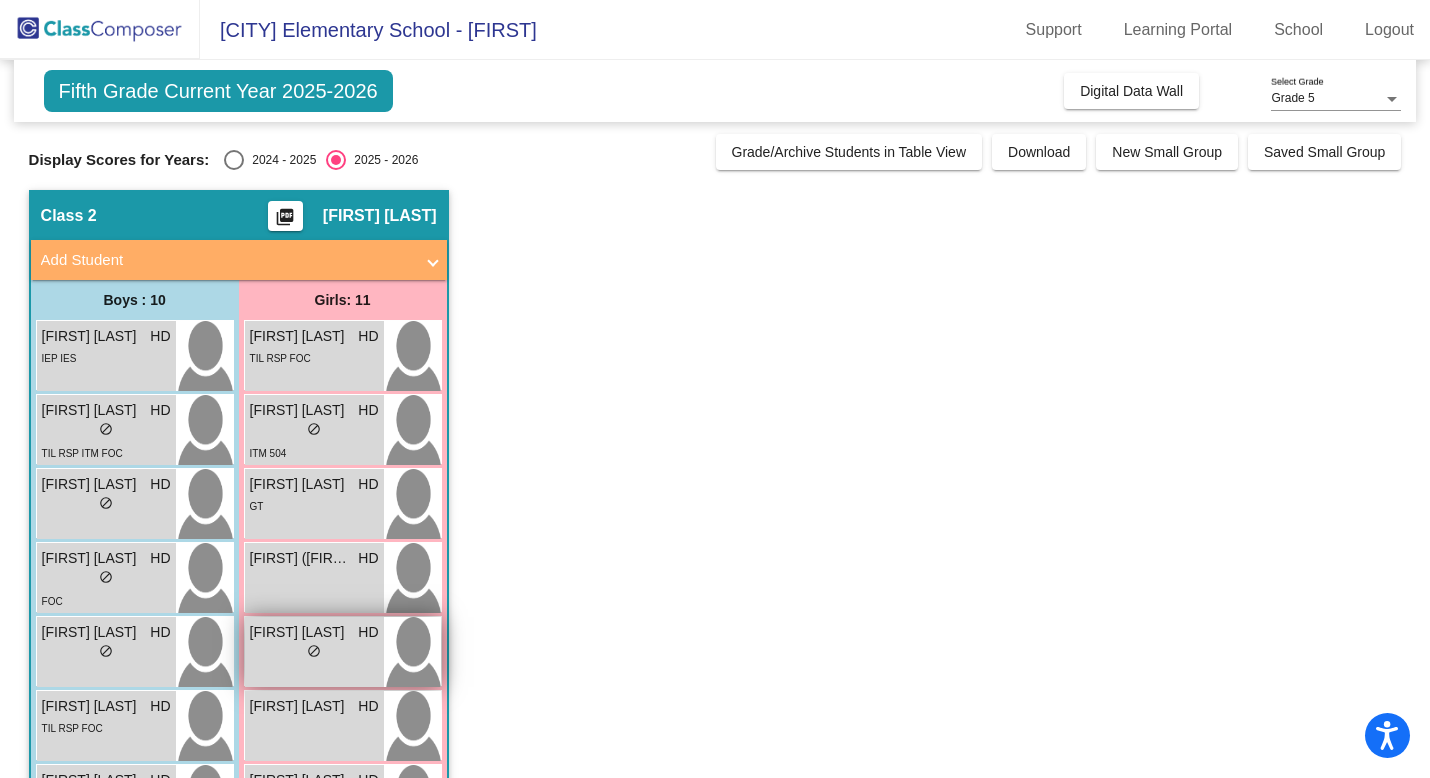 click on "[FIRST] [LAST]" at bounding box center (300, 632) 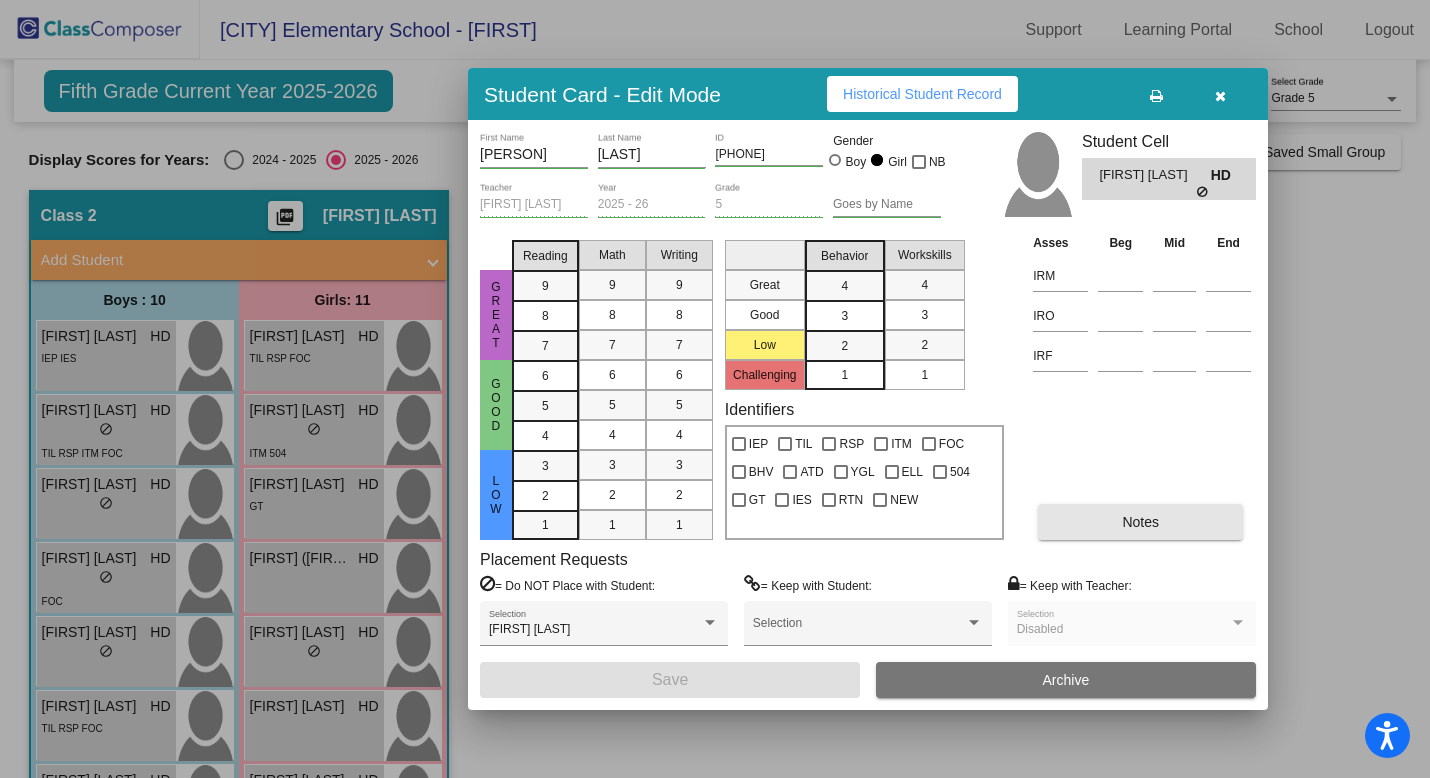 click on "Notes" at bounding box center (1140, 522) 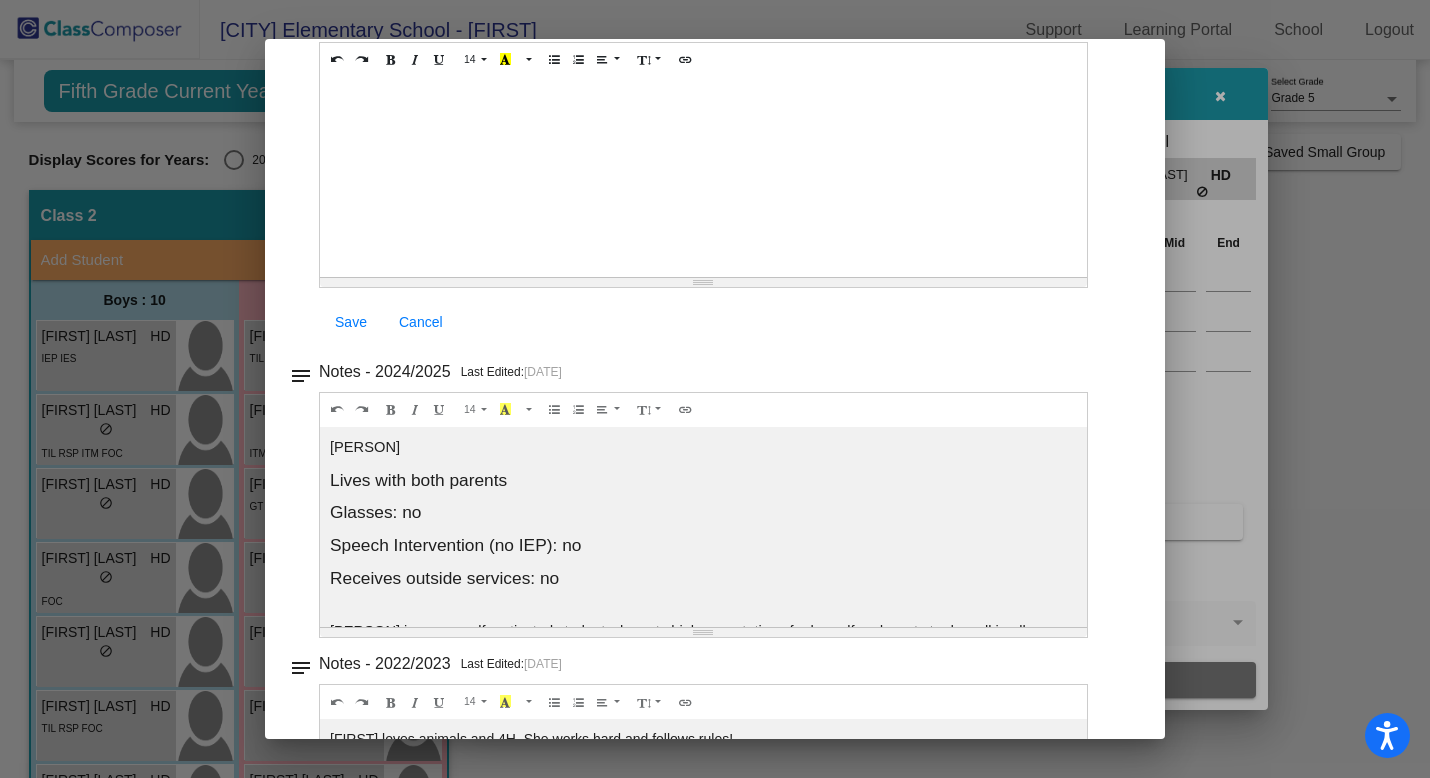 scroll, scrollTop: 231, scrollLeft: 0, axis: vertical 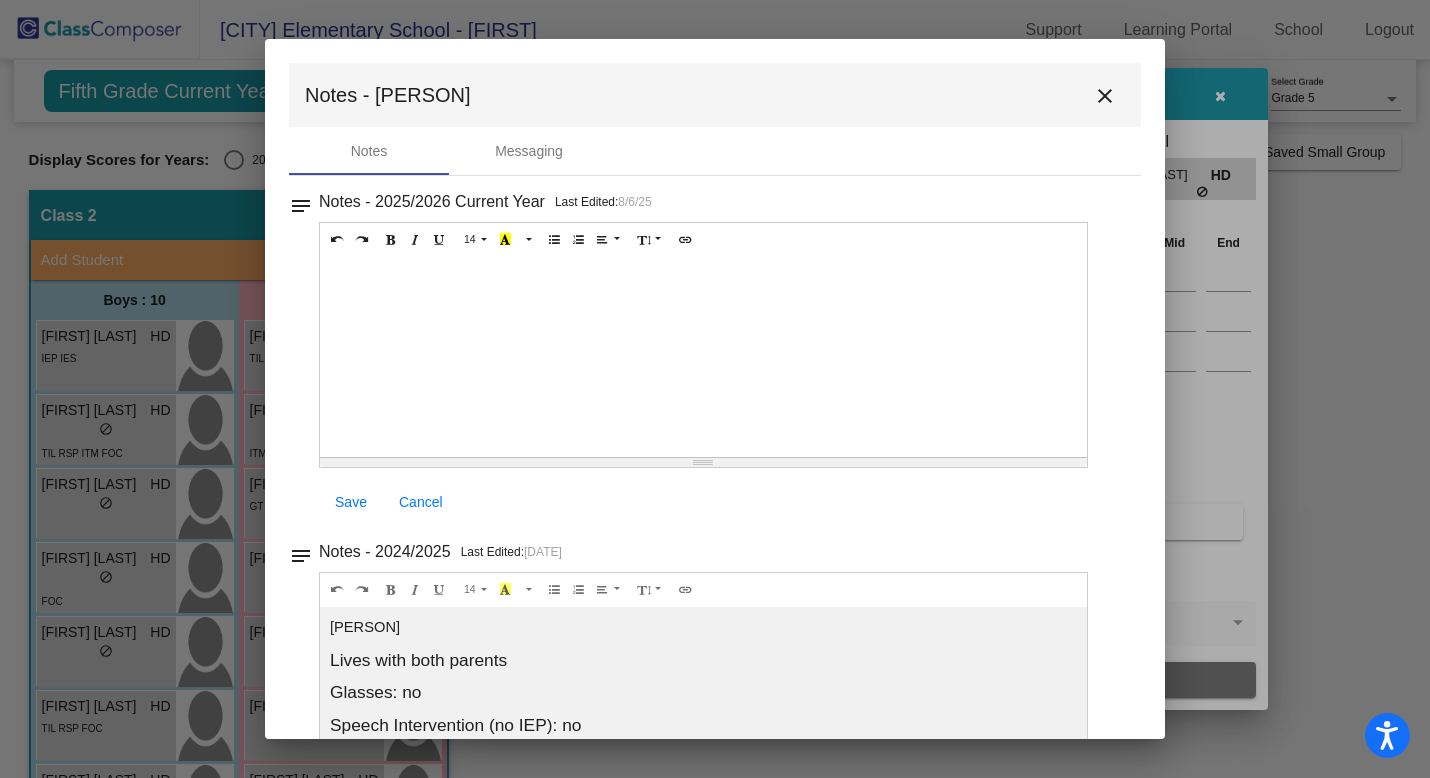 click on "close" at bounding box center (1105, 96) 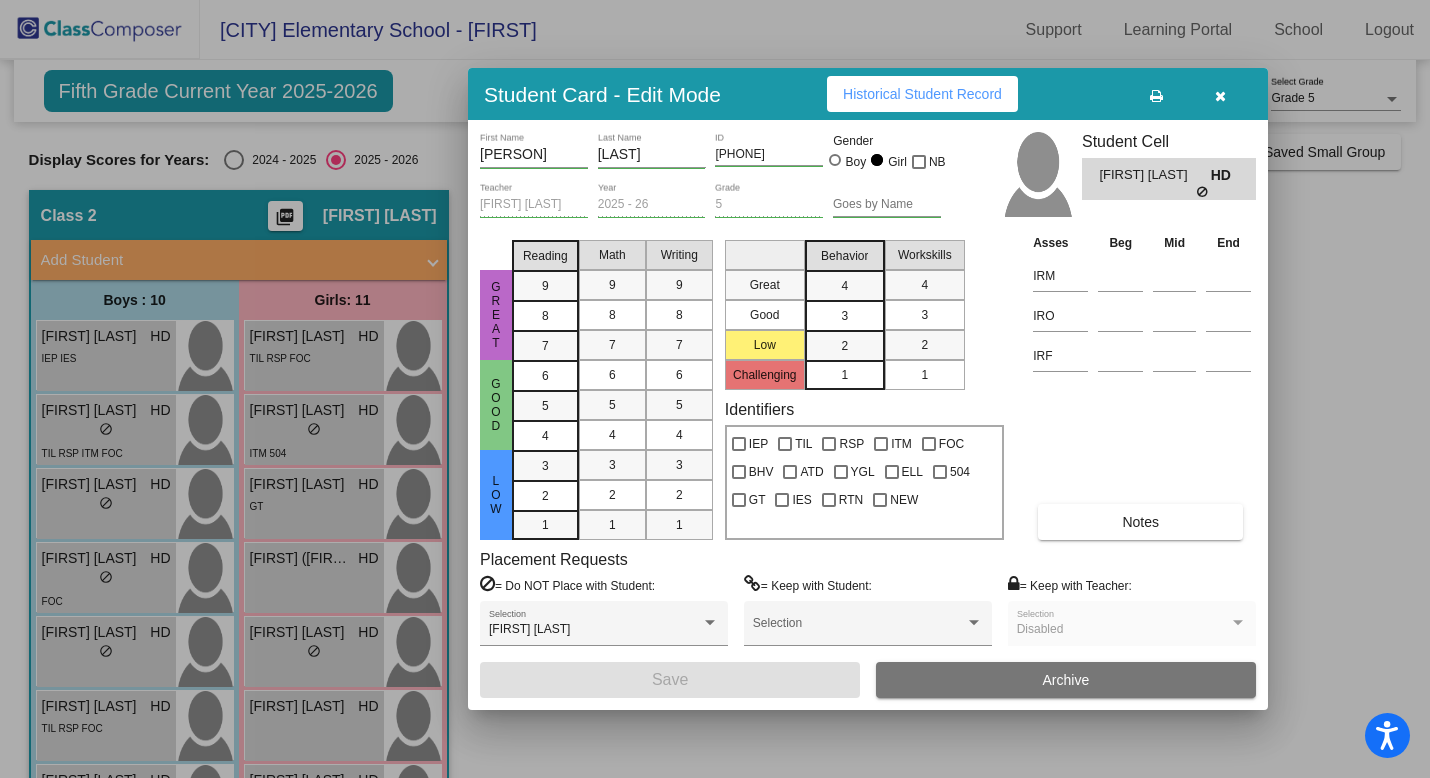 click at bounding box center (1220, 96) 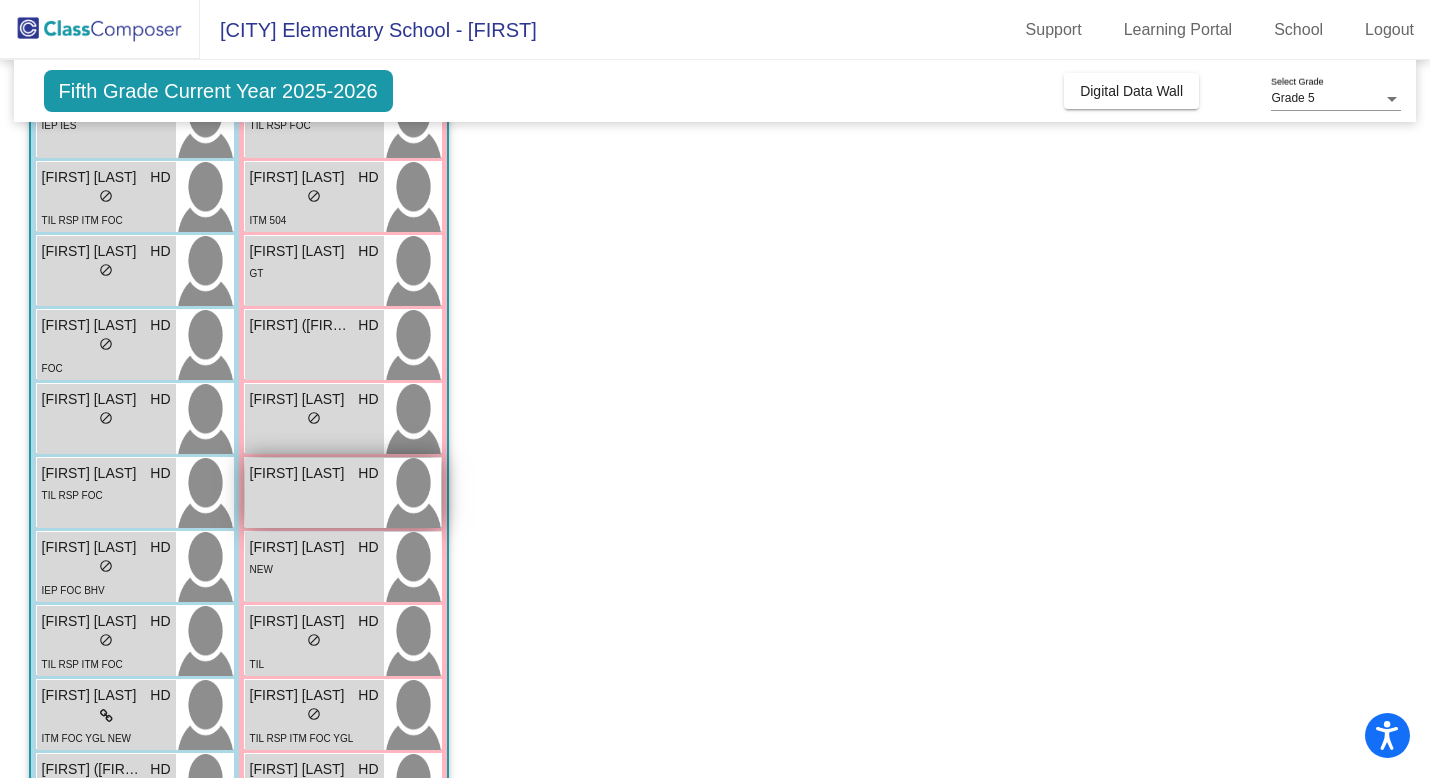 scroll, scrollTop: 244, scrollLeft: 0, axis: vertical 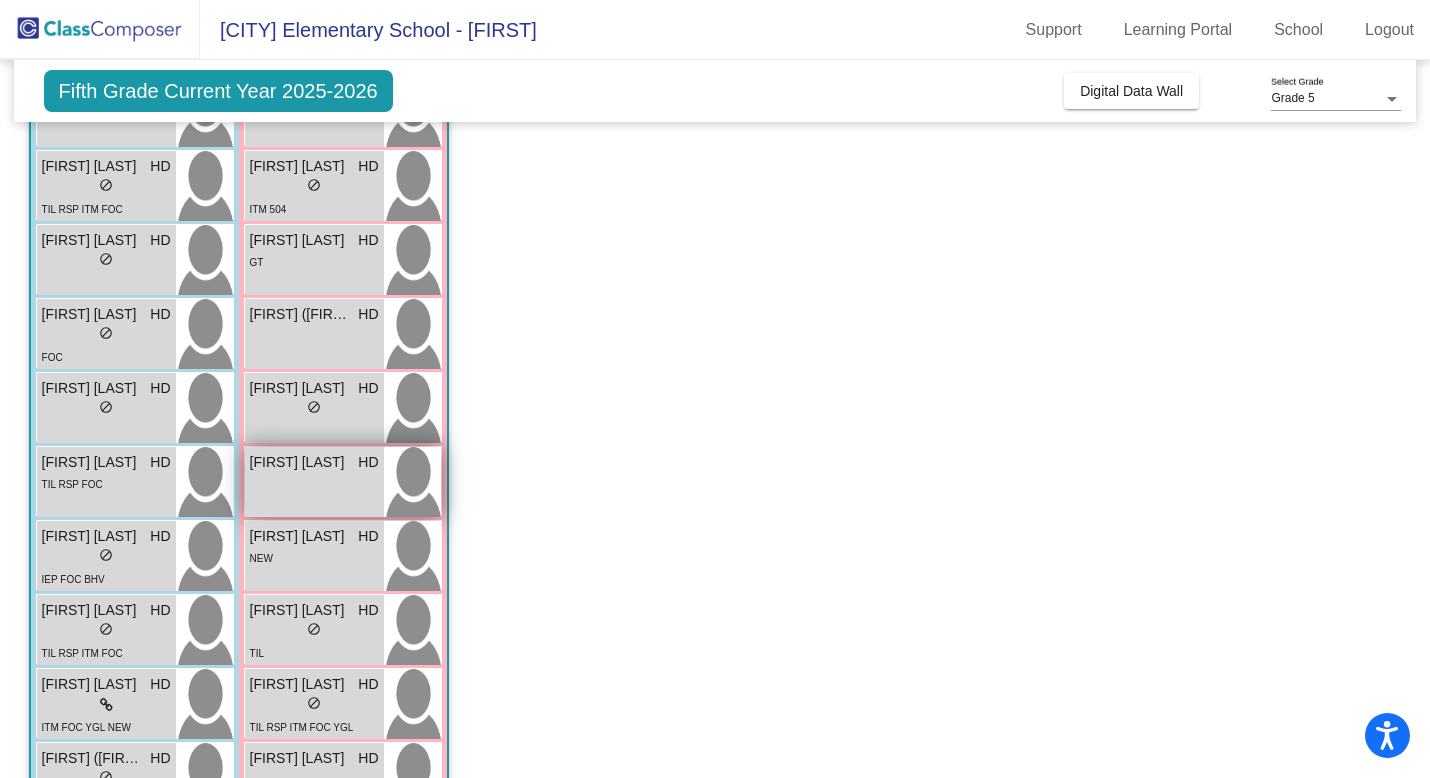 click on "[FIRST] [LAST] HD lock do_not_disturb_alt" at bounding box center (314, 482) 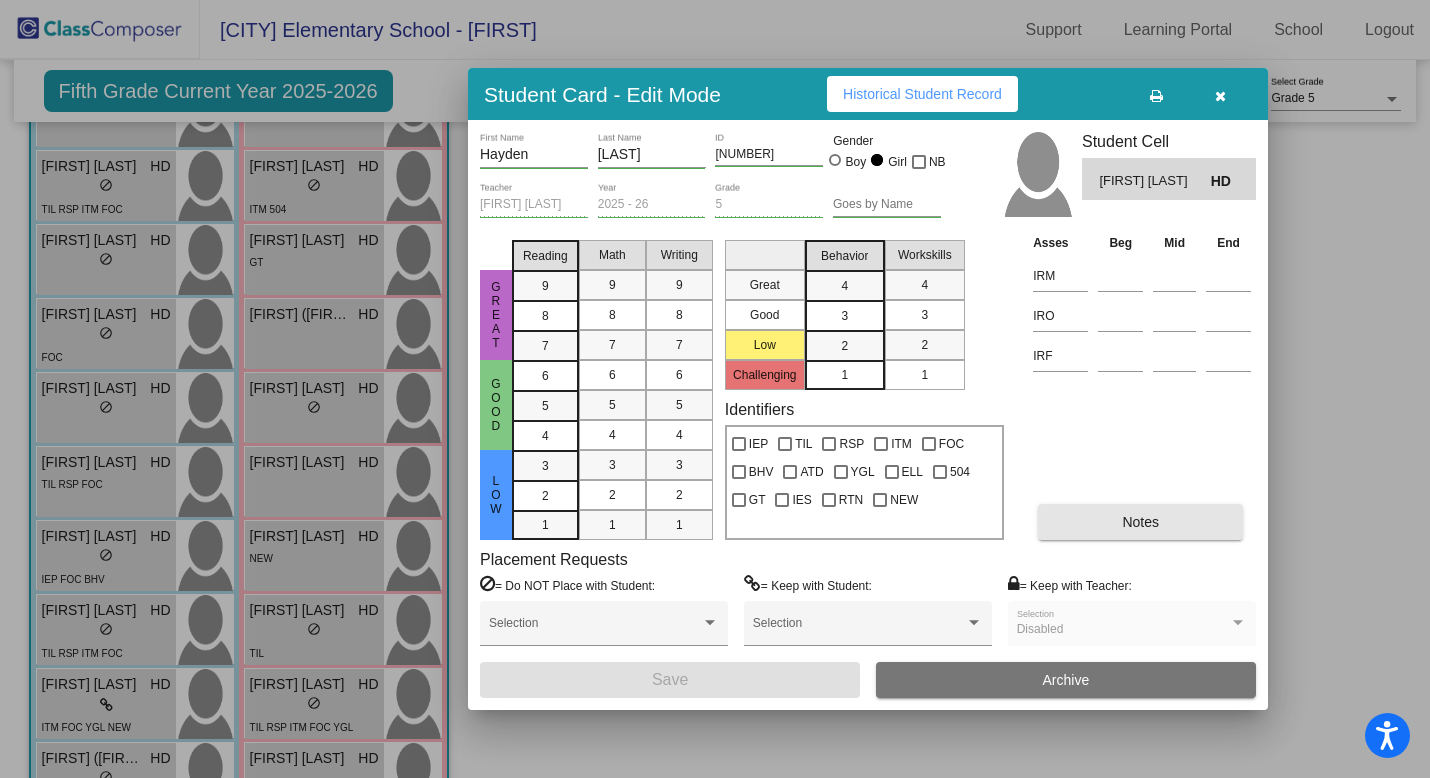 click on "Notes" at bounding box center [1140, 522] 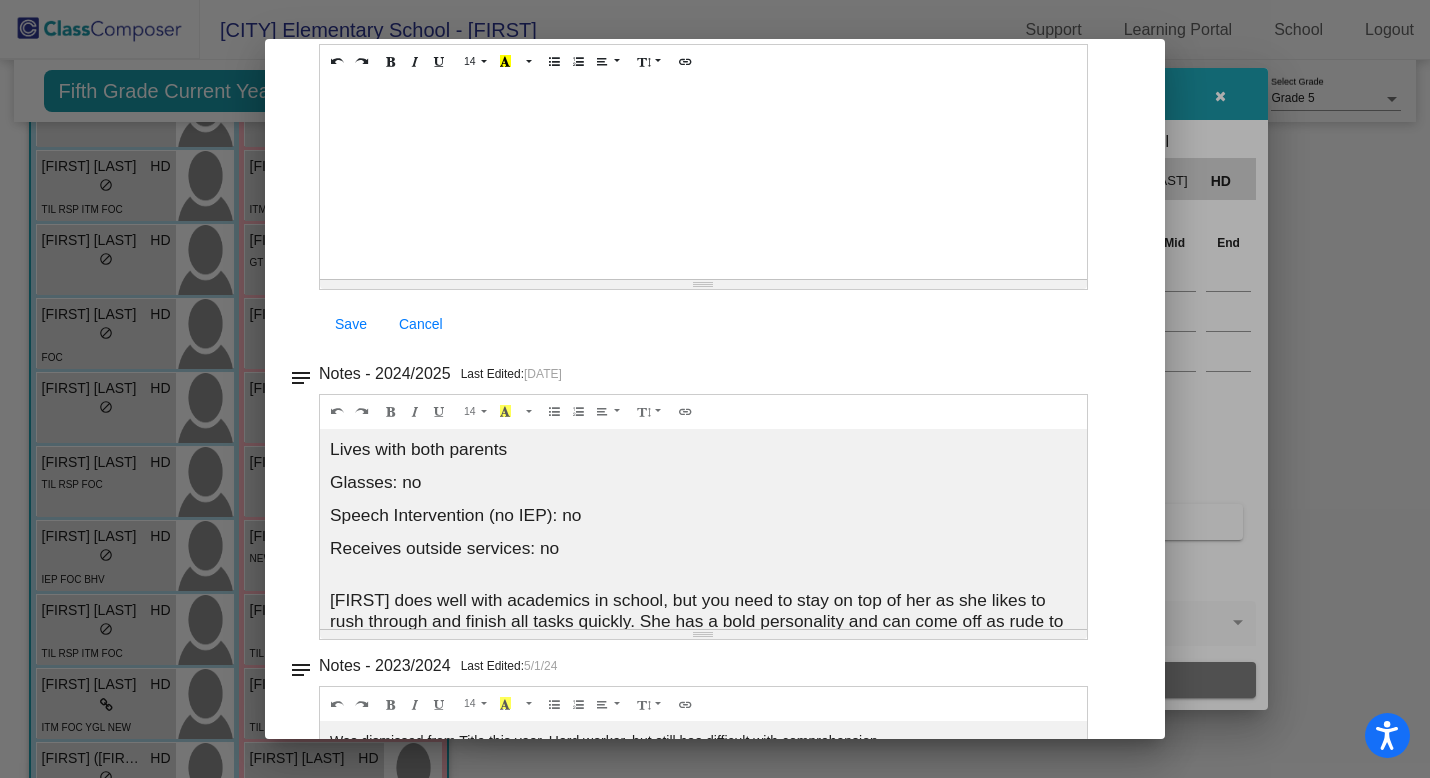scroll, scrollTop: 183, scrollLeft: 0, axis: vertical 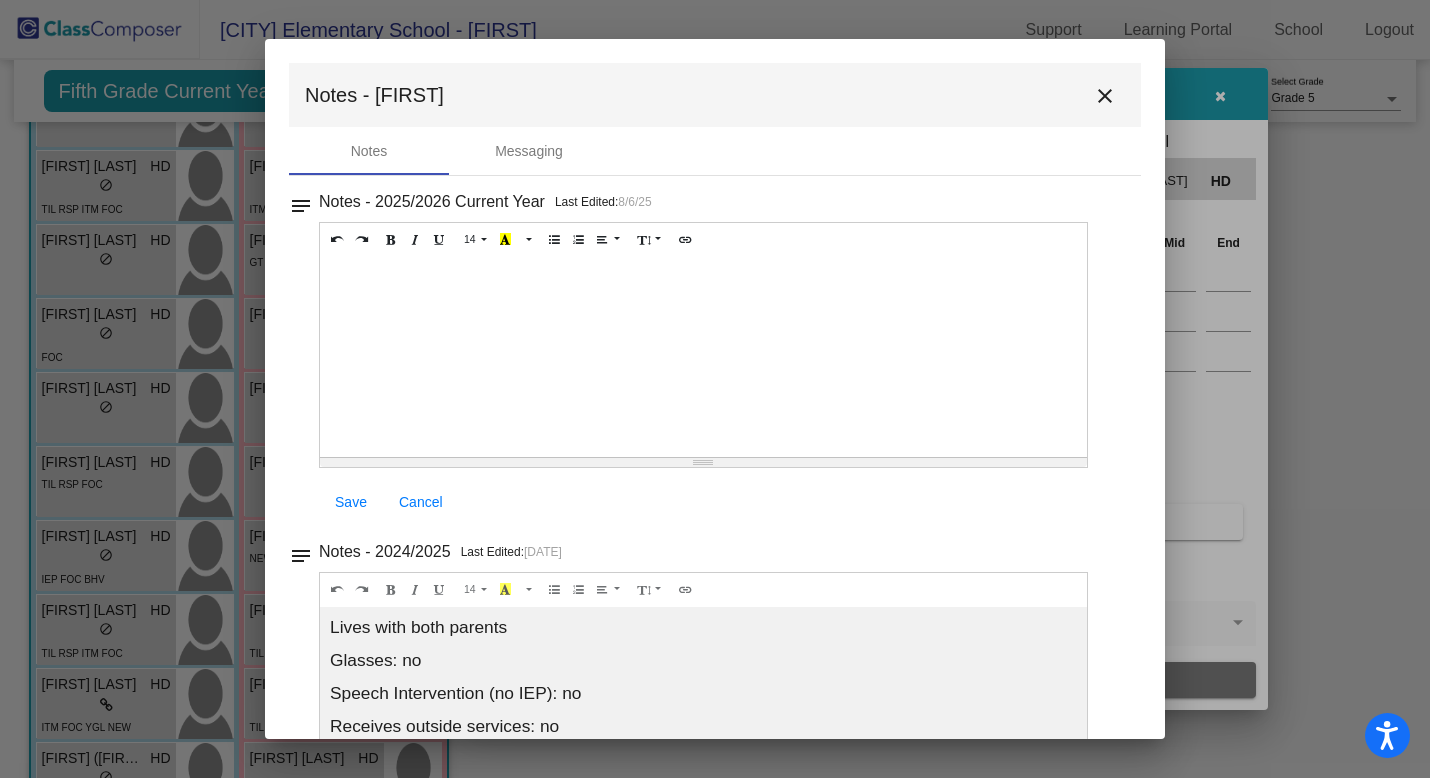 click on "Notes - [FIRST] close" at bounding box center (715, 95) 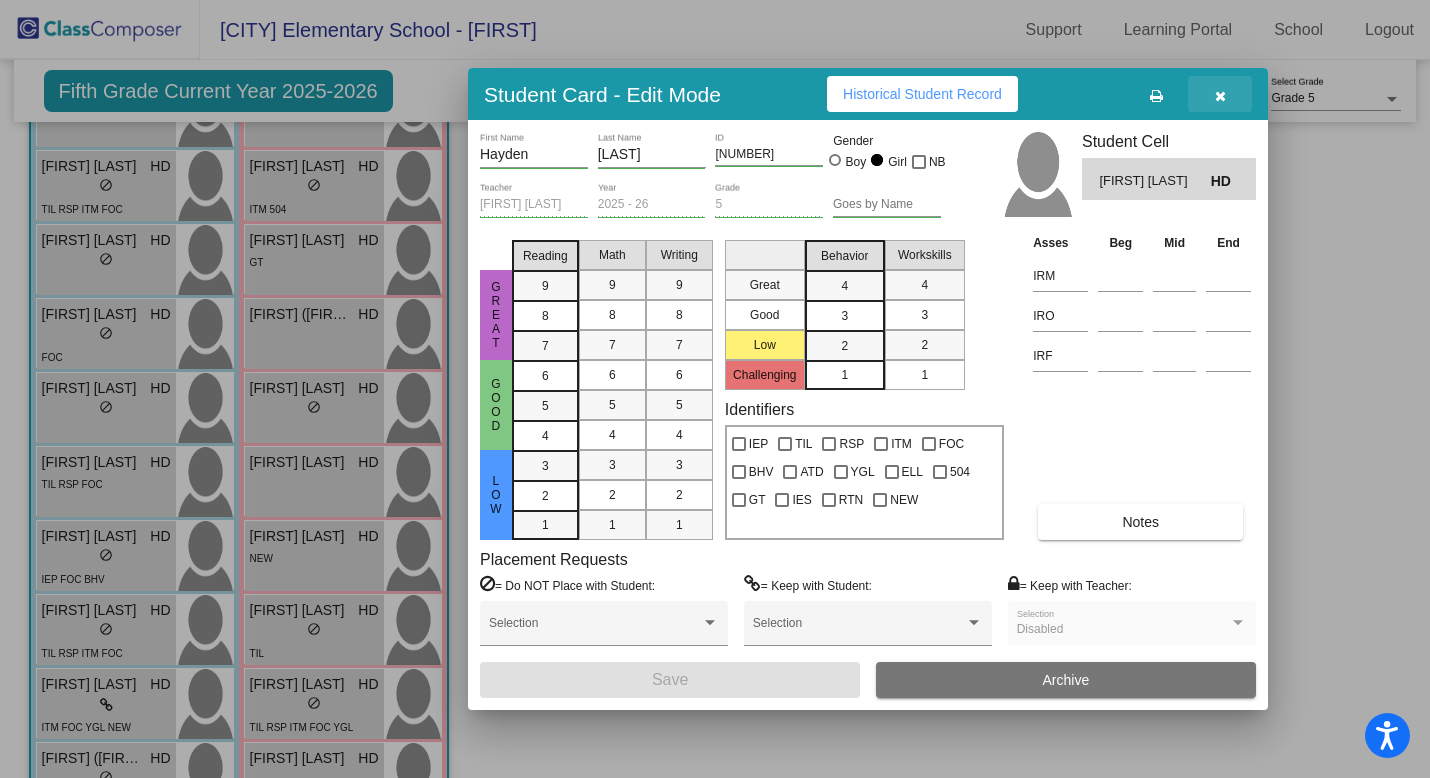 click at bounding box center (1220, 96) 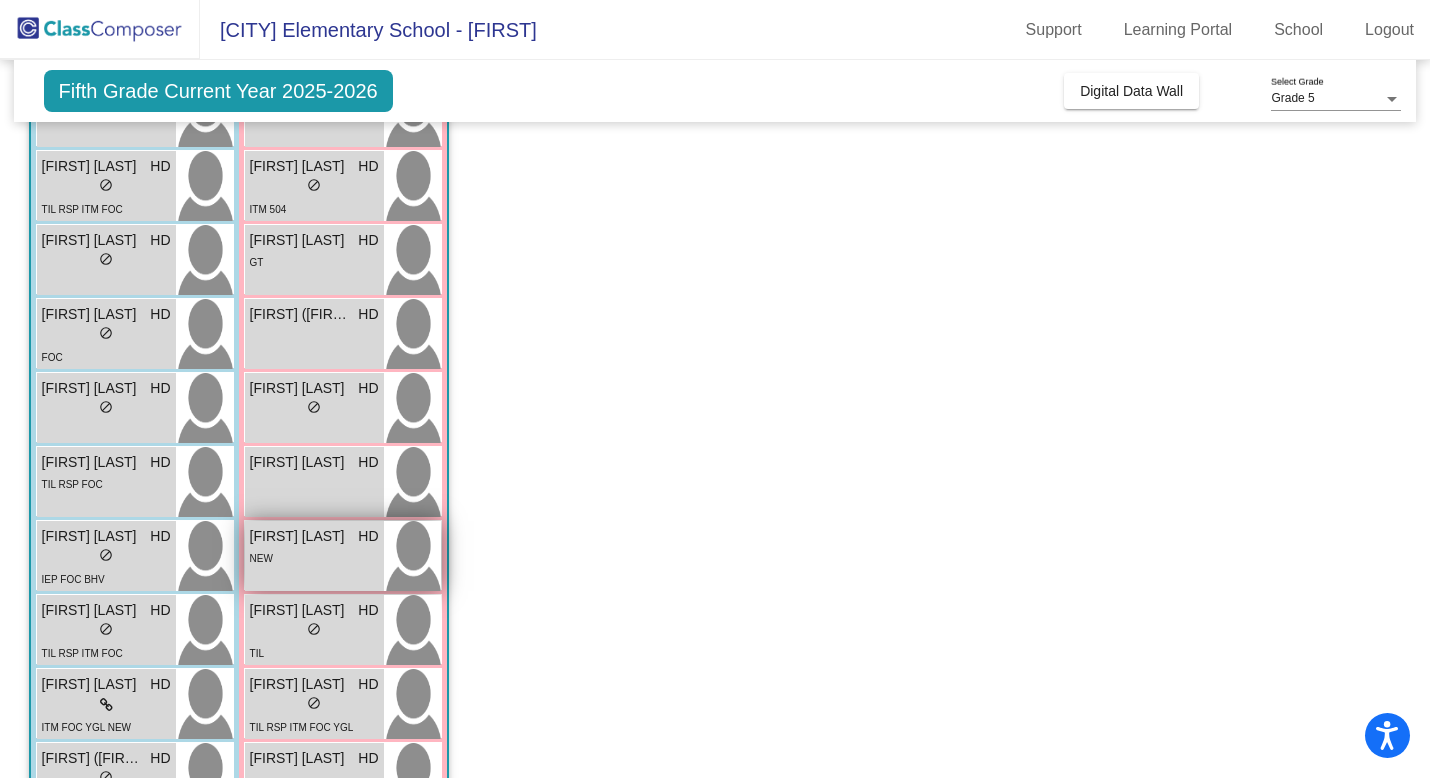 click on "NEW" at bounding box center [314, 557] 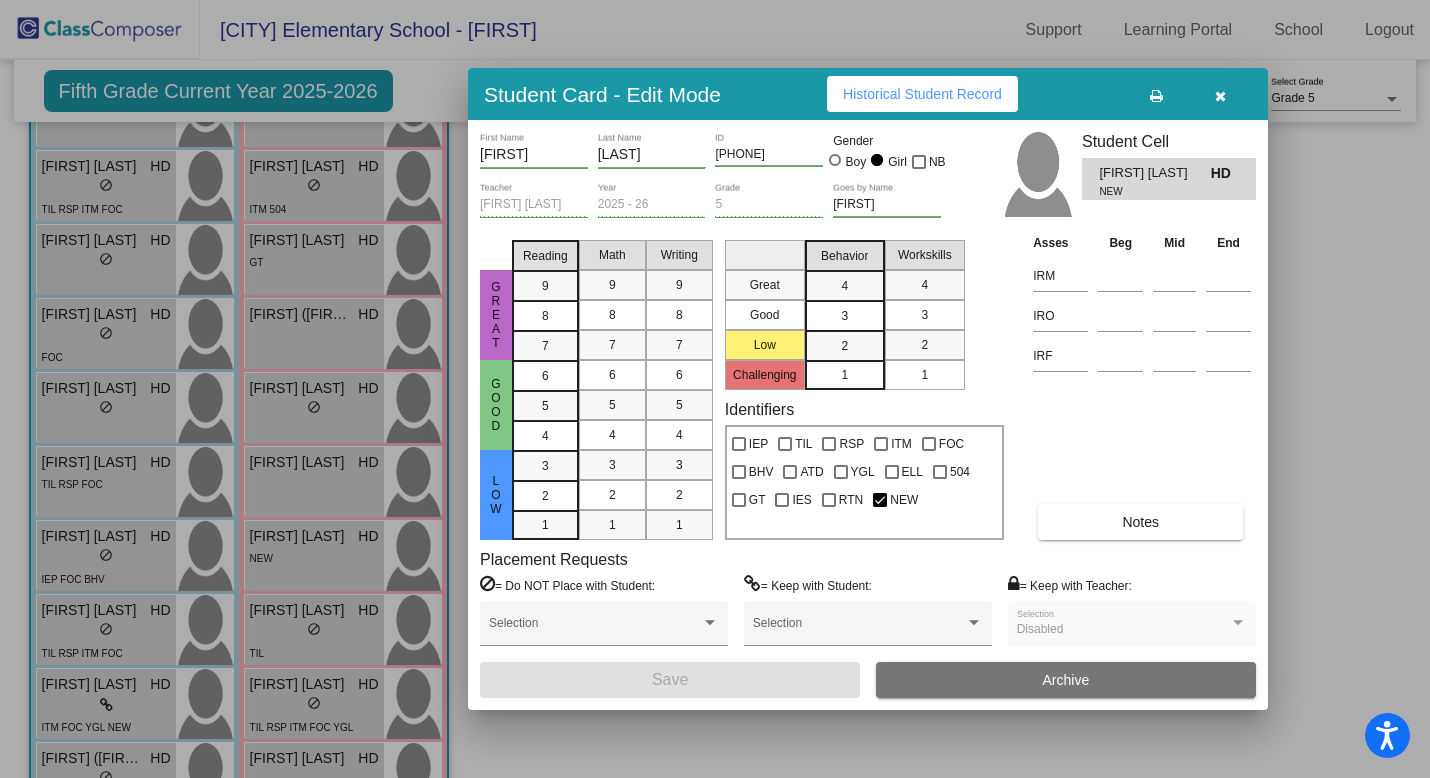 click at bounding box center (1220, 94) 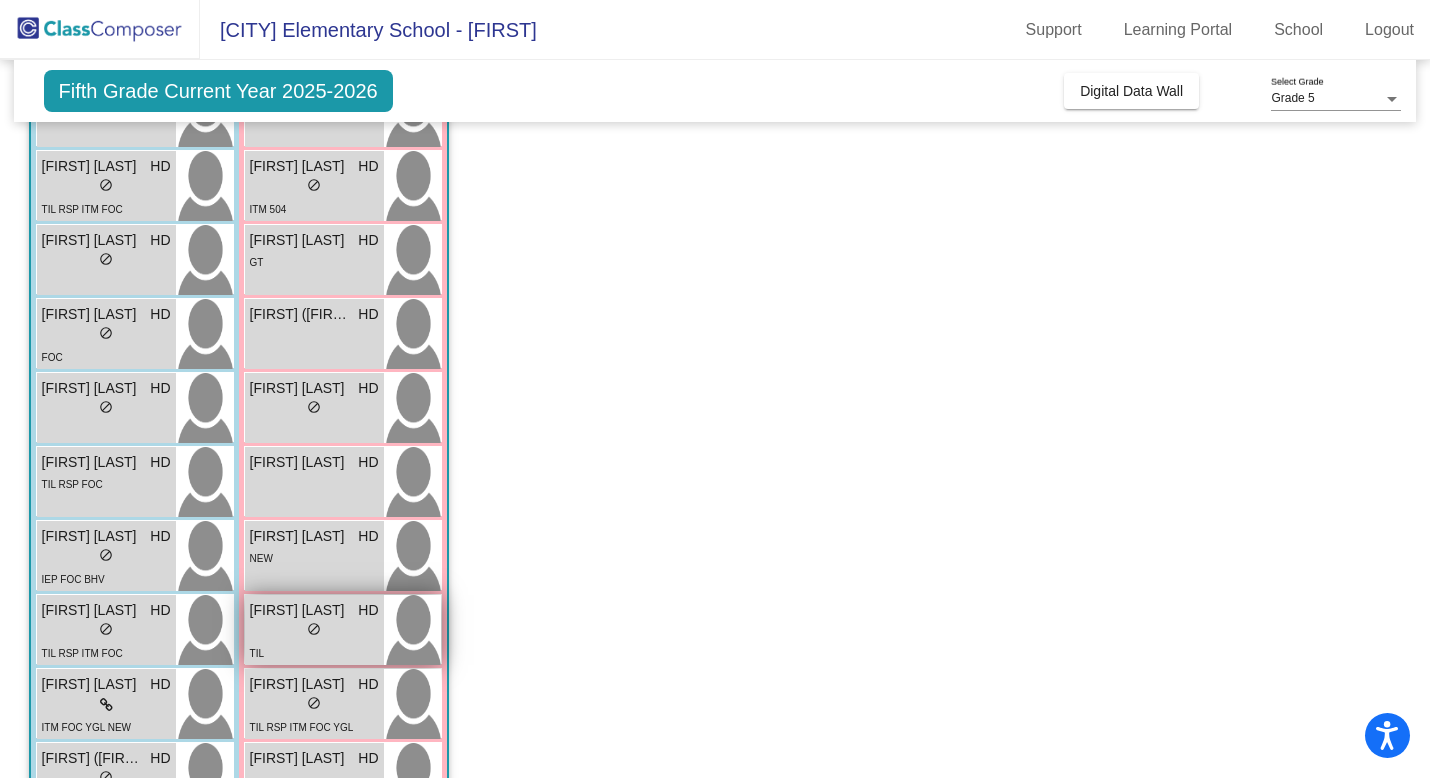 click on "lock do_not_disturb_alt" at bounding box center (314, 631) 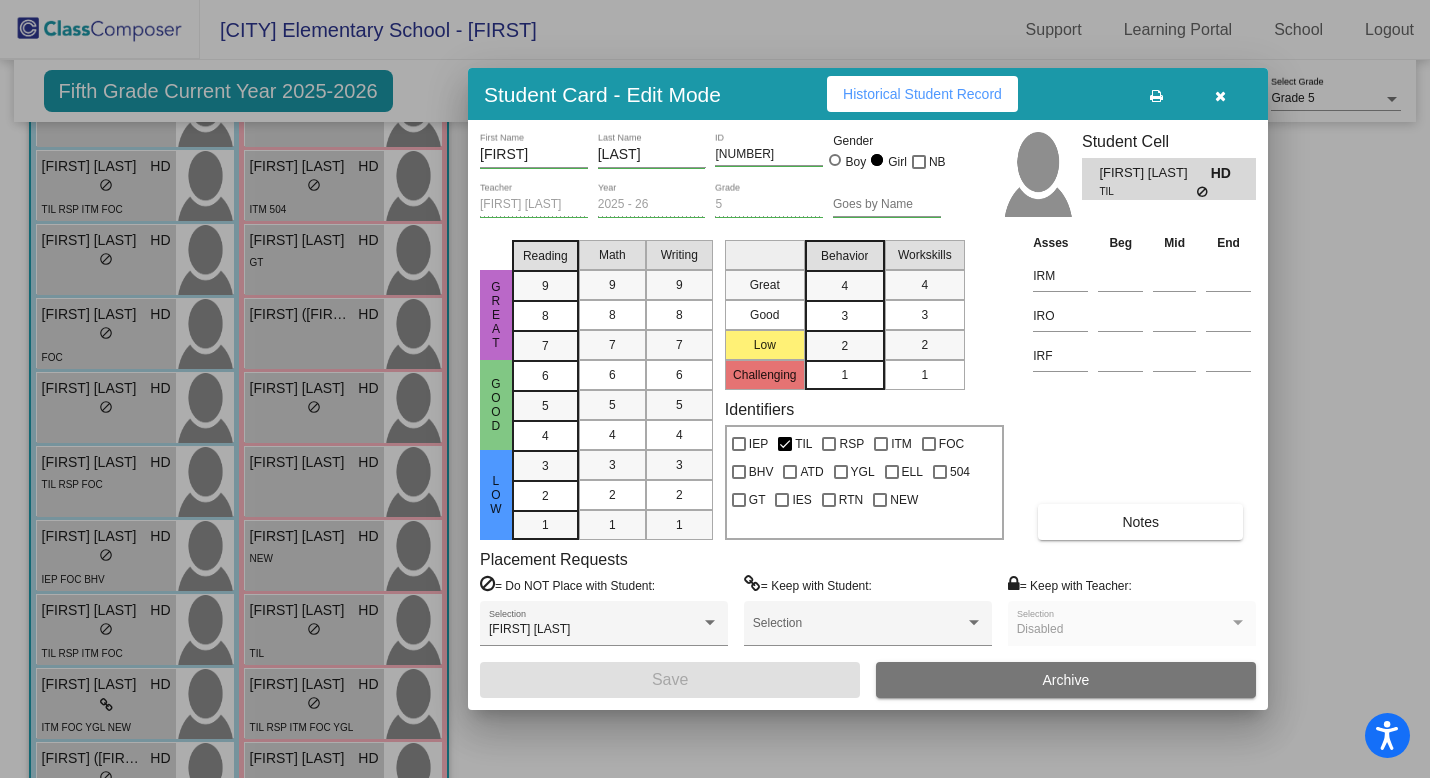 click on "Notes" at bounding box center (1140, 522) 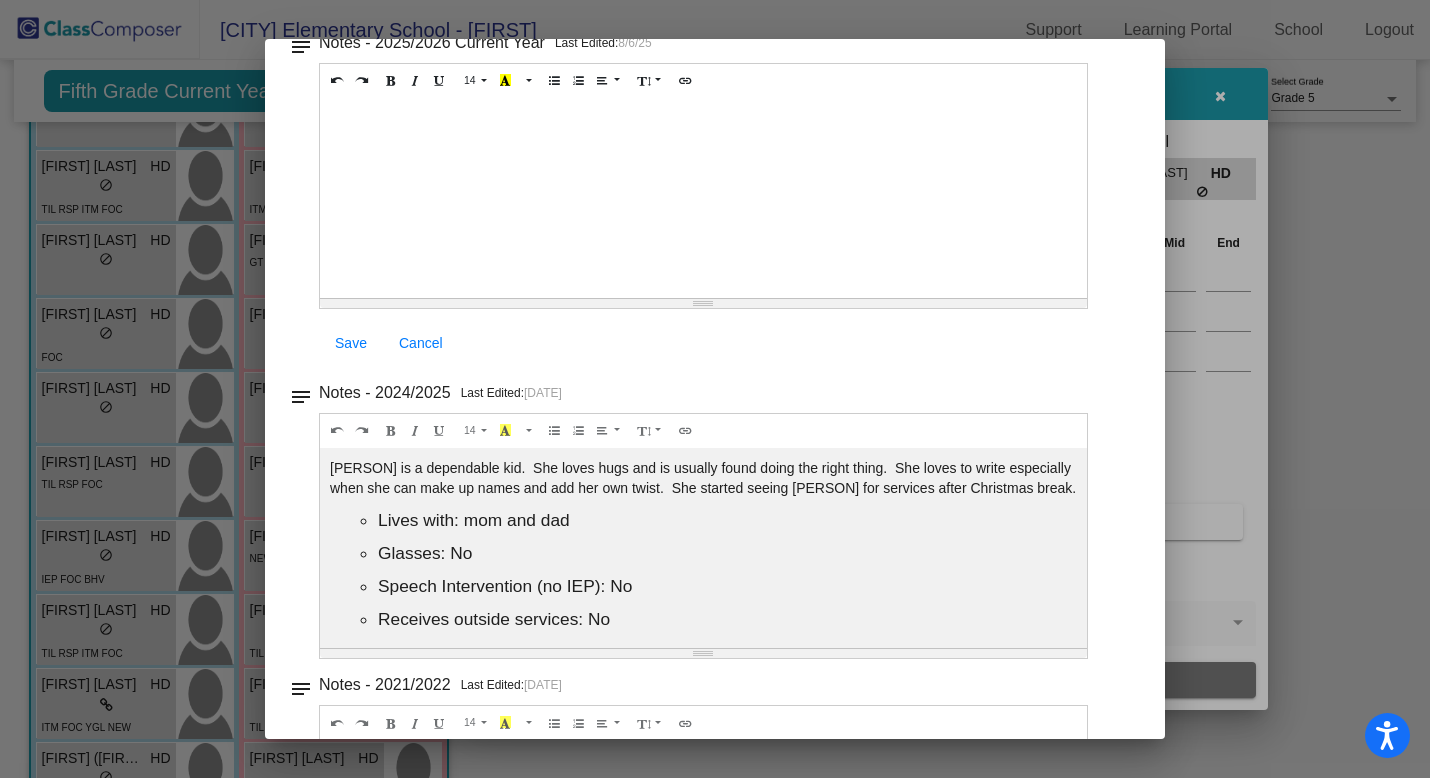 scroll, scrollTop: 162, scrollLeft: 0, axis: vertical 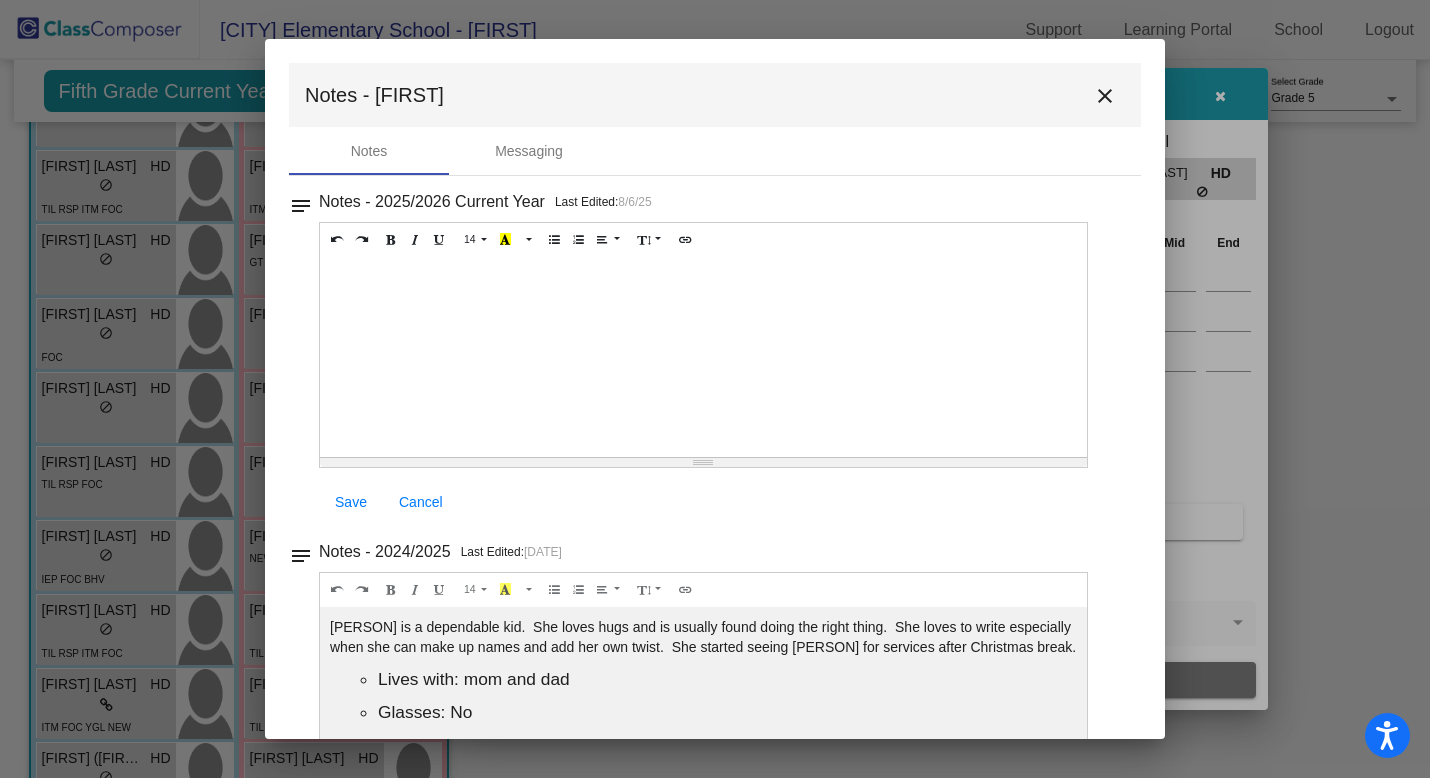click on "close" at bounding box center [1105, 96] 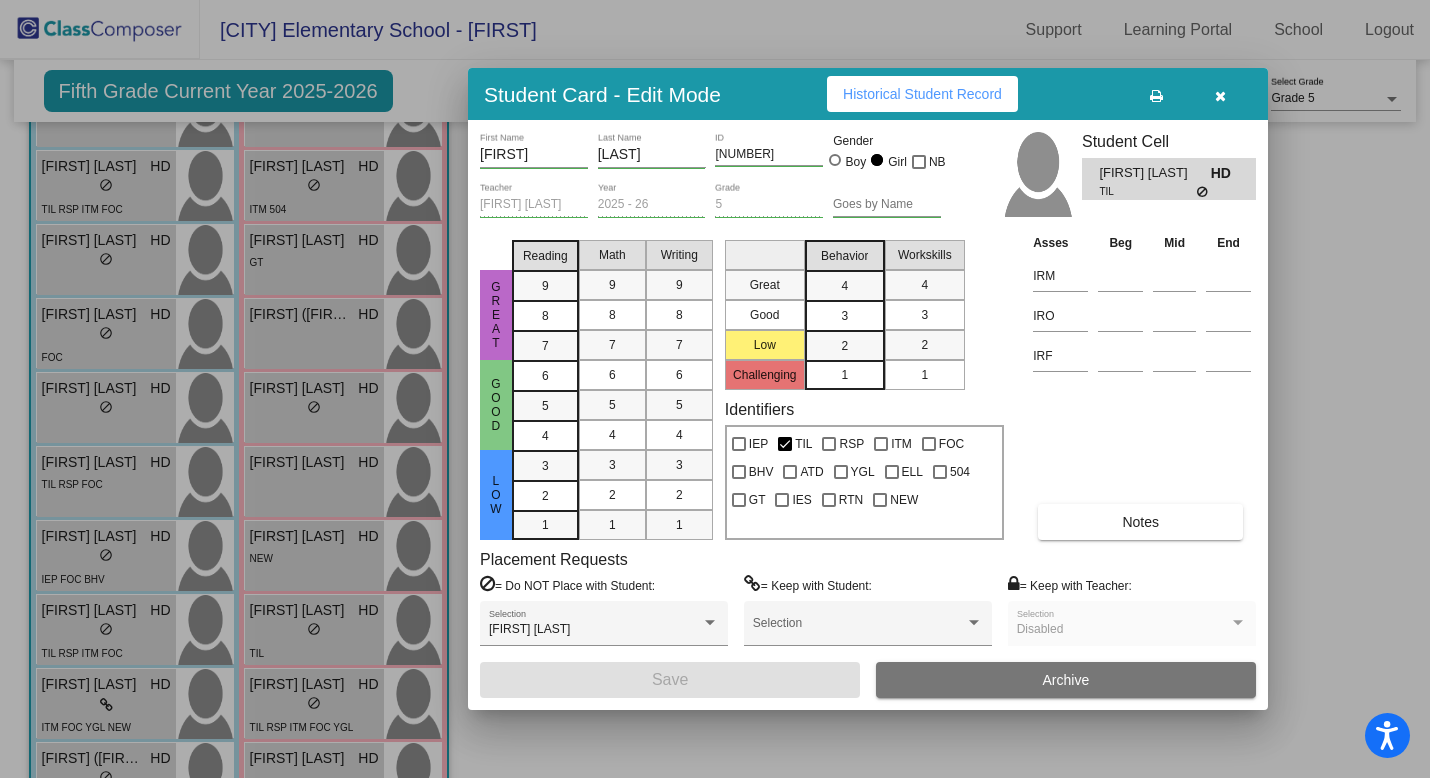 click at bounding box center [1220, 94] 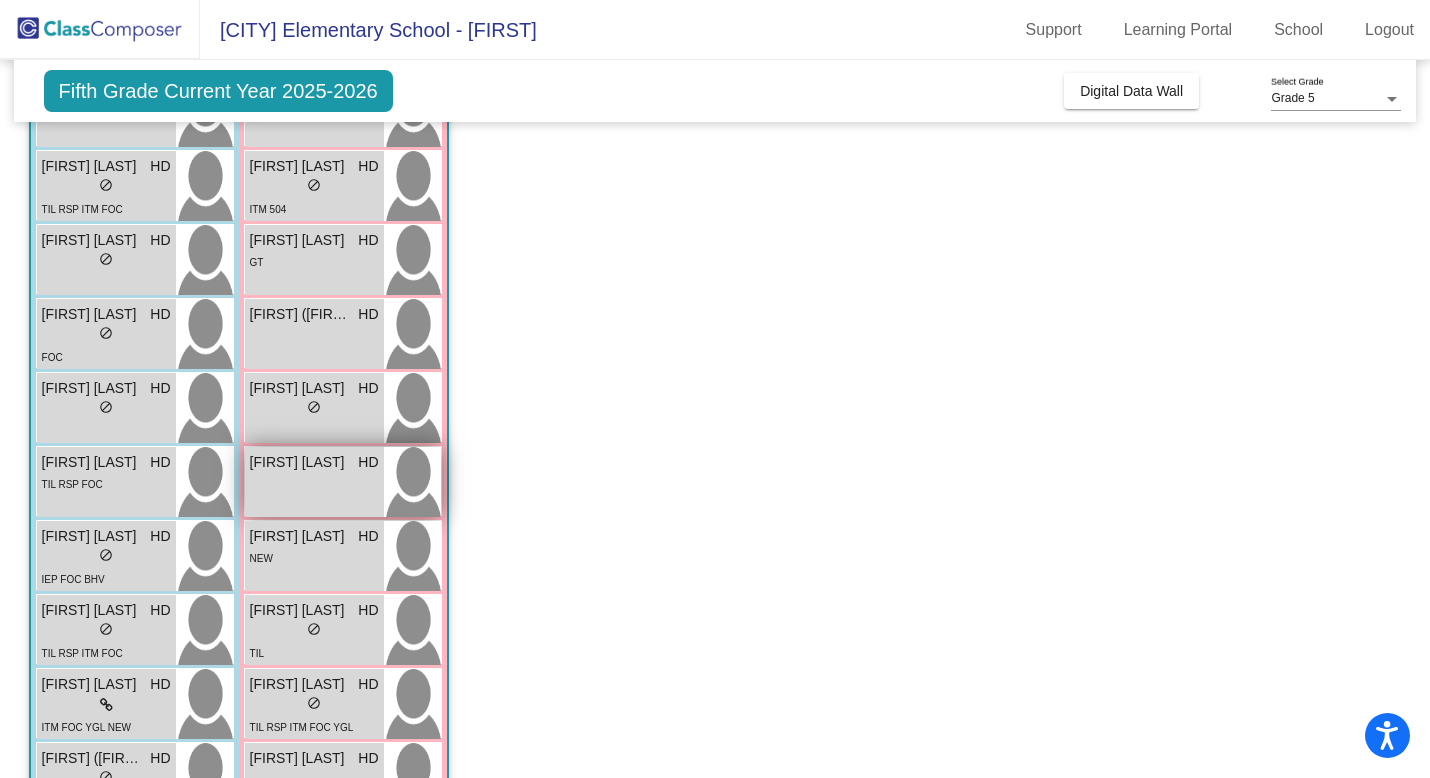 scroll, scrollTop: 388, scrollLeft: 0, axis: vertical 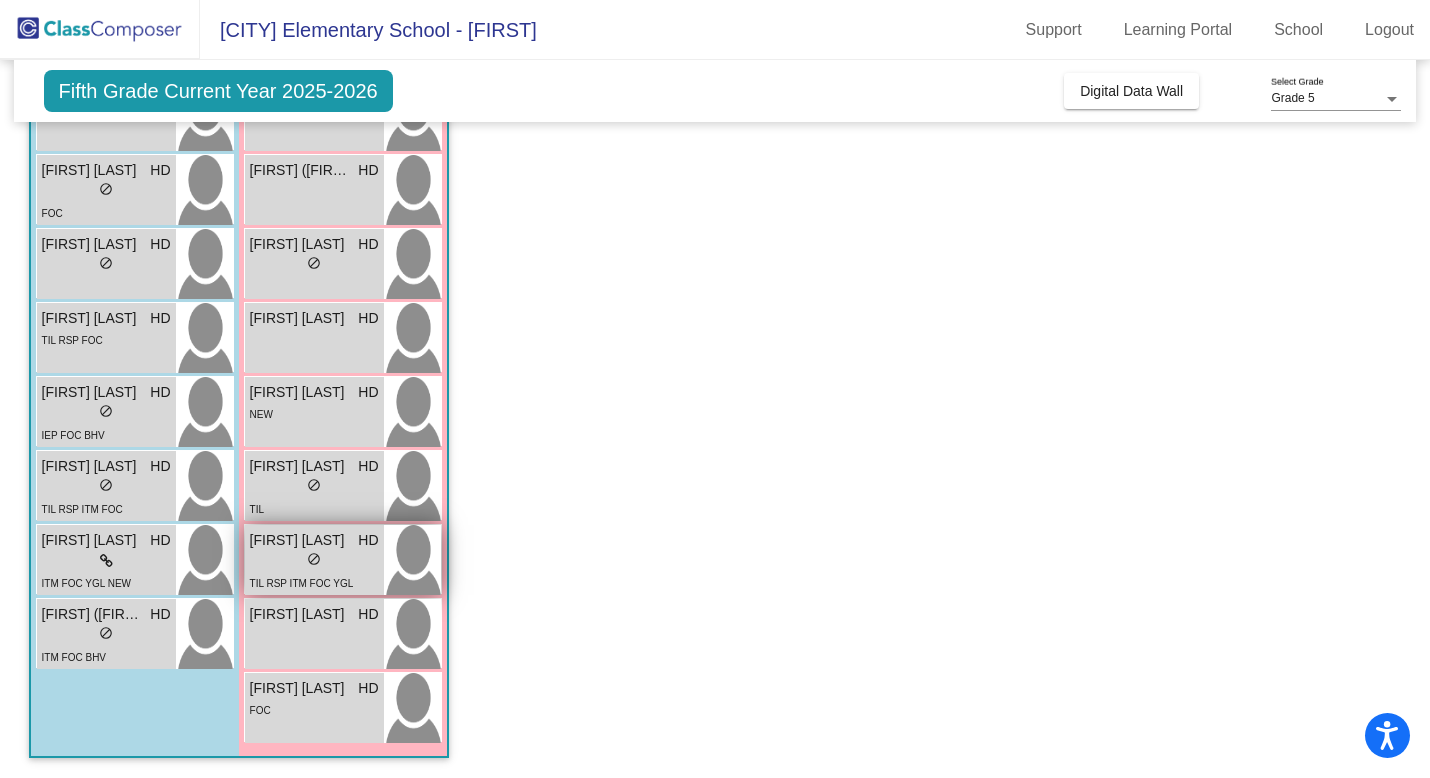 click on "[FIRST] [LAST]" at bounding box center [300, 540] 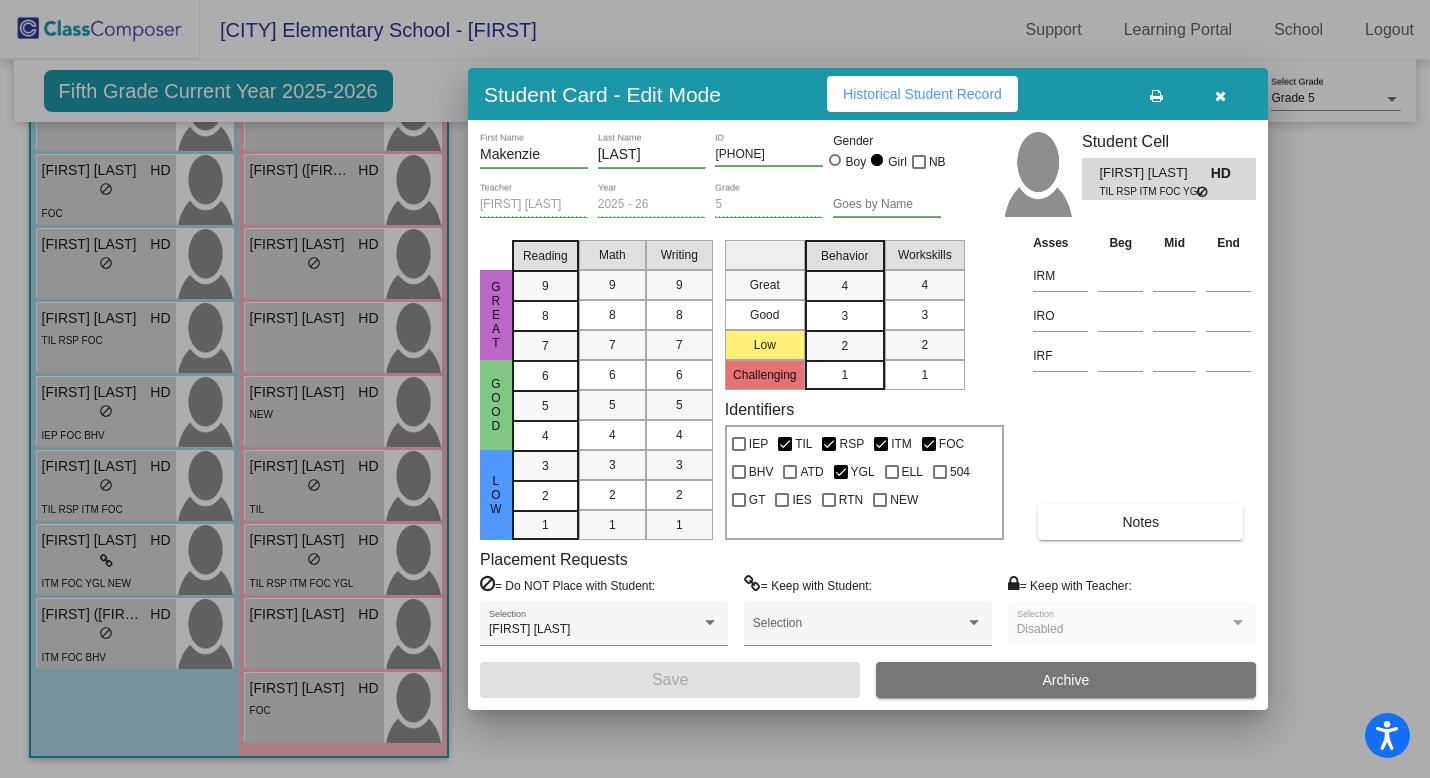 click on "Notes" at bounding box center [1140, 522] 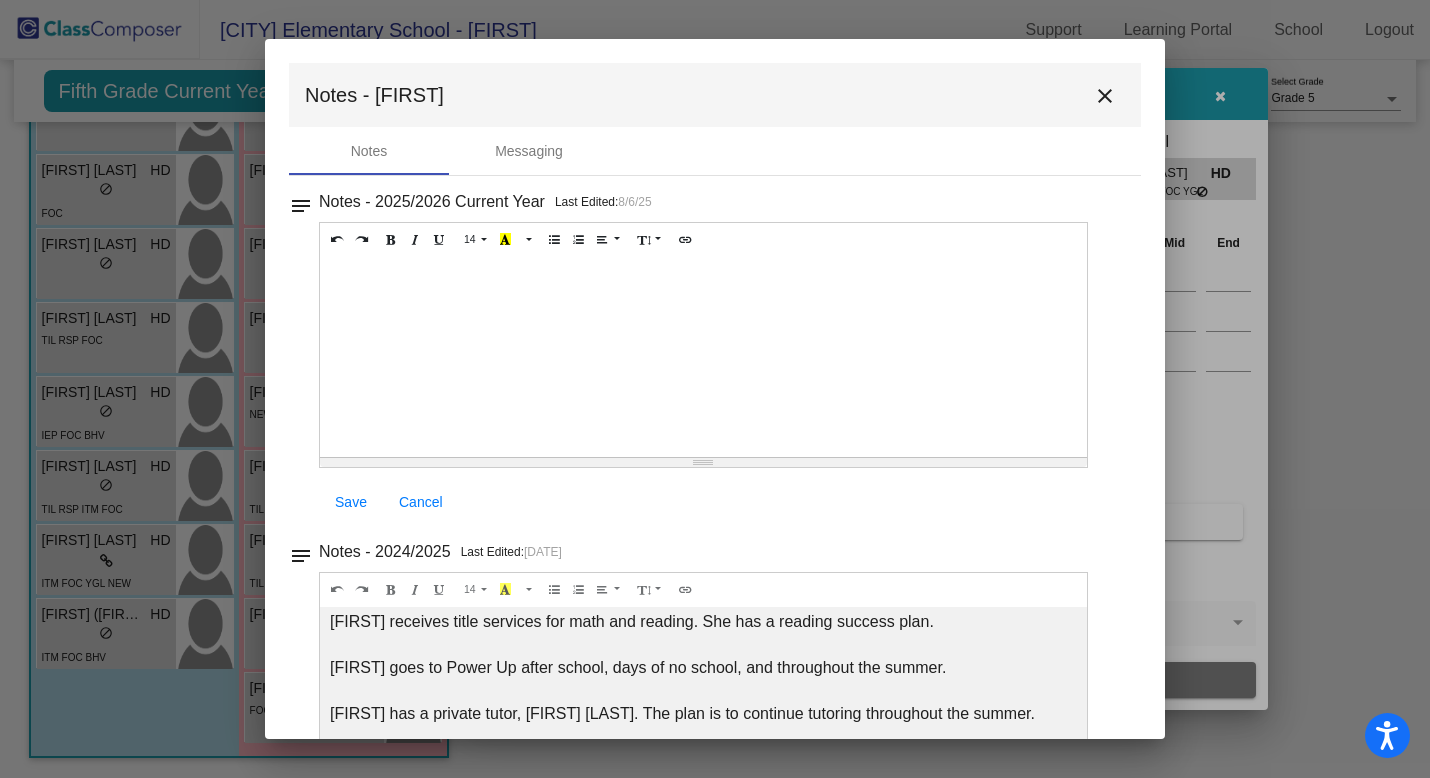 scroll, scrollTop: 141, scrollLeft: 0, axis: vertical 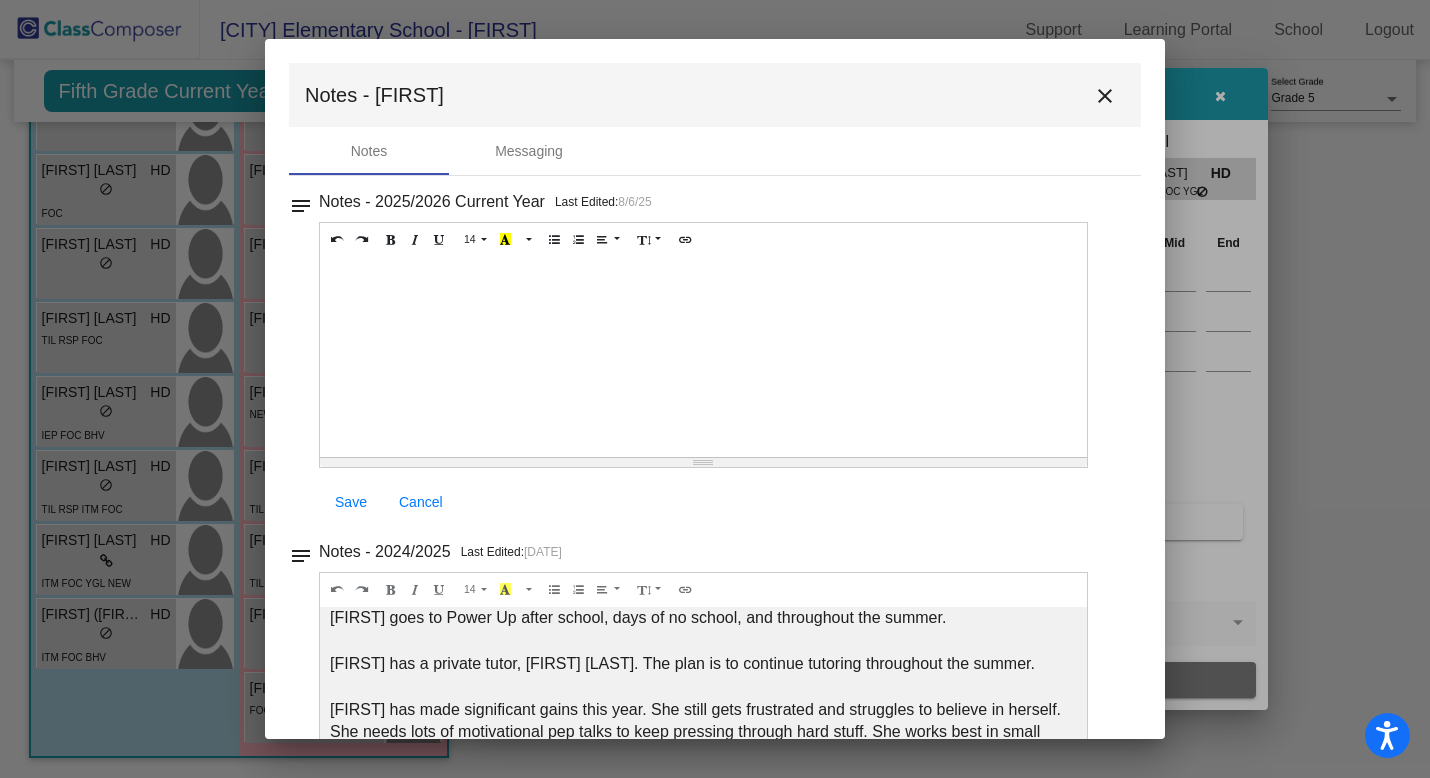 click on "close" at bounding box center (1105, 96) 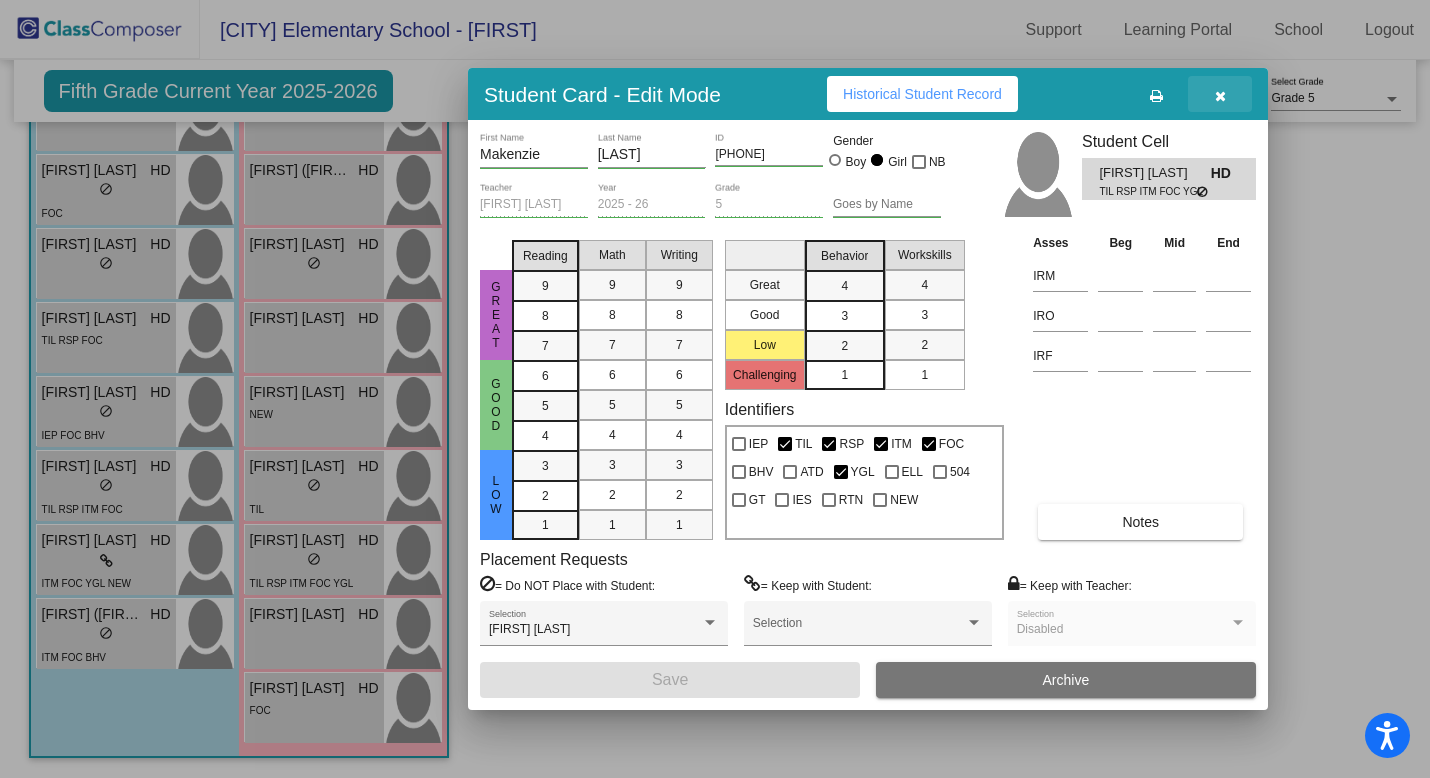 click at bounding box center [1220, 94] 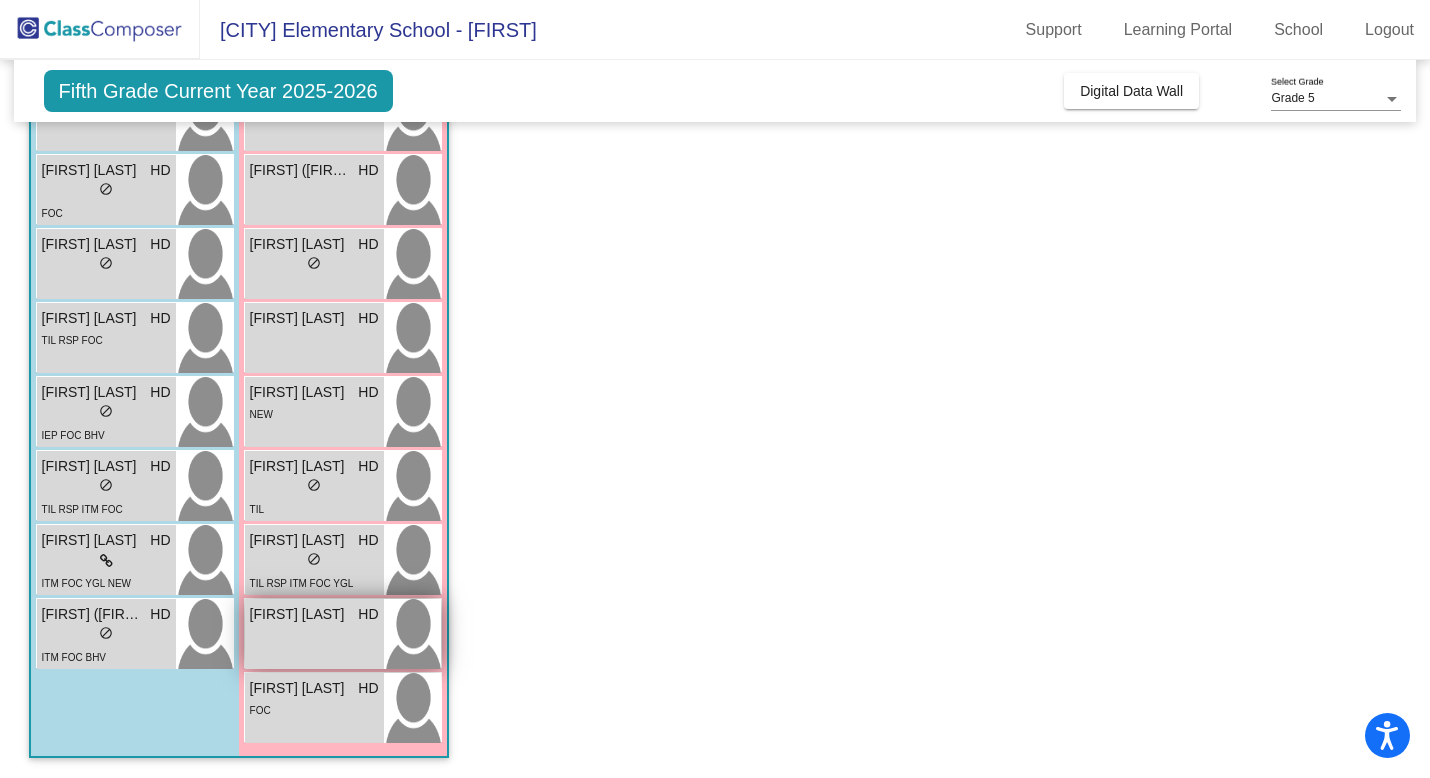 click on "[FIRST] [LAST] HD lock do_not_disturb_alt" at bounding box center (314, 634) 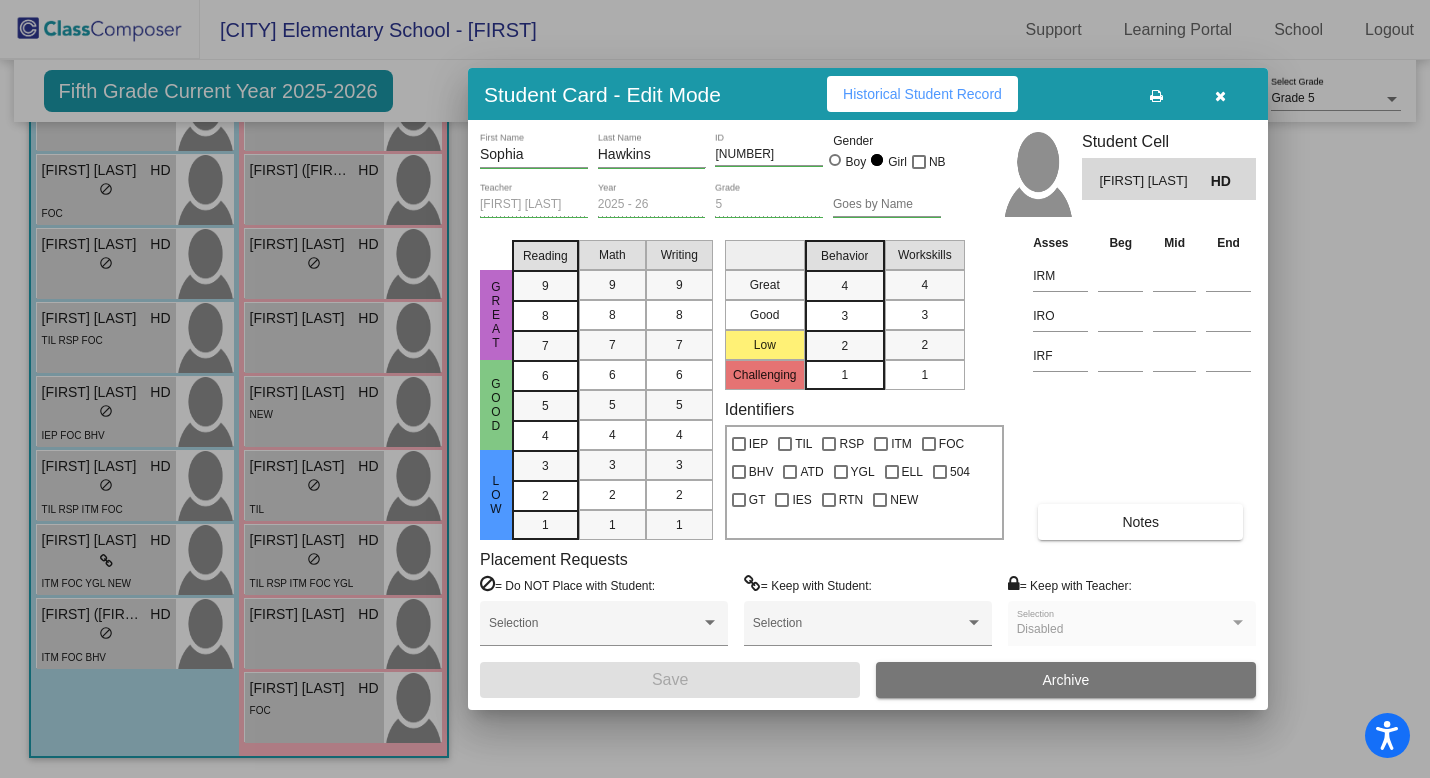 click on "Notes" at bounding box center (1140, 522) 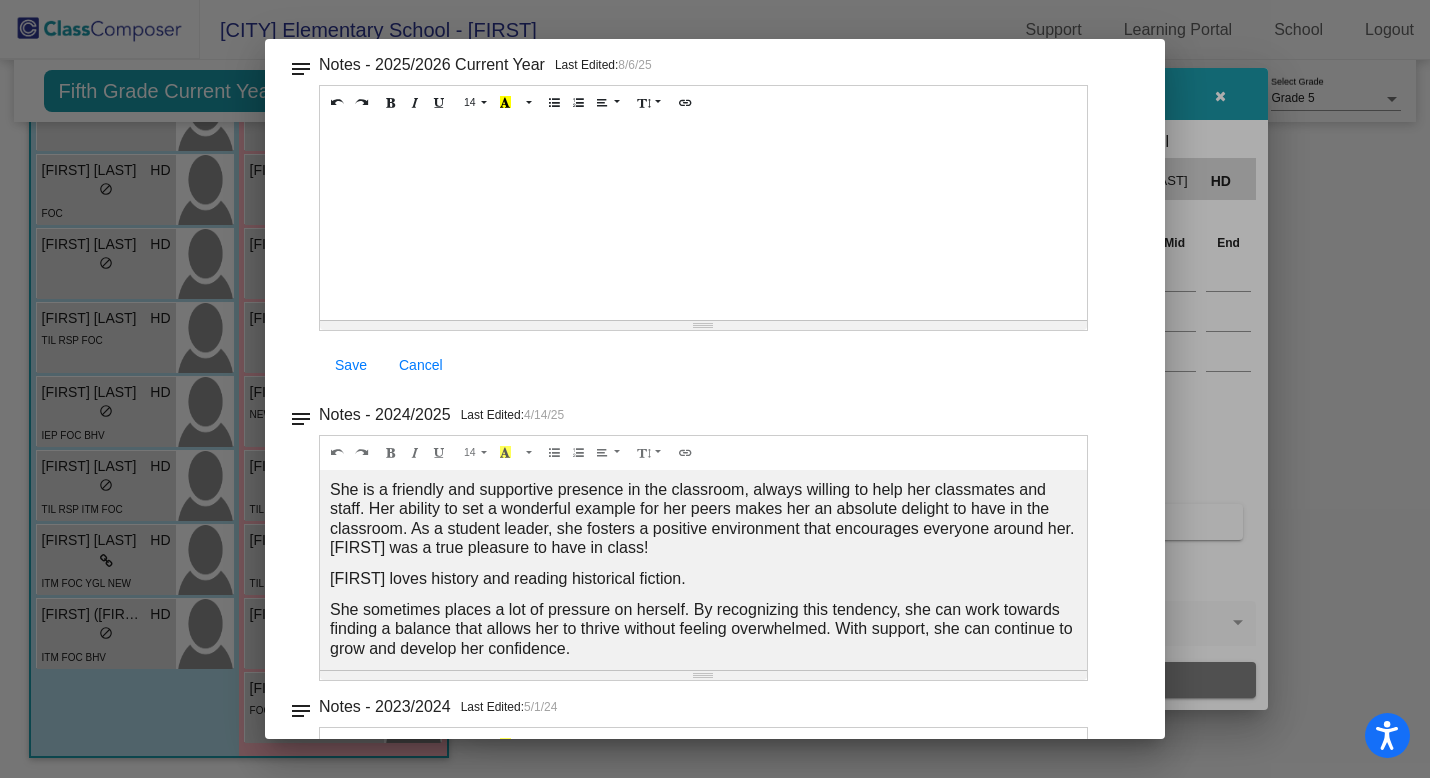 scroll, scrollTop: 162, scrollLeft: 0, axis: vertical 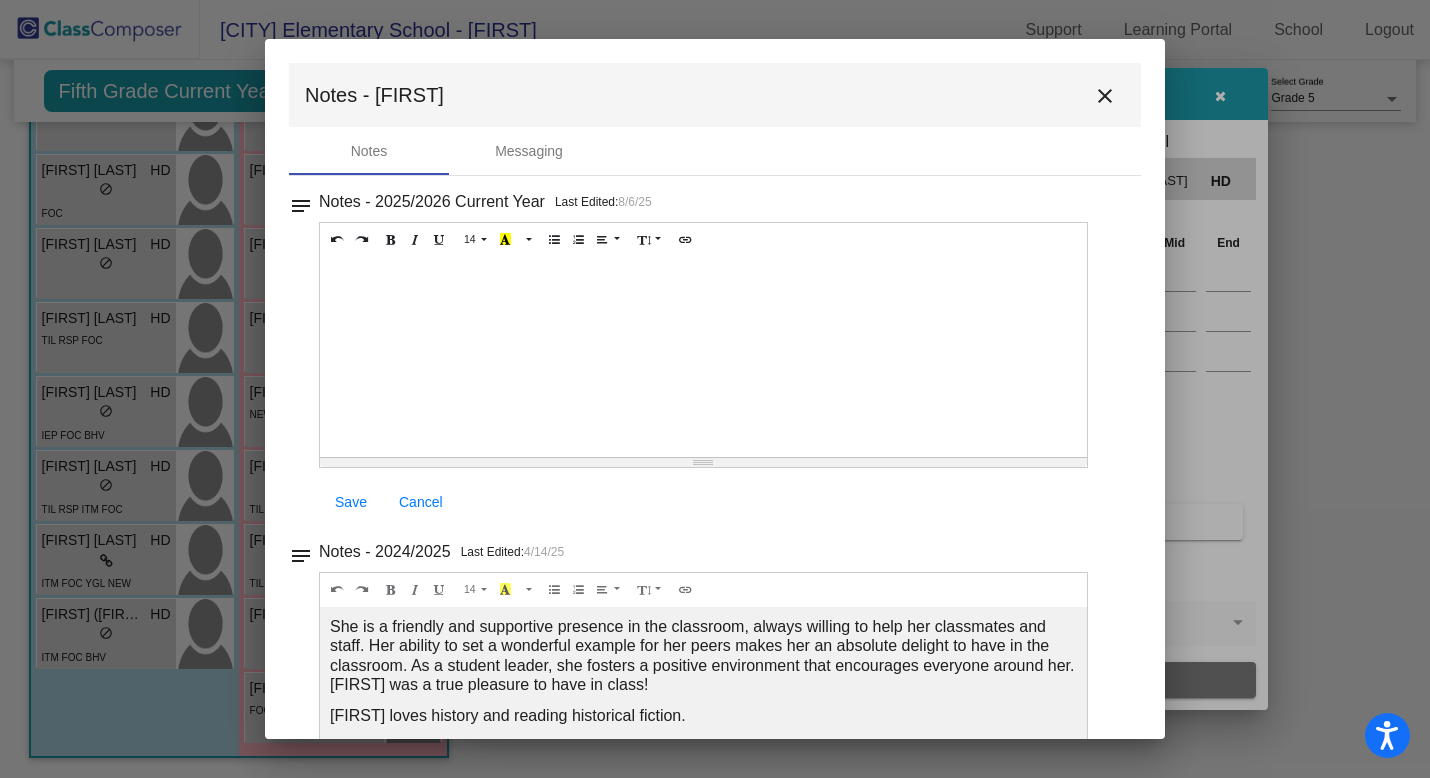 click on "close" at bounding box center (1105, 96) 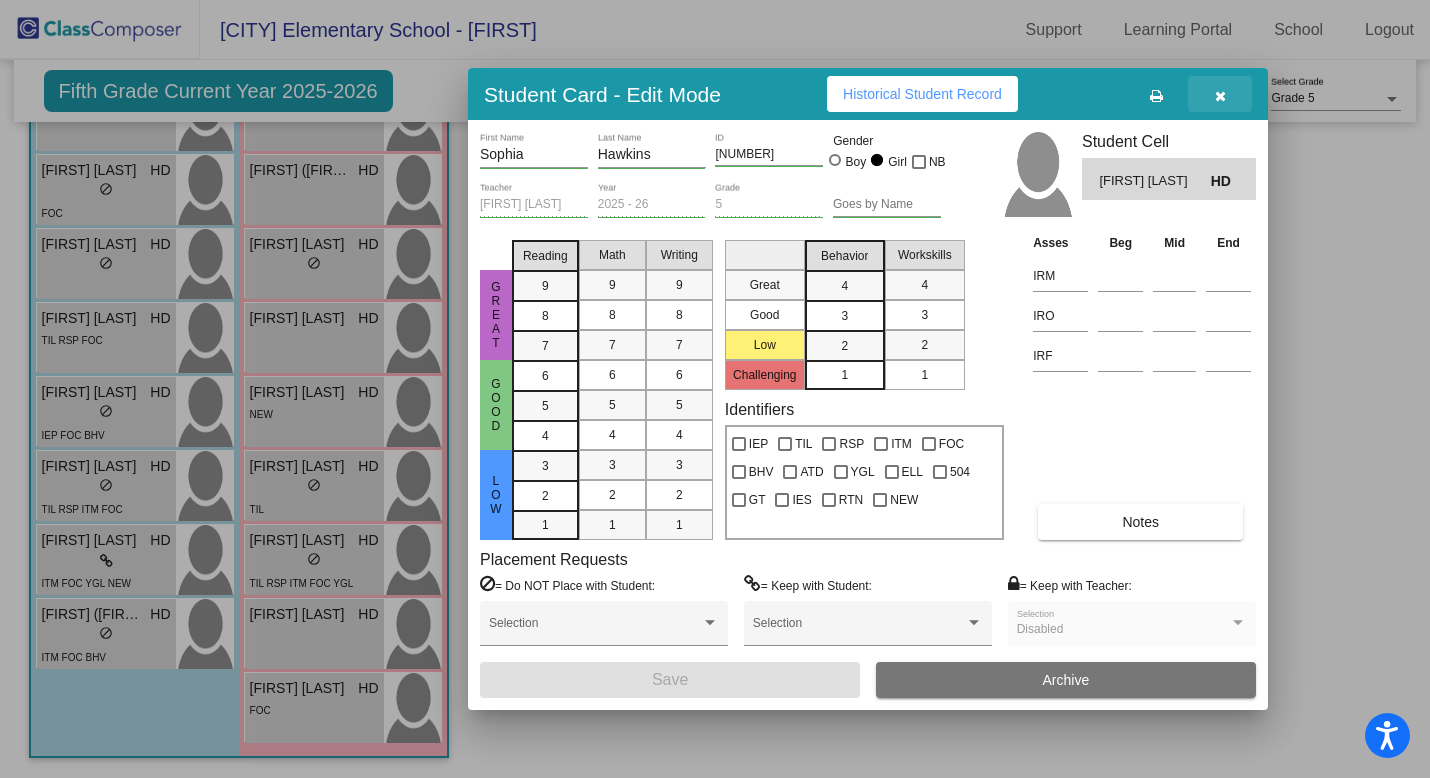 click at bounding box center (1220, 96) 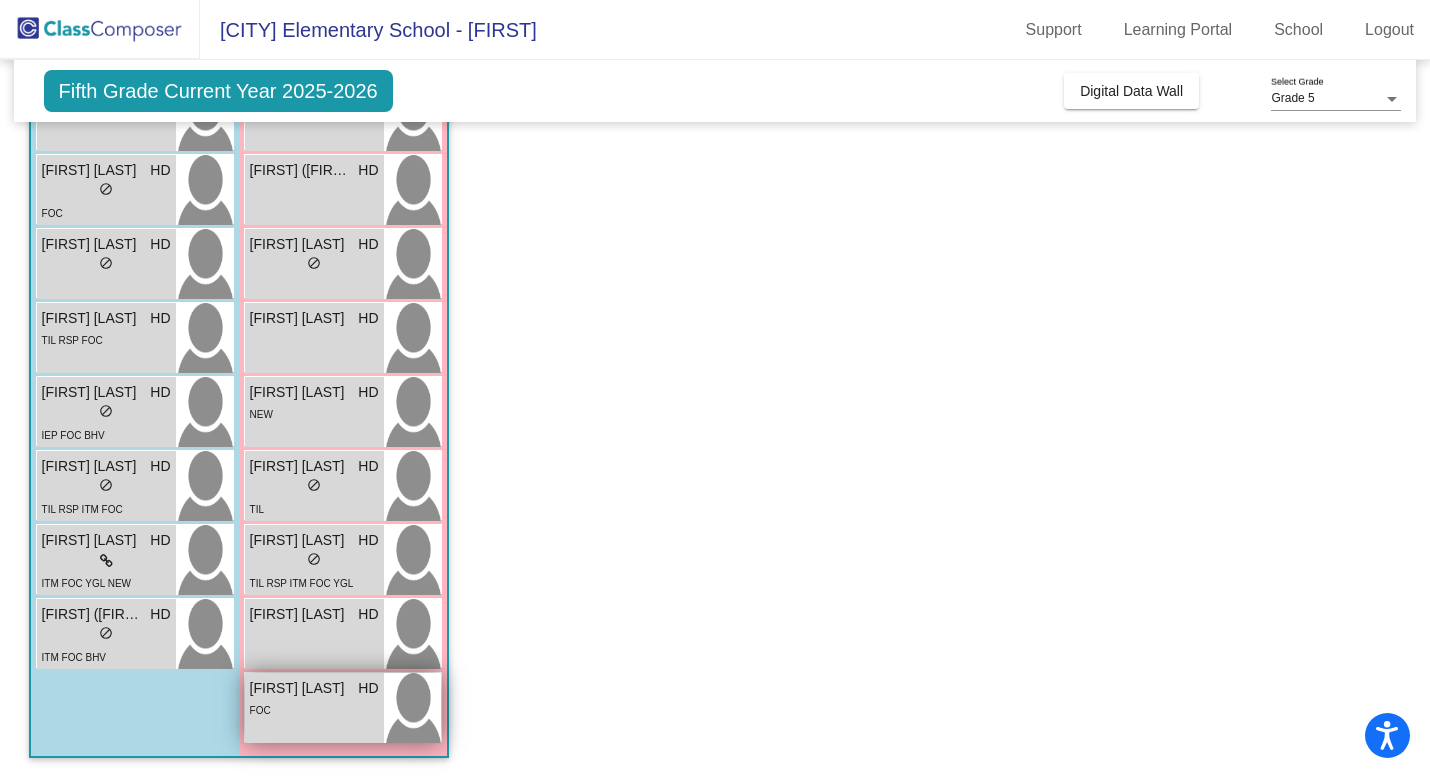 click on "[FIRST] [LAST]" at bounding box center [300, 688] 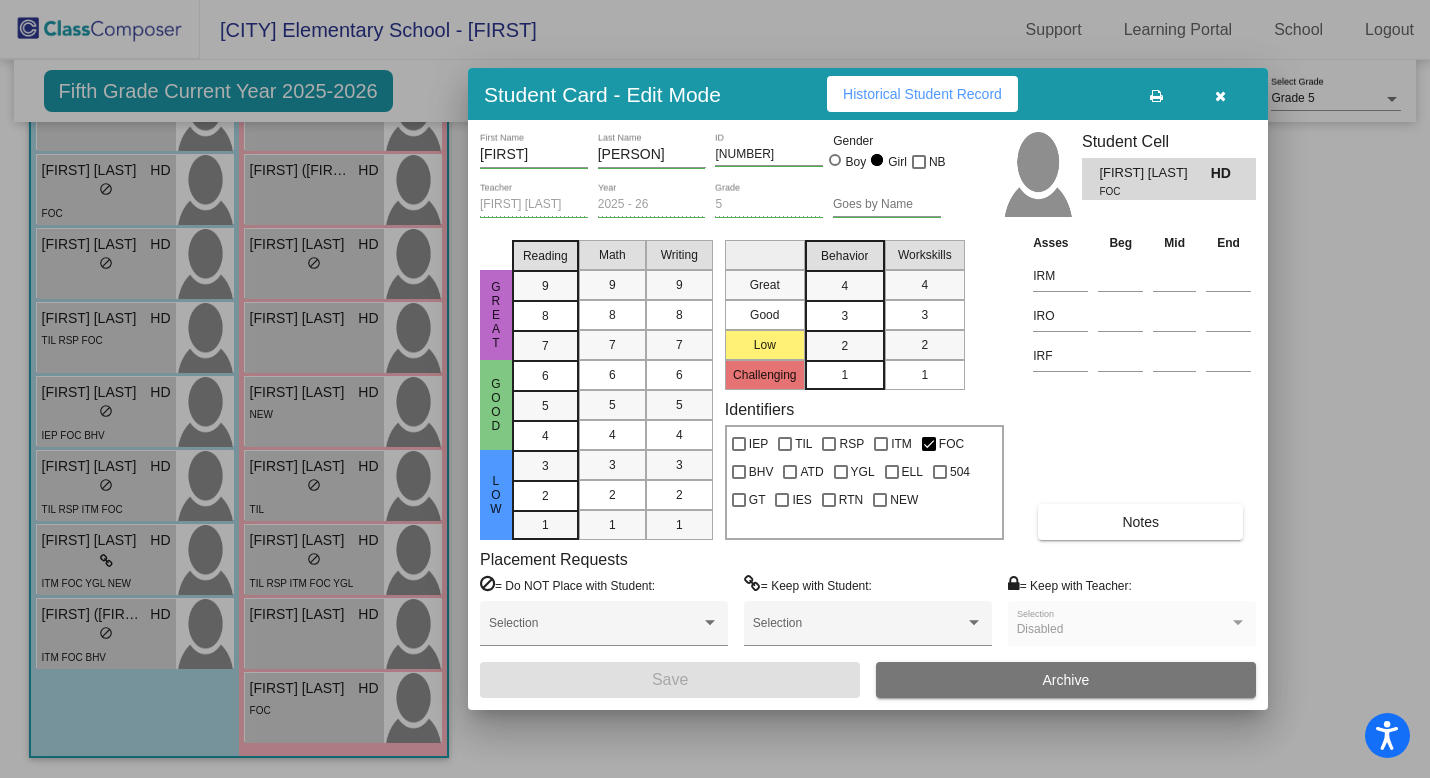 click on "Notes" at bounding box center (1140, 522) 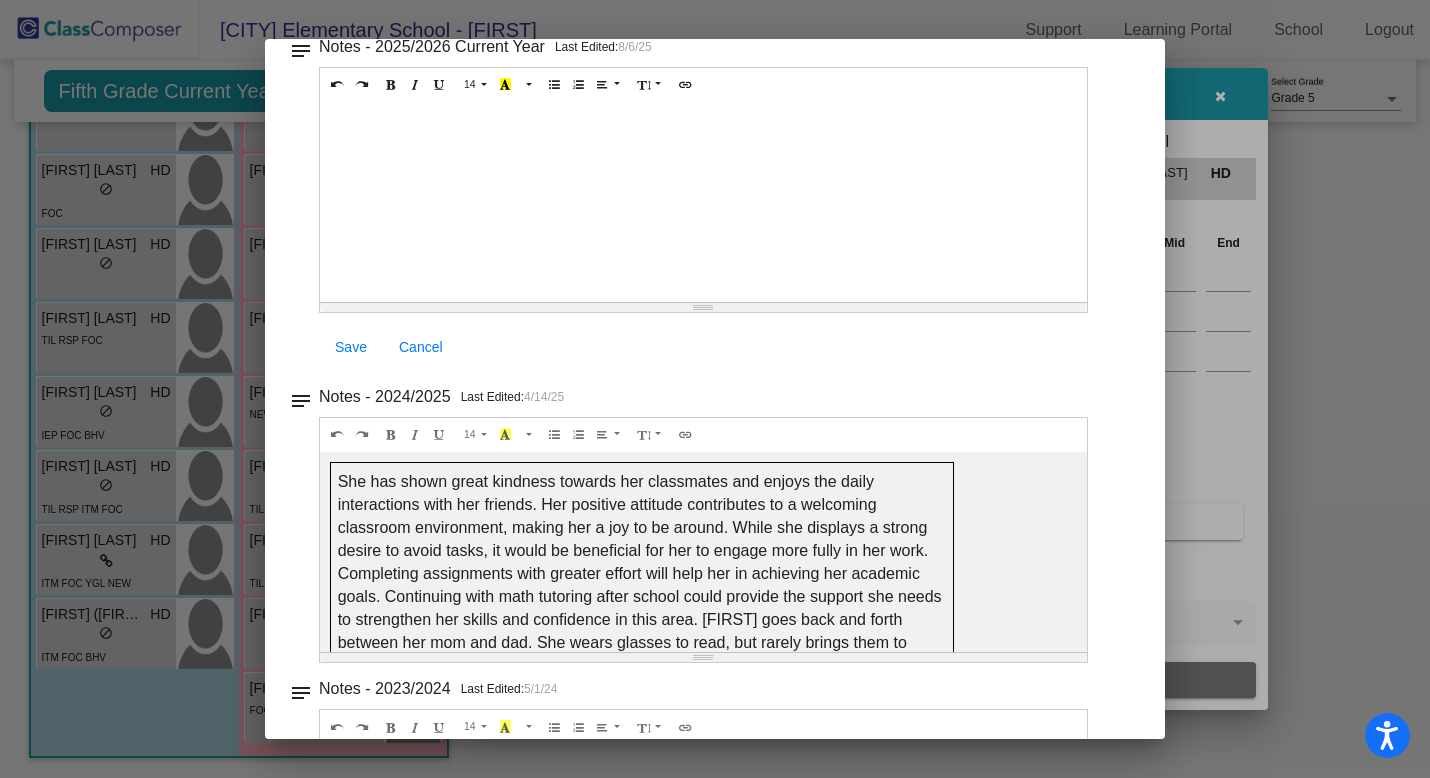 scroll, scrollTop: 0, scrollLeft: 0, axis: both 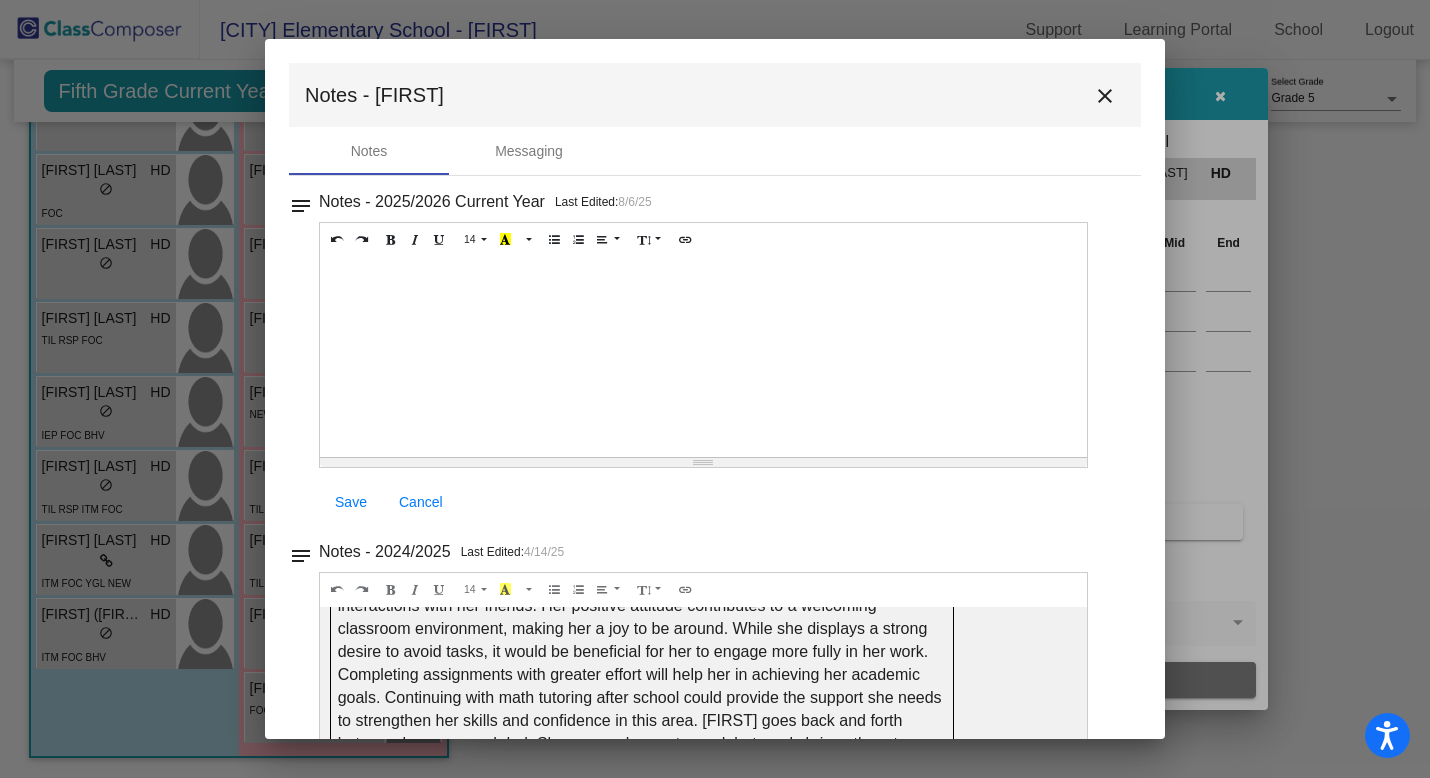 click on "close" at bounding box center (1105, 96) 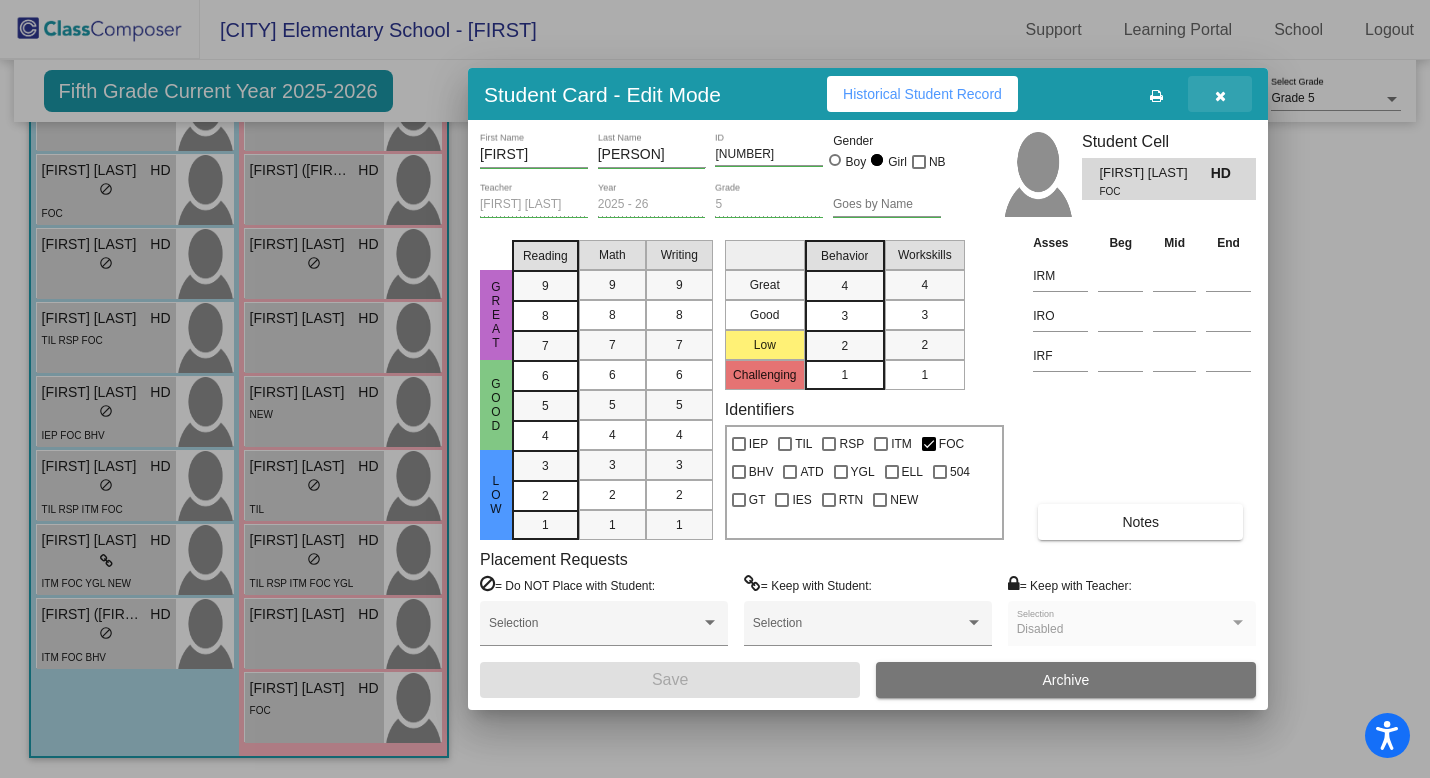 click at bounding box center [1220, 96] 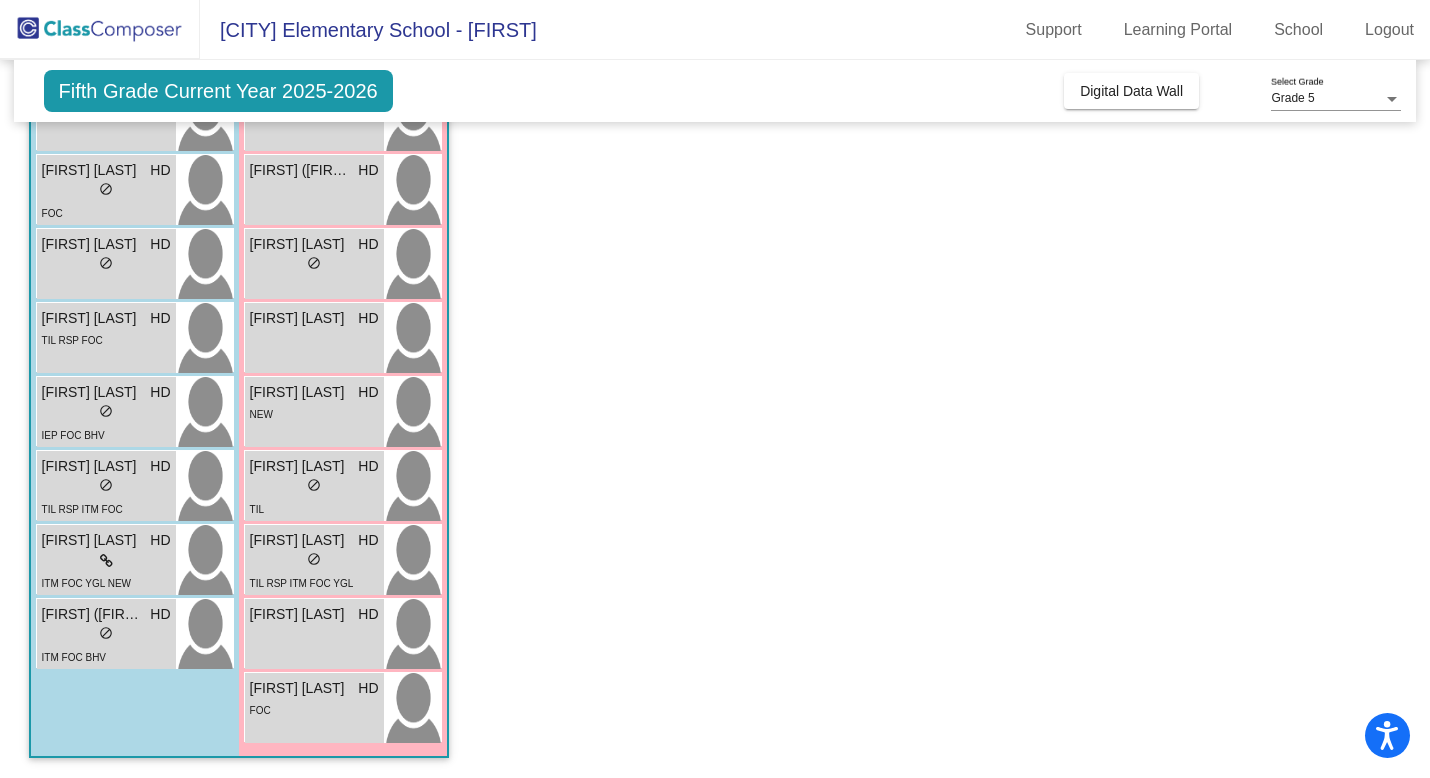 scroll, scrollTop: 0, scrollLeft: 0, axis: both 